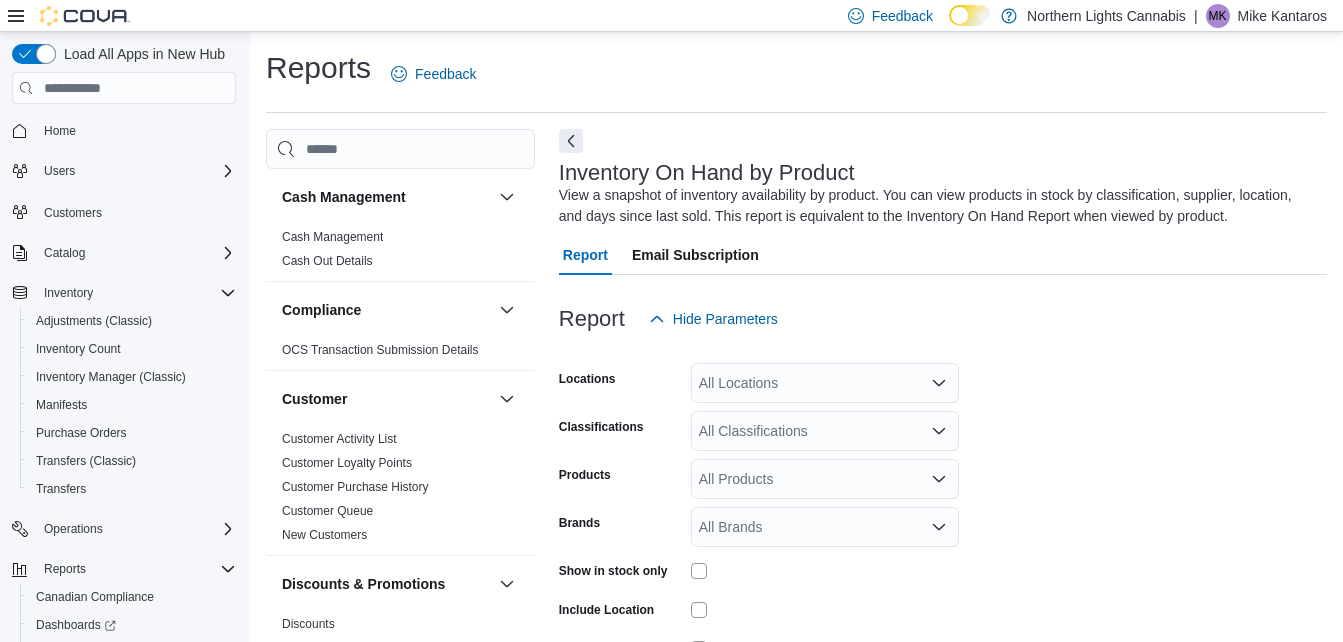 scroll, scrollTop: 157, scrollLeft: 0, axis: vertical 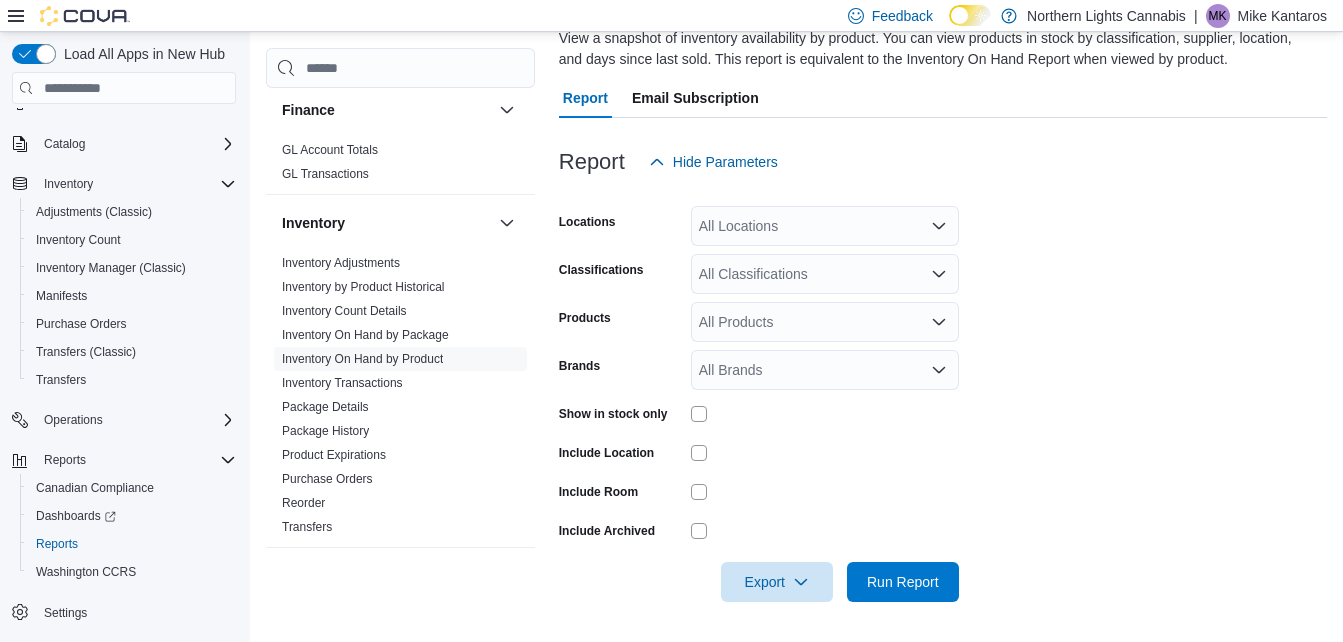 click on "Reports Feedback Cash Management Cash Management Cash Out Details Compliance OCS Transaction Submission Details Customer Customer Activity List Customer Loyalty Points Customer Purchase History Customer Queue New Customers Discounts & Promotions Discounts Promotion Details Promotions Finance GL Account Totals GL Transactions Inventory Inventory Adjustments Inventory by Product Historical Inventory Count Details Inventory On Hand by Package Inventory On Hand by Product Inventory Transactions Package Details Package History Product Expirations Purchase Orders Reorder Transfers Loyalty Loyalty Adjustments Loyalty Redemption Values OCM OCM Weekly Inventory Pricing Price Sheet Products Catalog Export Products to Archive Sales End Of Day Itemized Sales Sales by Classification Sales by Day Sales by Employee (Created) Sales by Employee (Tendered) Sales by Invoice Sales by Invoice & Product Sales by Location Sales by Location per Day Sales by Product Sales by Product & Location Sales by Product & Location per Day" at bounding box center (796, 258) 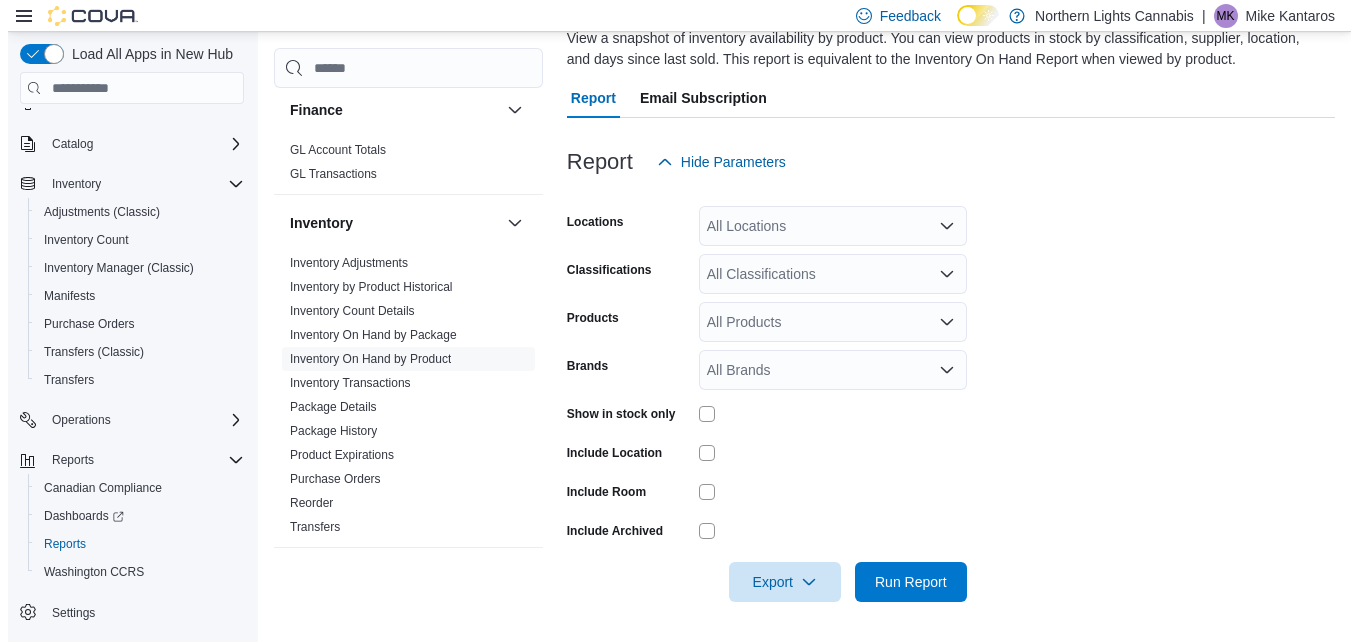 scroll, scrollTop: 0, scrollLeft: 0, axis: both 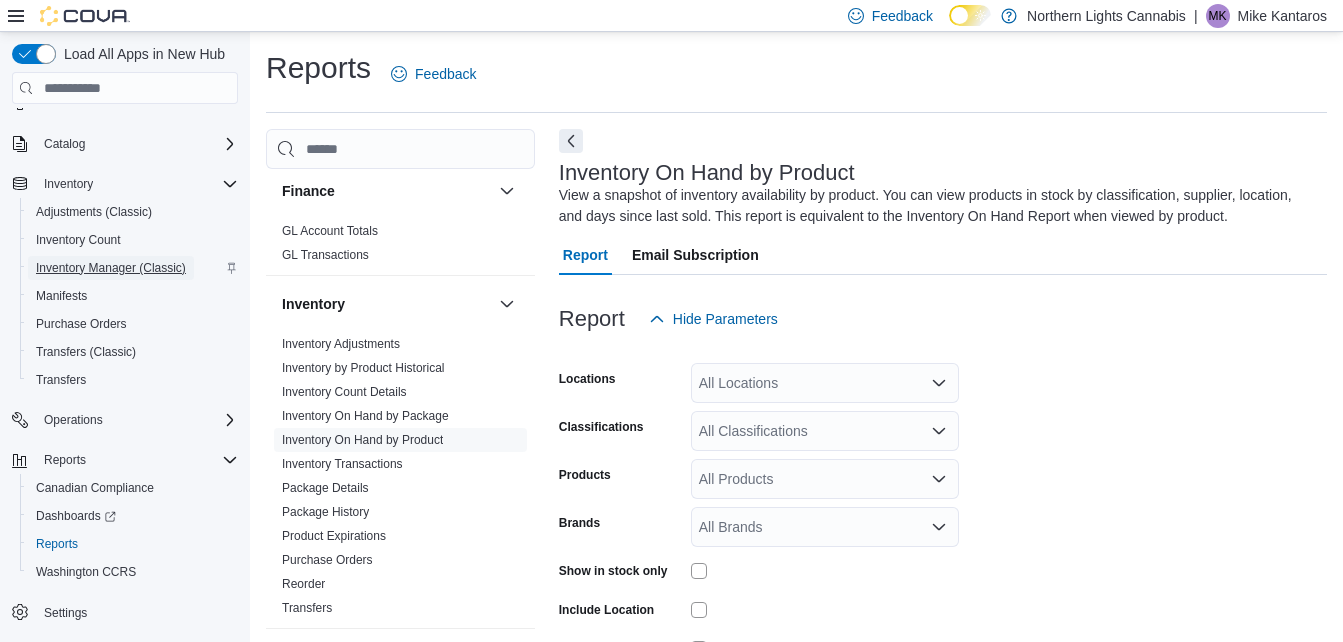 click on "Inventory Manager (Classic)" at bounding box center (111, 268) 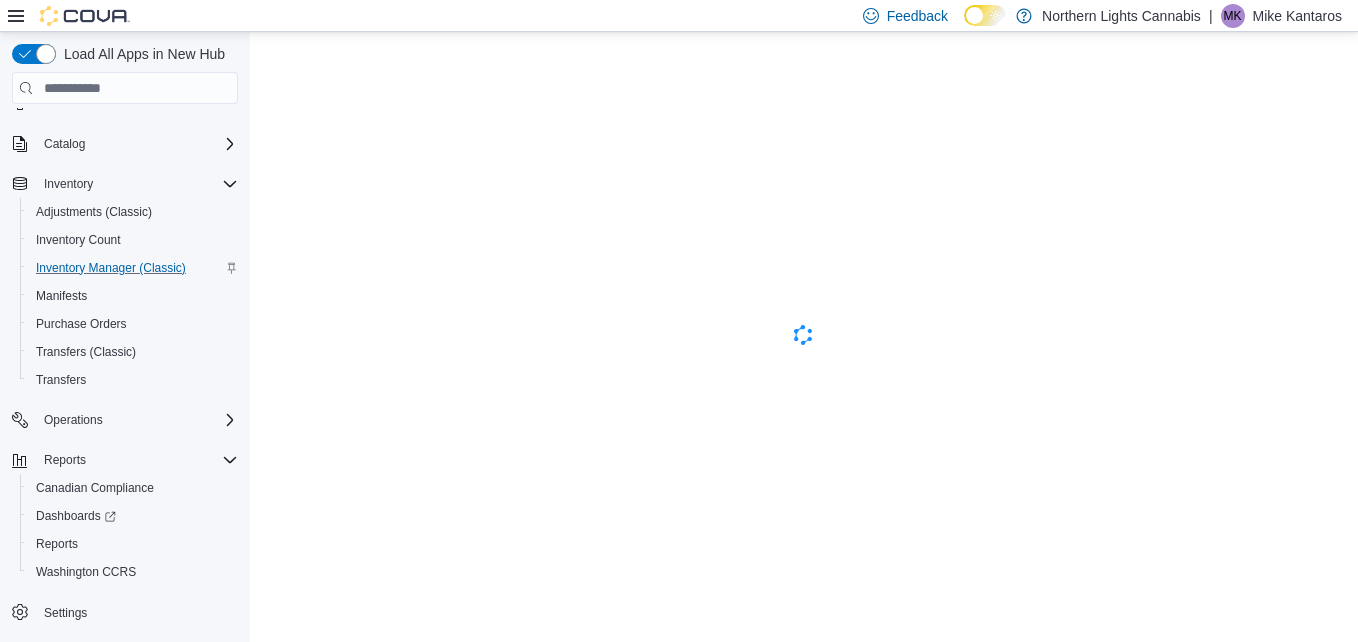 scroll, scrollTop: 0, scrollLeft: 0, axis: both 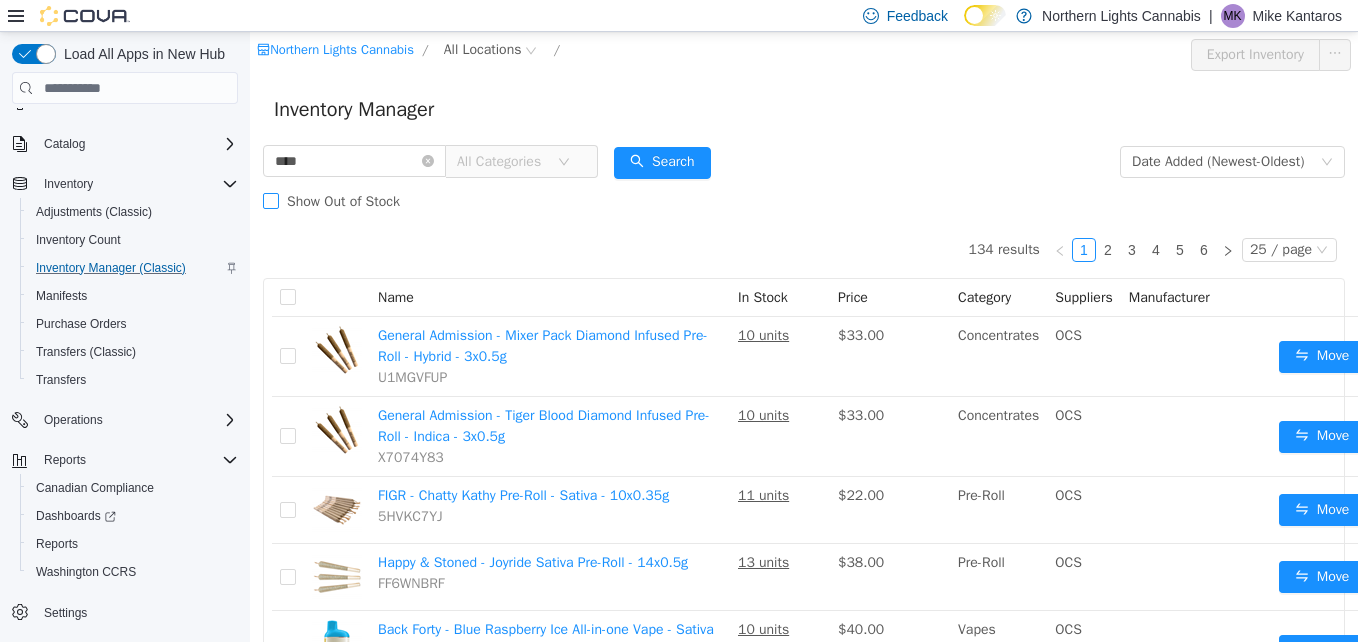 type on "****" 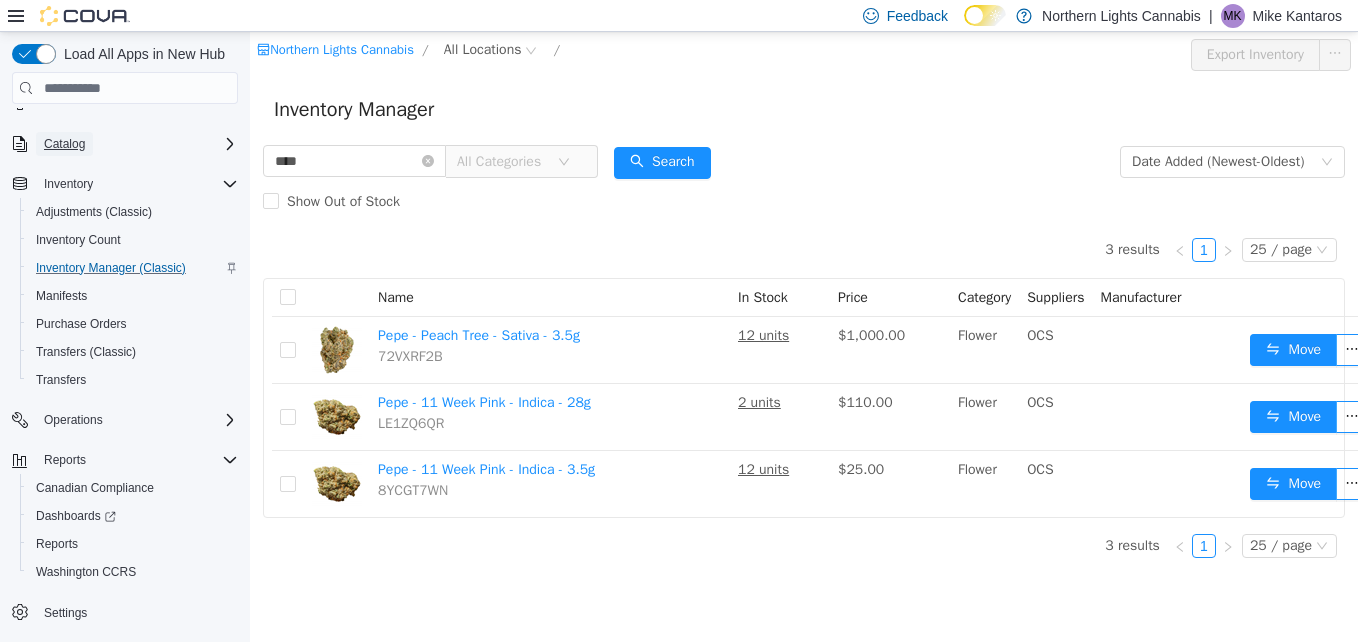 click on "Catalog" at bounding box center [64, 144] 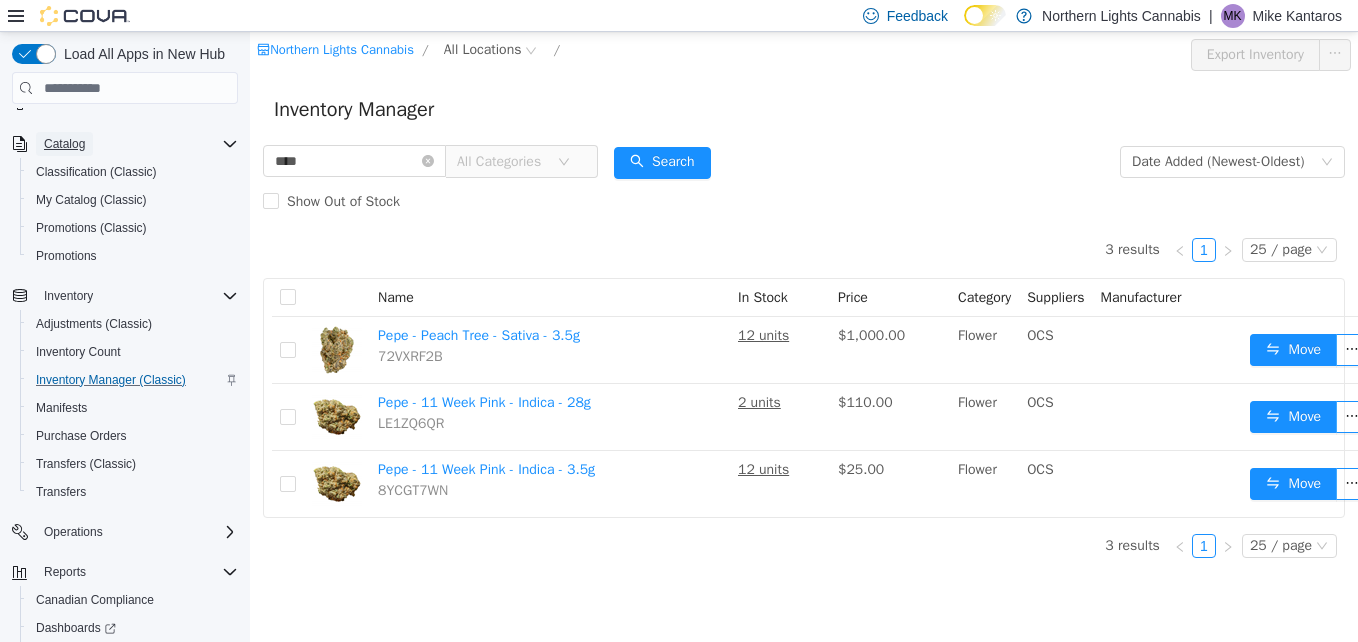 click on "Catalog" at bounding box center [64, 144] 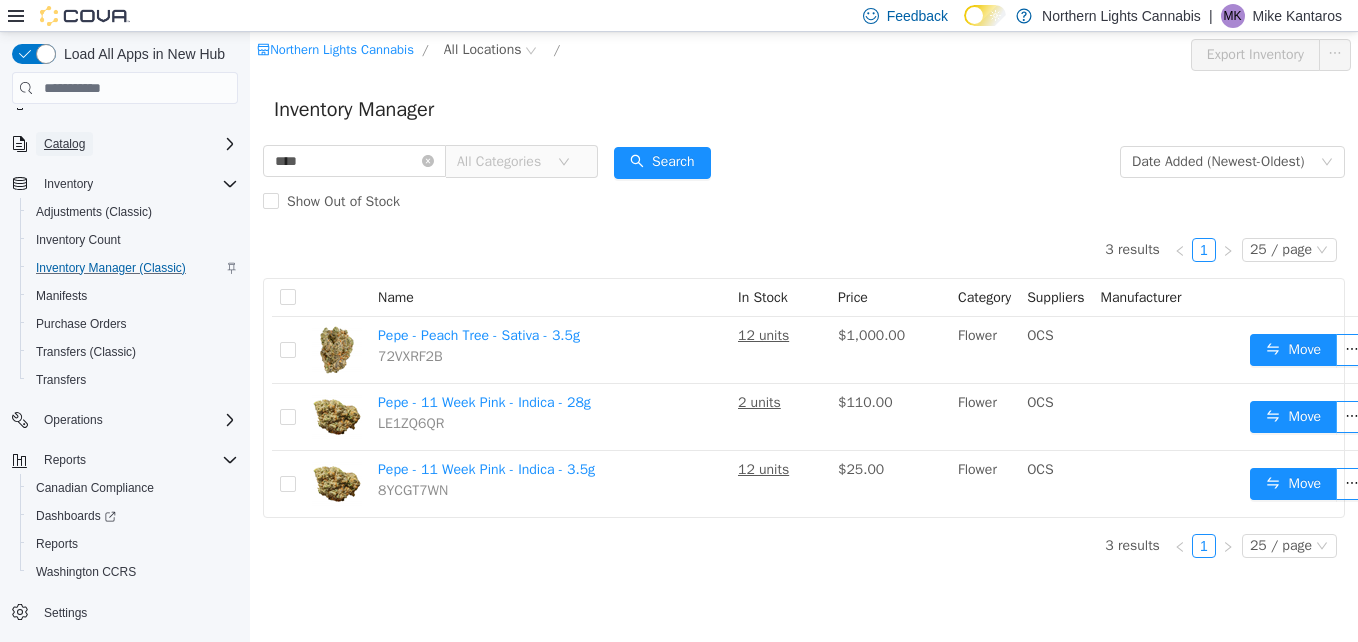 click on "Catalog" at bounding box center (64, 144) 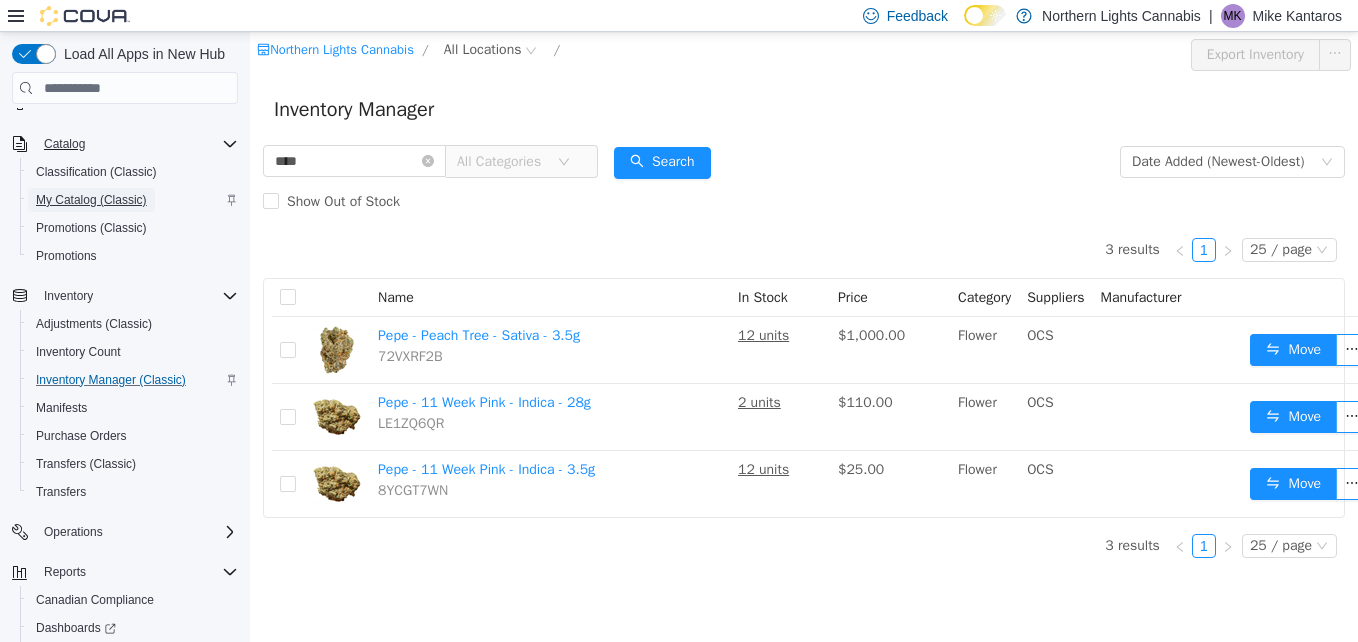 click on "My Catalog (Classic)" at bounding box center [91, 200] 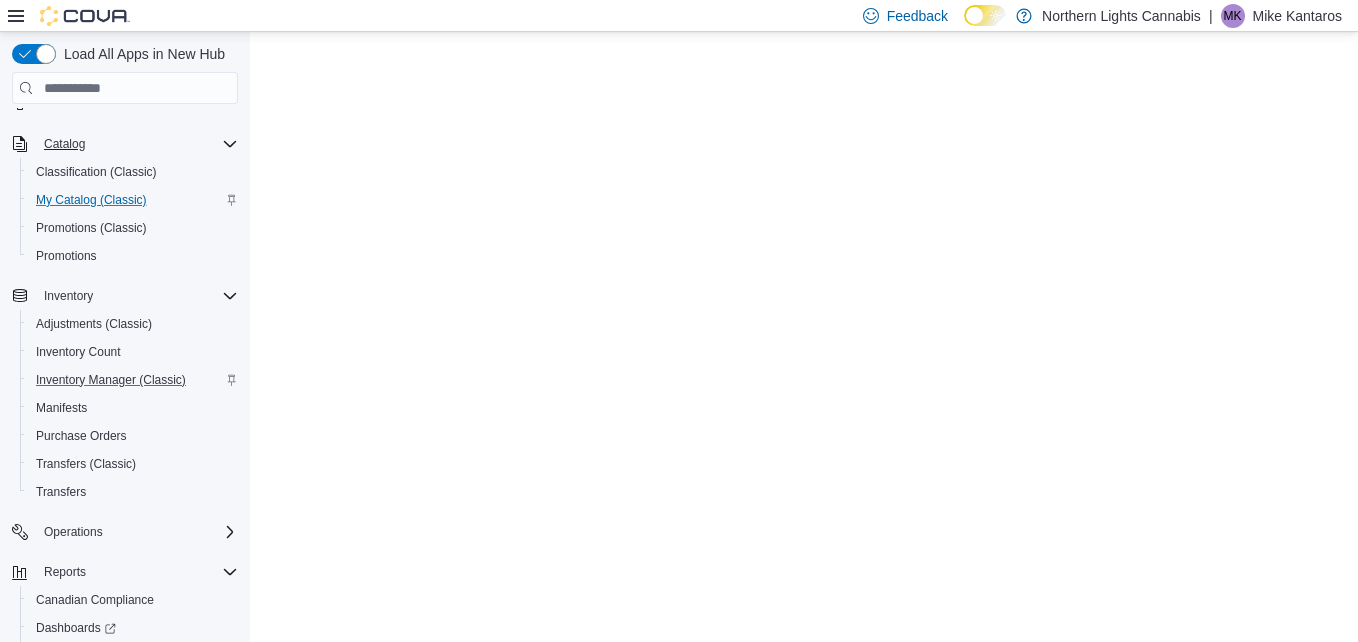 scroll, scrollTop: 0, scrollLeft: 0, axis: both 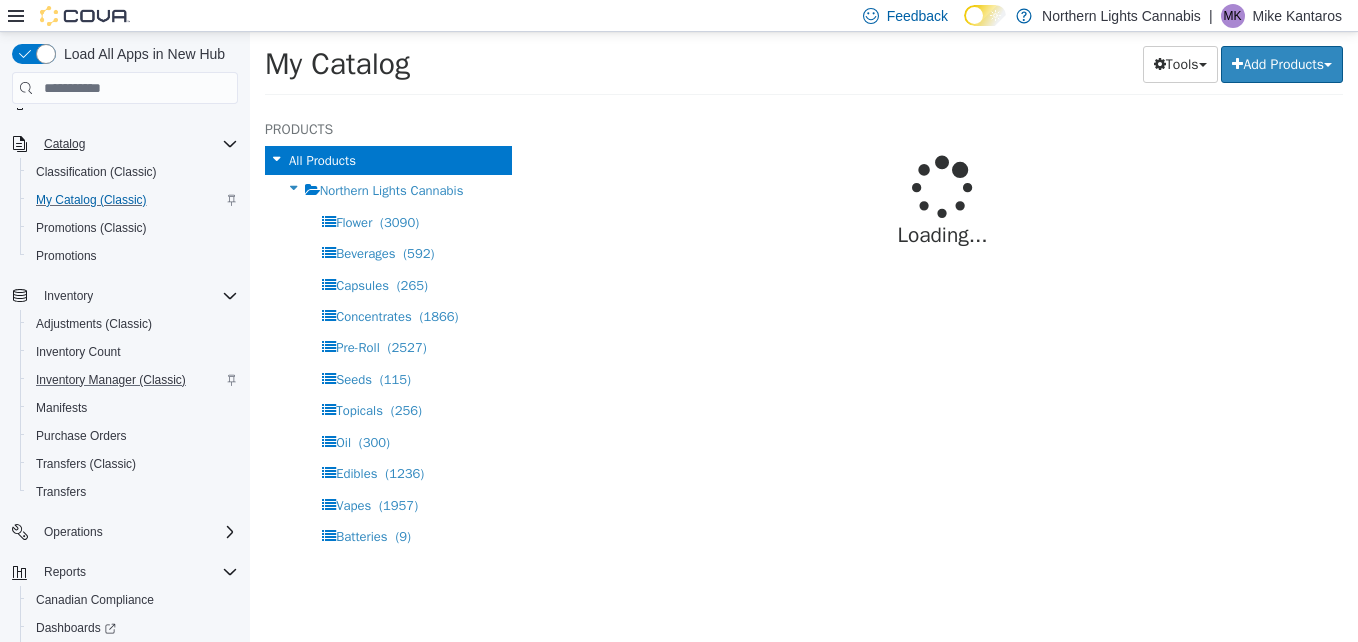 select on "**********" 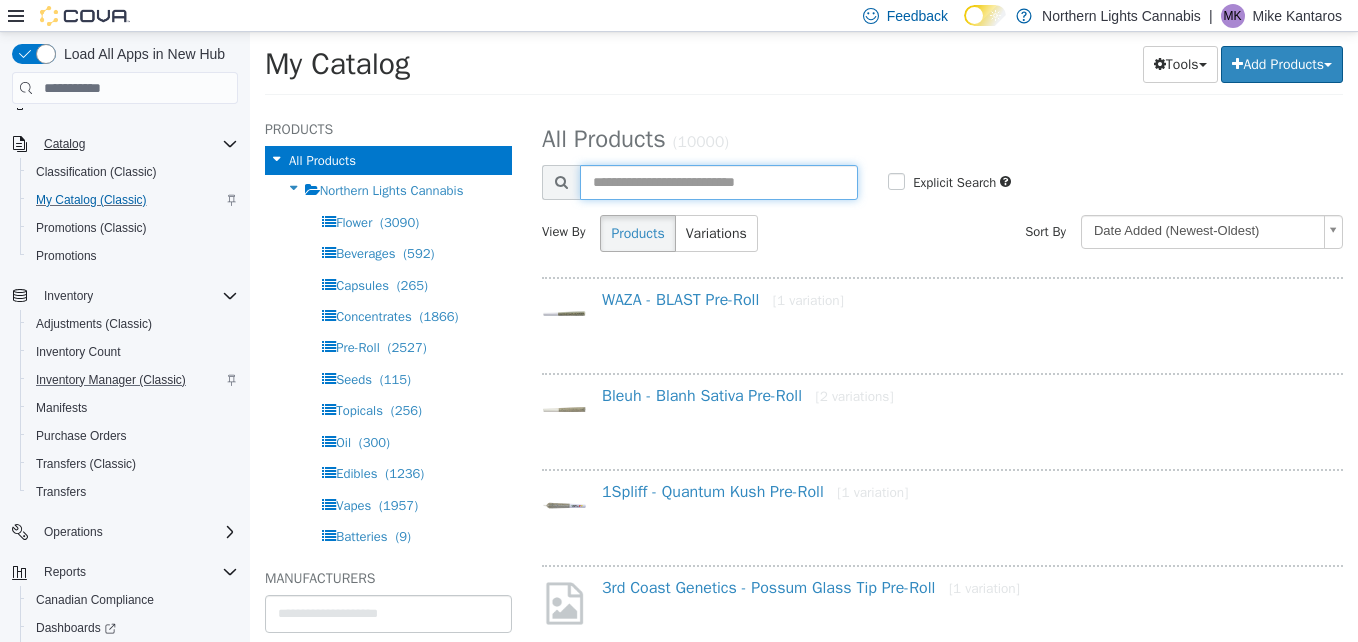 click at bounding box center [719, 182] 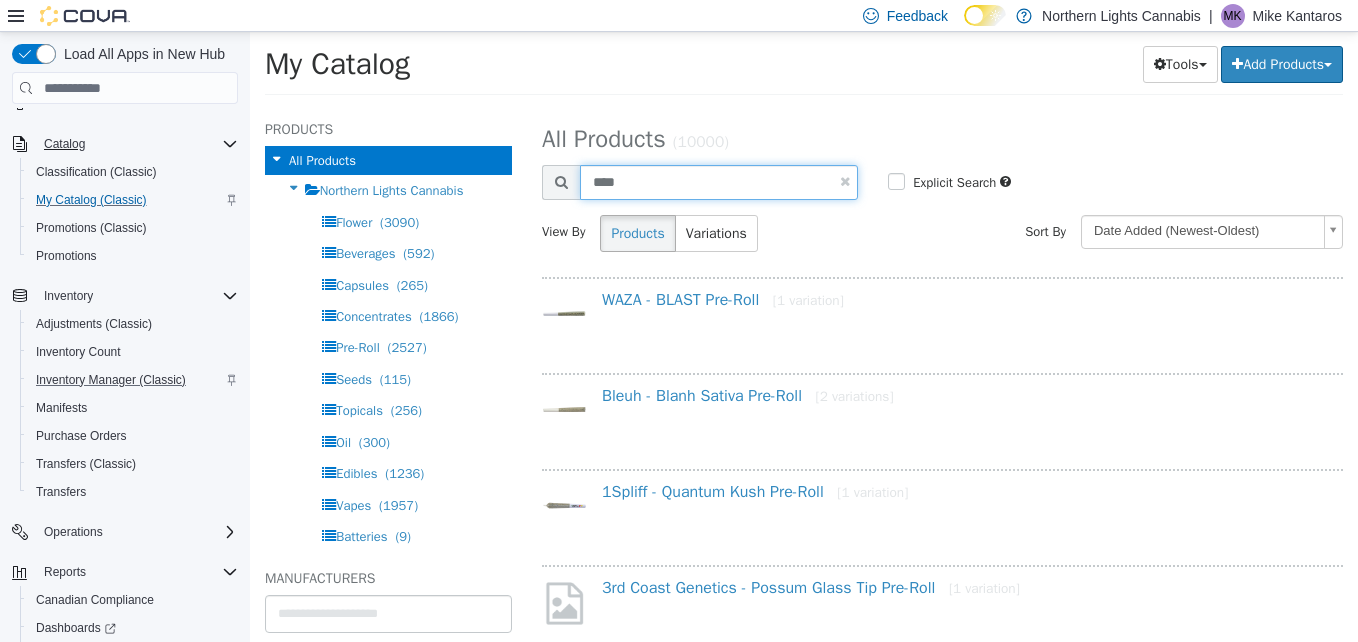 type on "****" 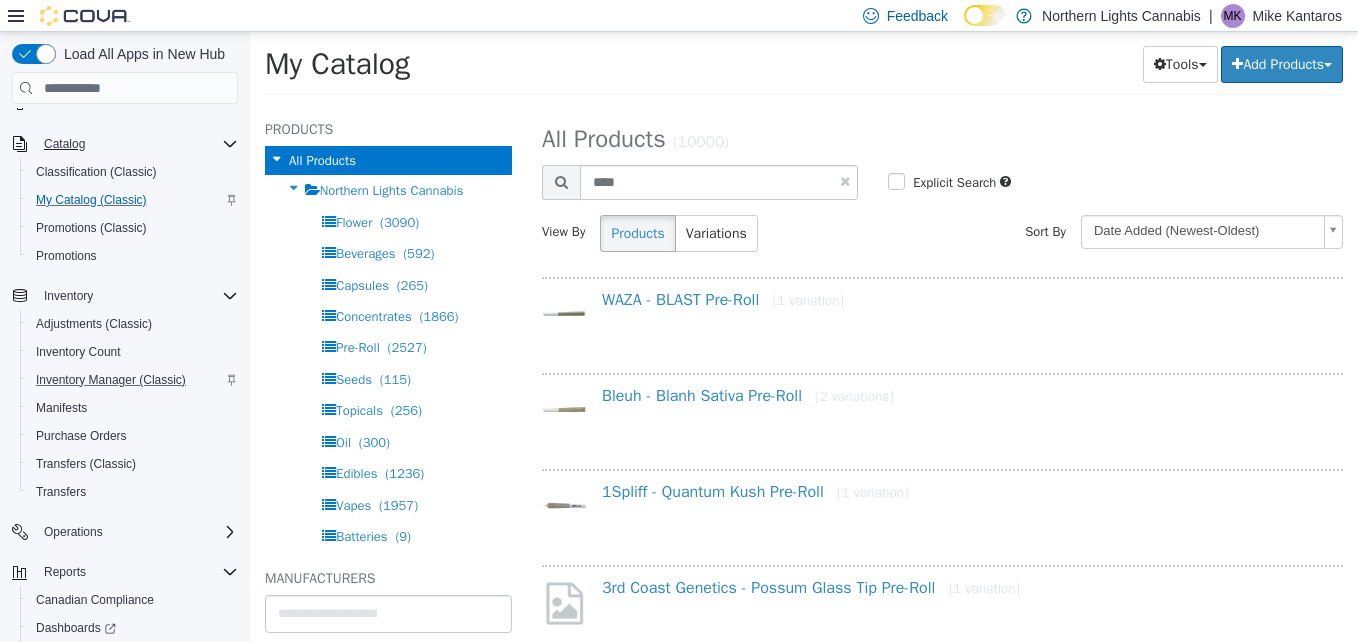 select on "**********" 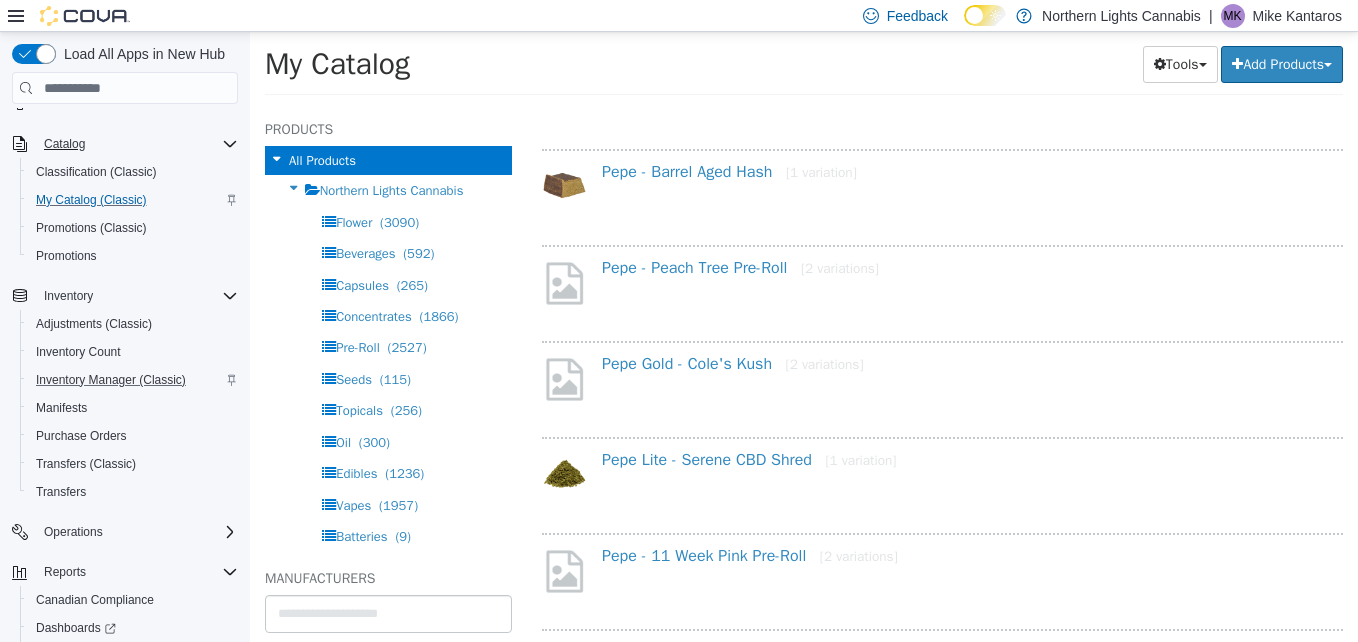 scroll, scrollTop: 609, scrollLeft: 0, axis: vertical 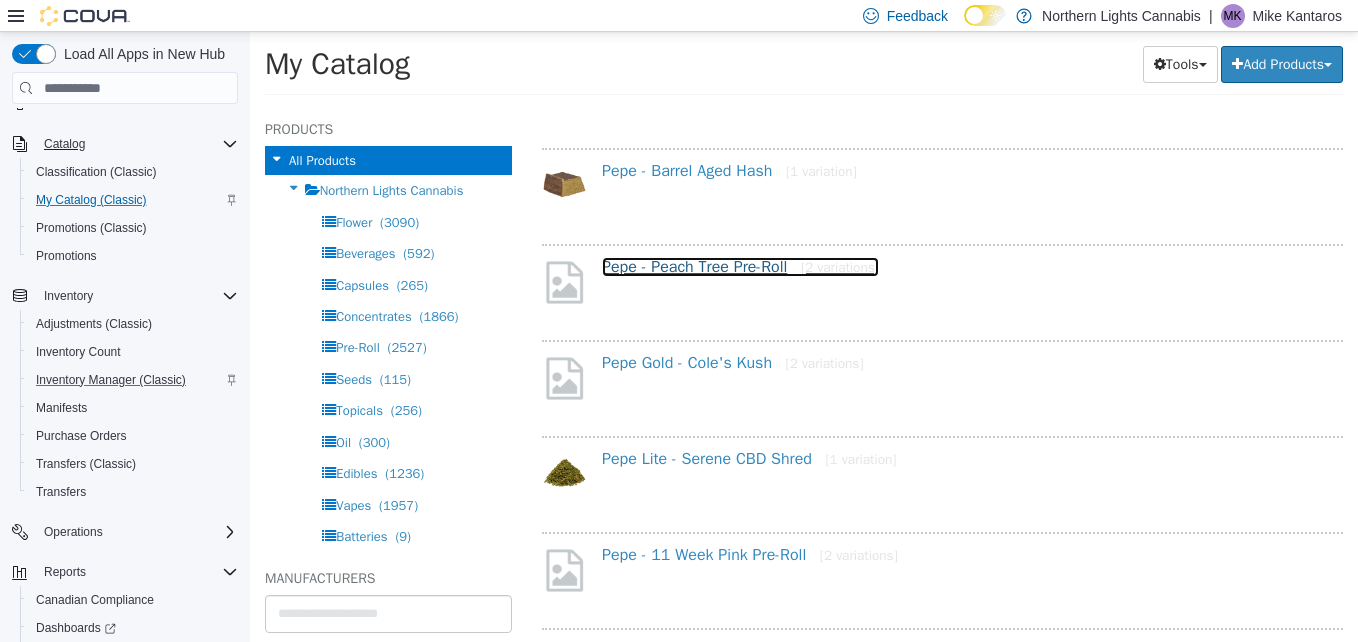 click on "Pepe - Peach Tree Pre-Roll
[2 variations]" at bounding box center (740, 267) 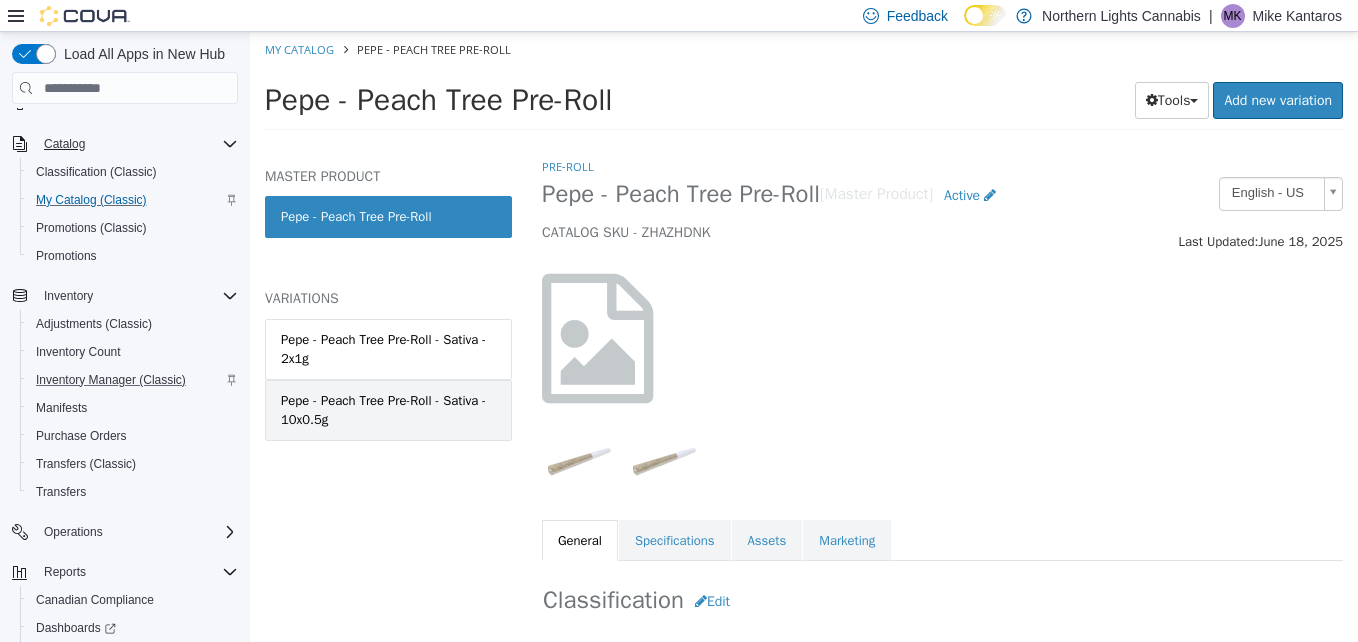 click on "Pepe - Peach Tree Pre-Roll - Sativa - 10x0.5g" at bounding box center (388, 410) 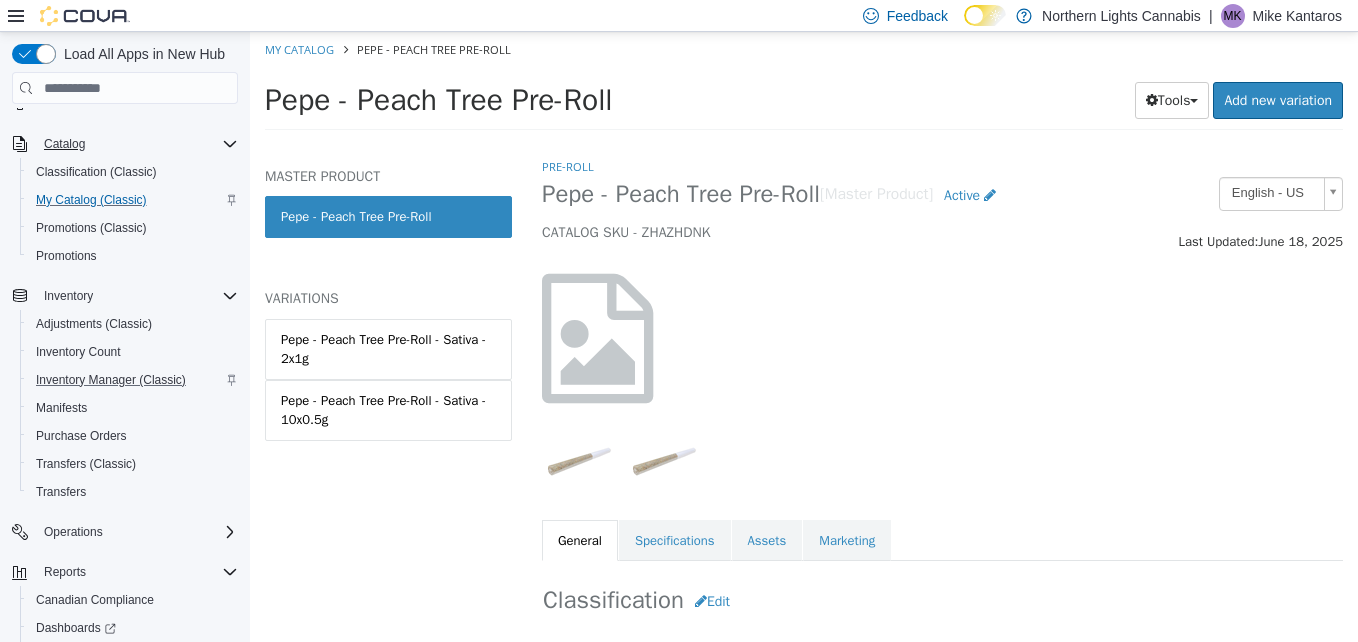 select on "**********" 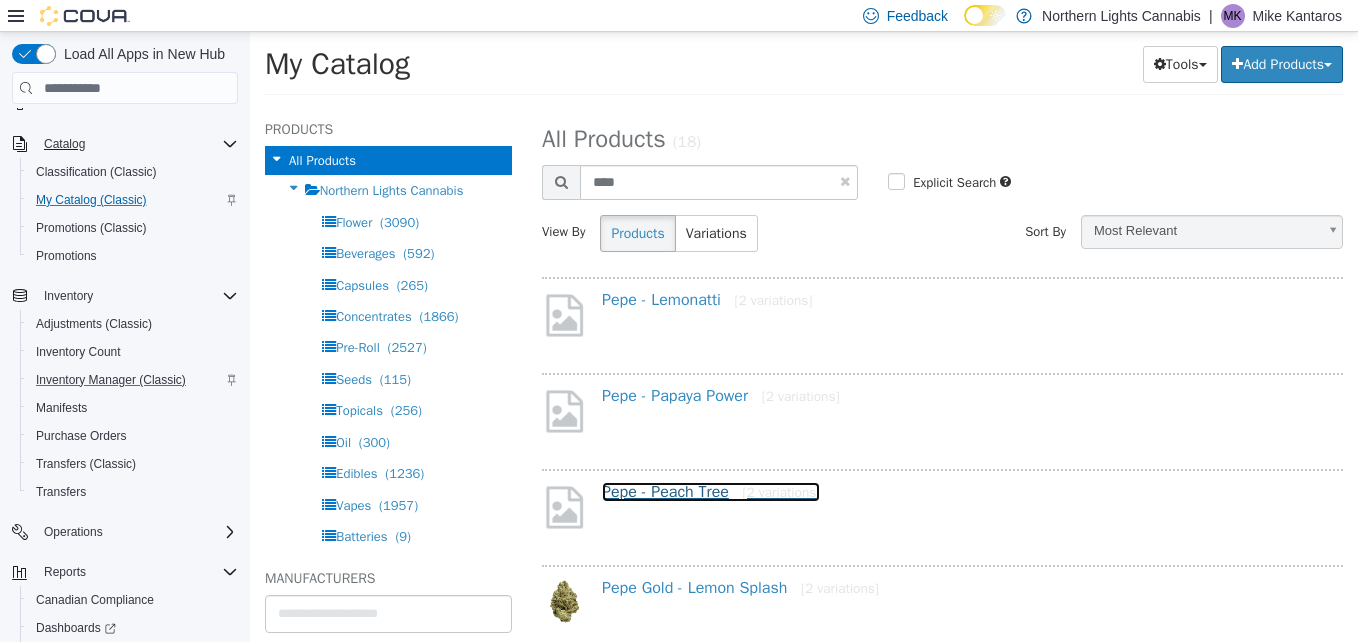 click on "Pepe - Peach Tree
[2 variations]" at bounding box center (711, 492) 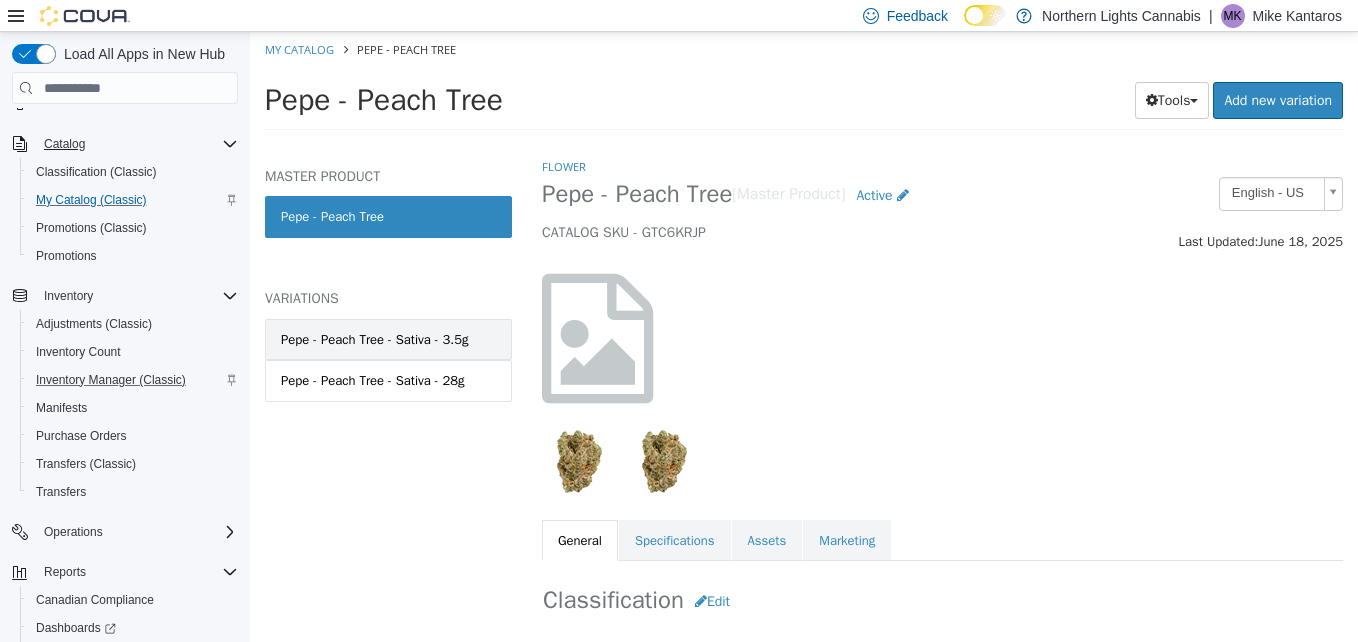 click on "Pepe - Peach Tree - Sativa - 3.5g" at bounding box center (375, 340) 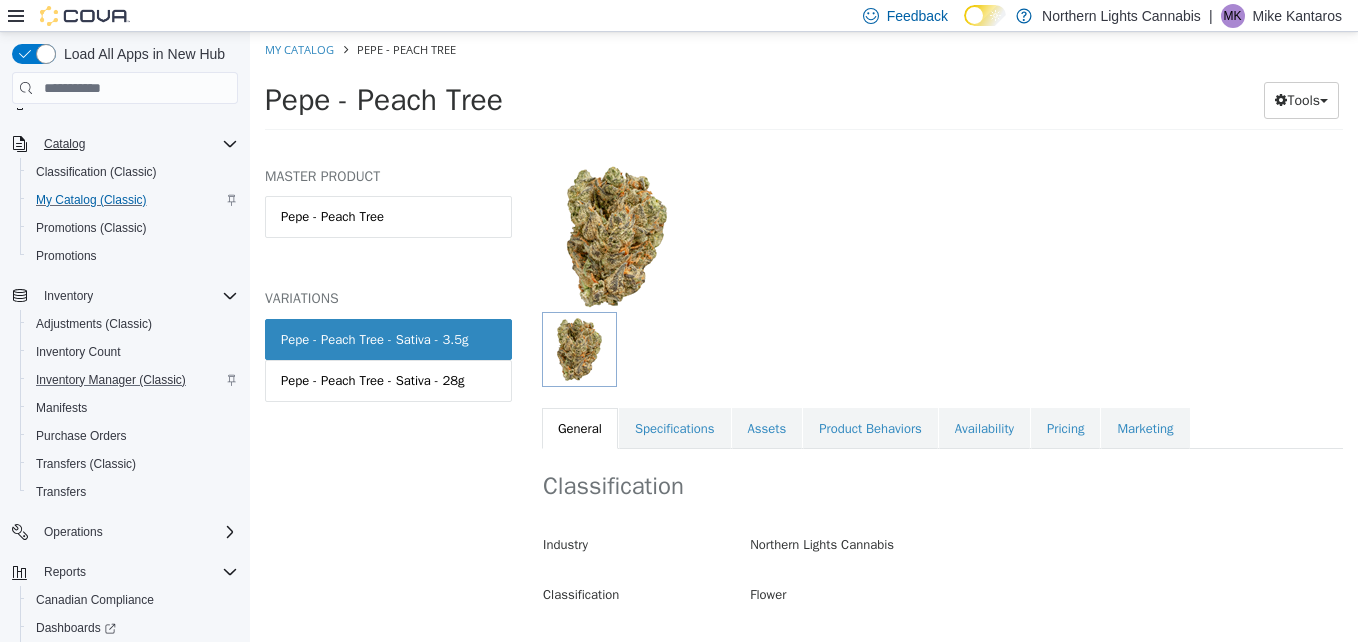 scroll, scrollTop: 114, scrollLeft: 0, axis: vertical 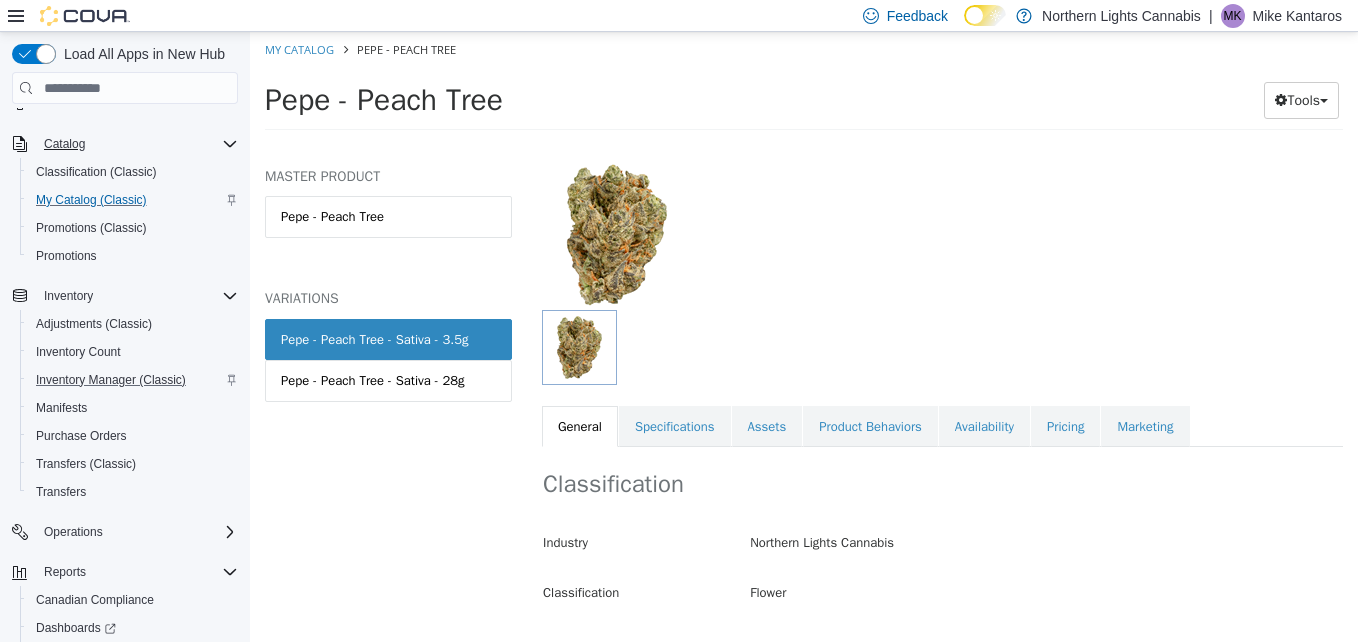 click on "Classification Industry
Northern Lights Cannabis
Classification
Flower
Cancel Save Changes" at bounding box center (942, 549) 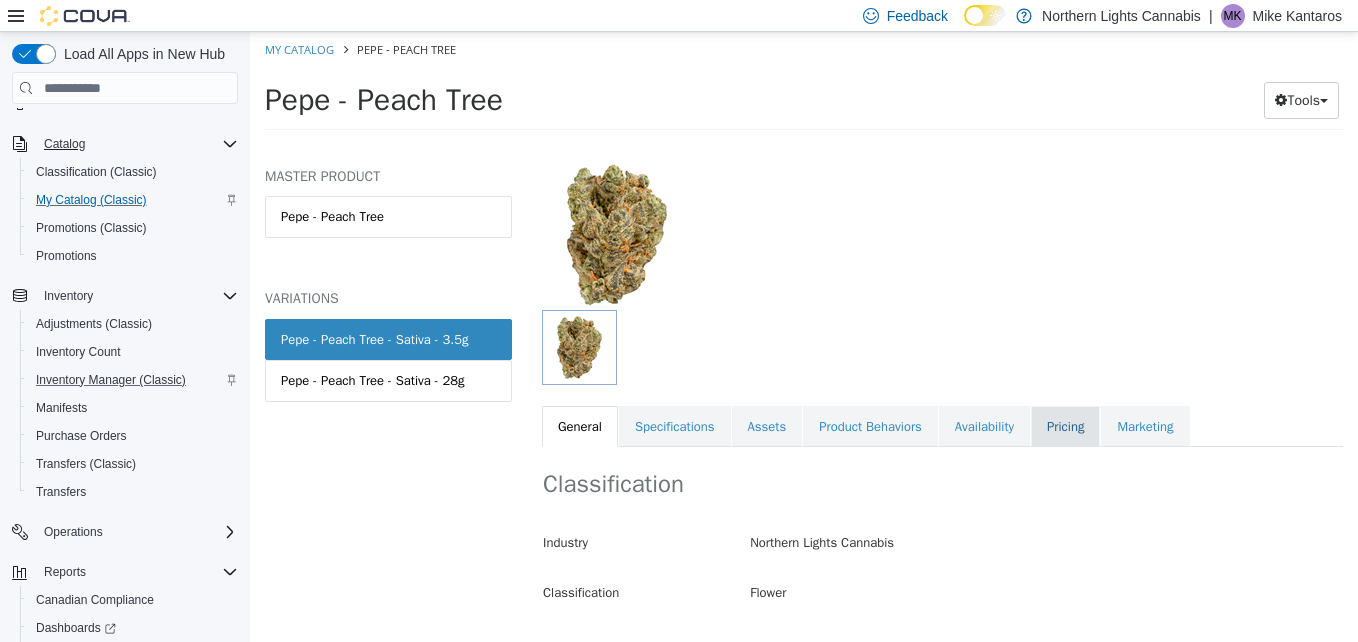 click on "Pricing" at bounding box center (1065, 427) 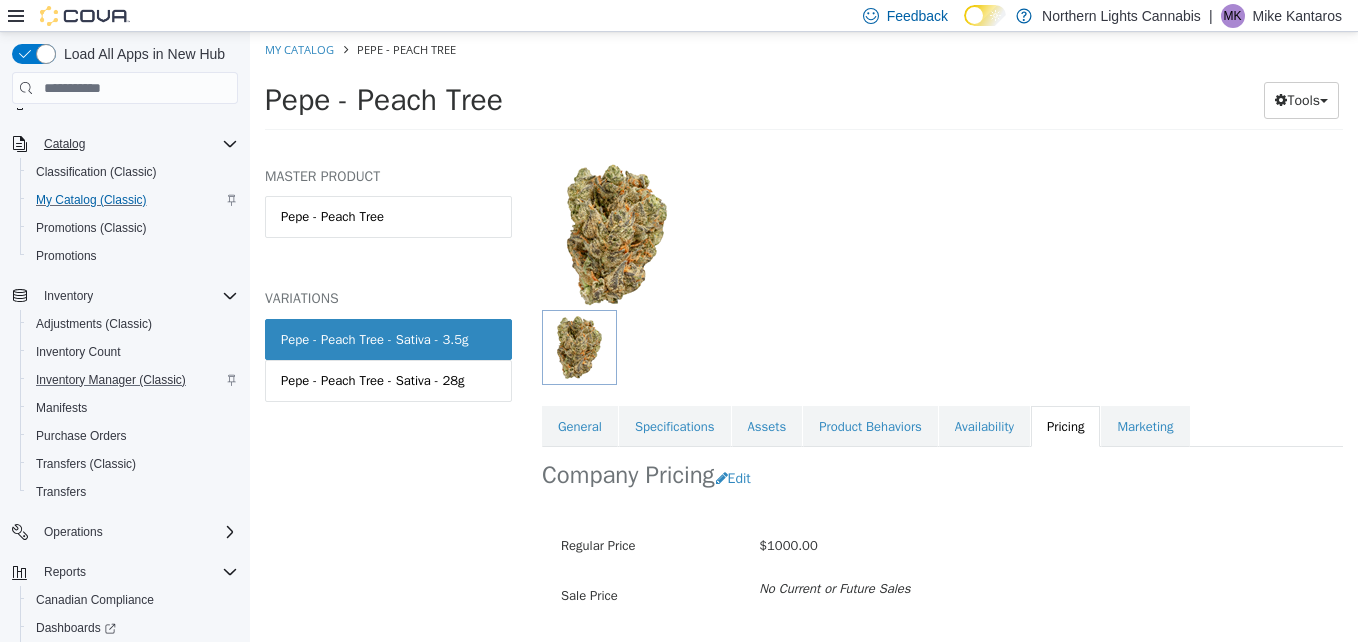 scroll, scrollTop: 232, scrollLeft: 0, axis: vertical 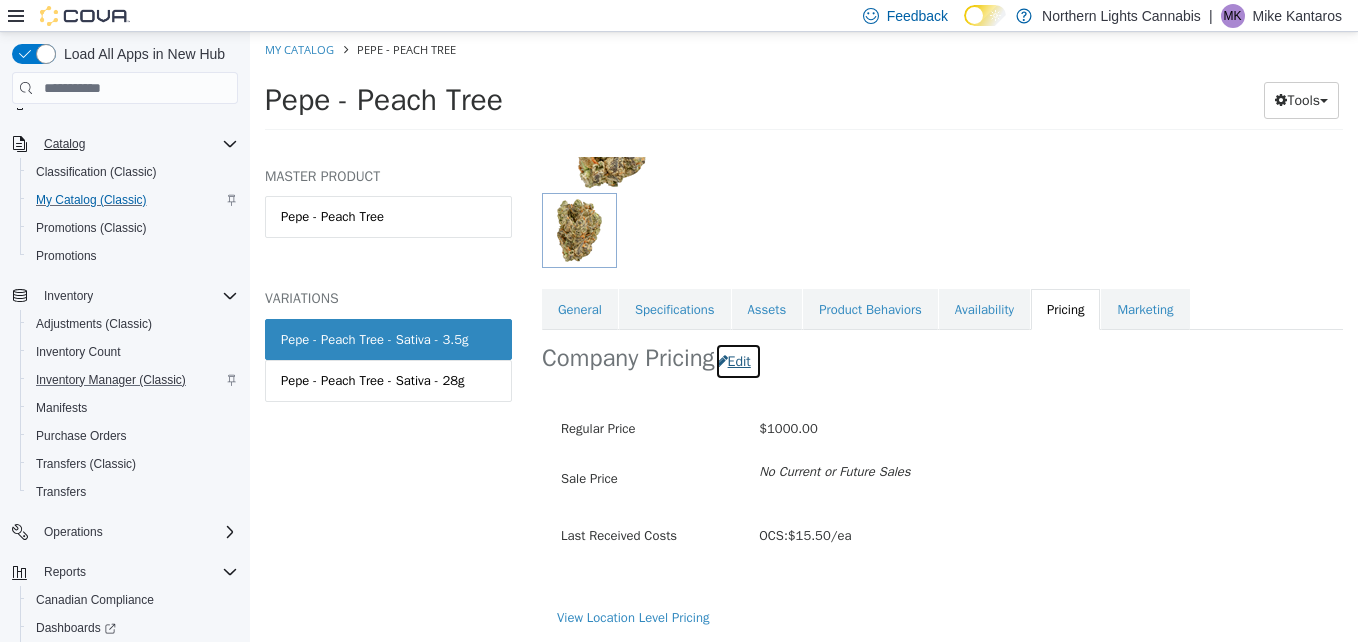 click on "Edit" at bounding box center (738, 361) 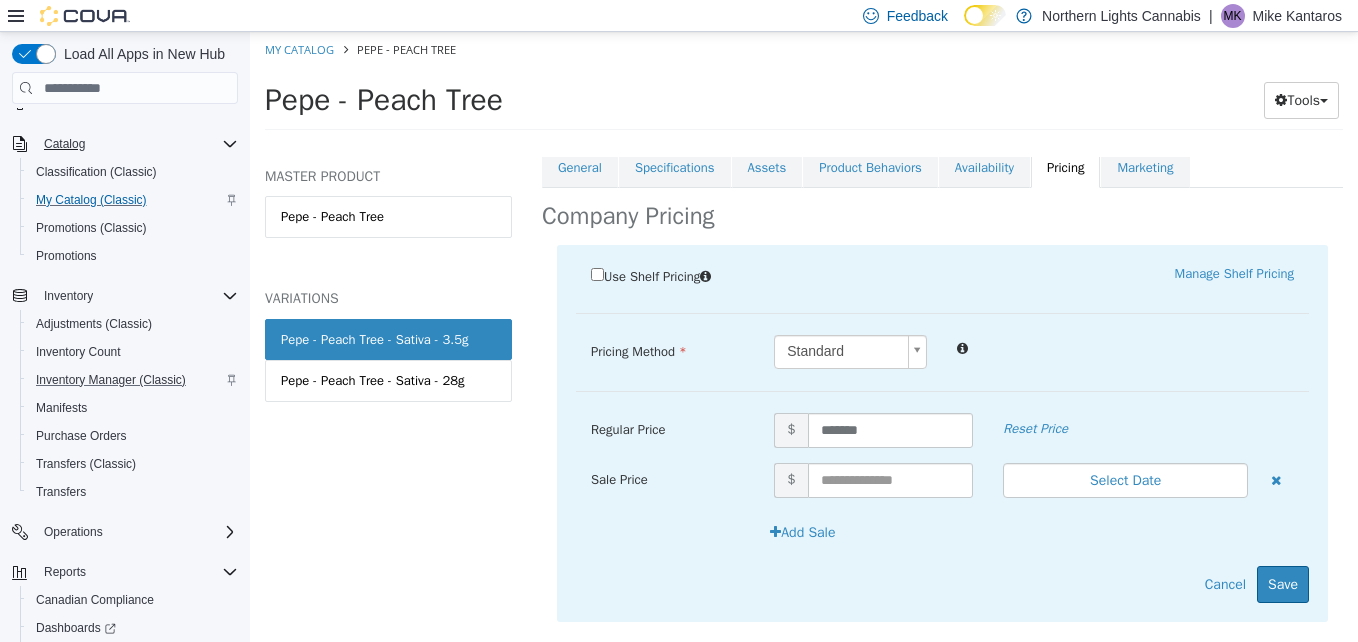 scroll, scrollTop: 374, scrollLeft: 0, axis: vertical 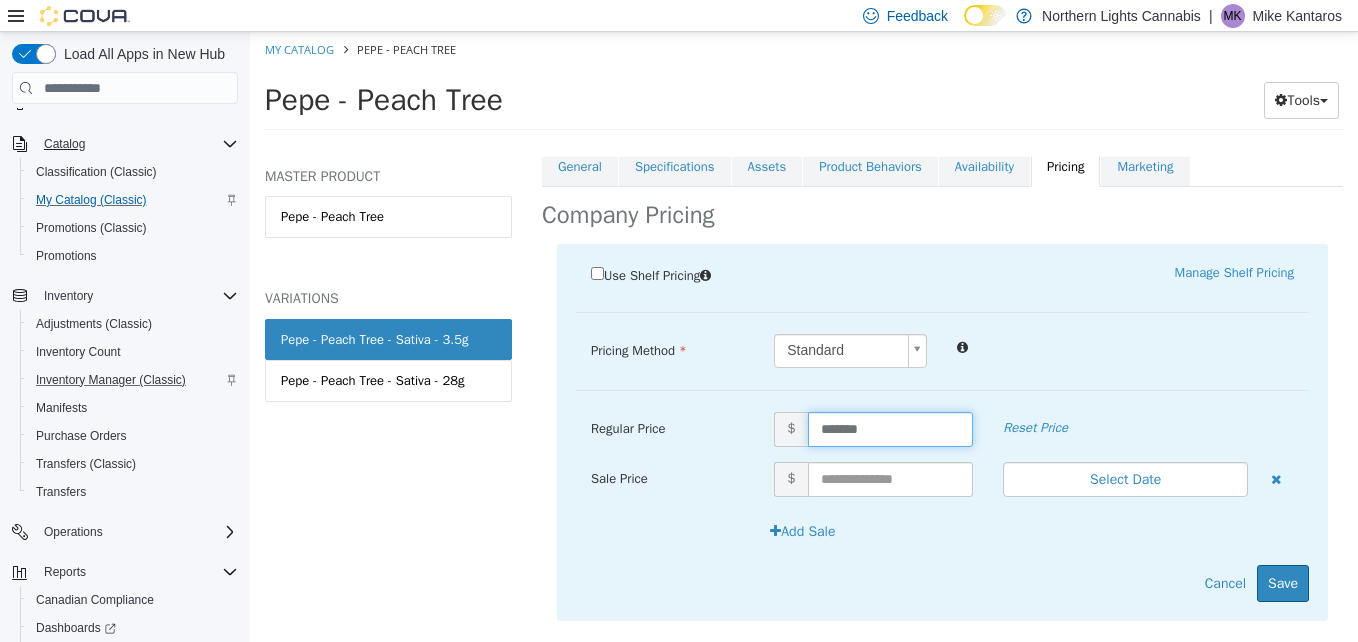 click on "*******" at bounding box center [891, 429] 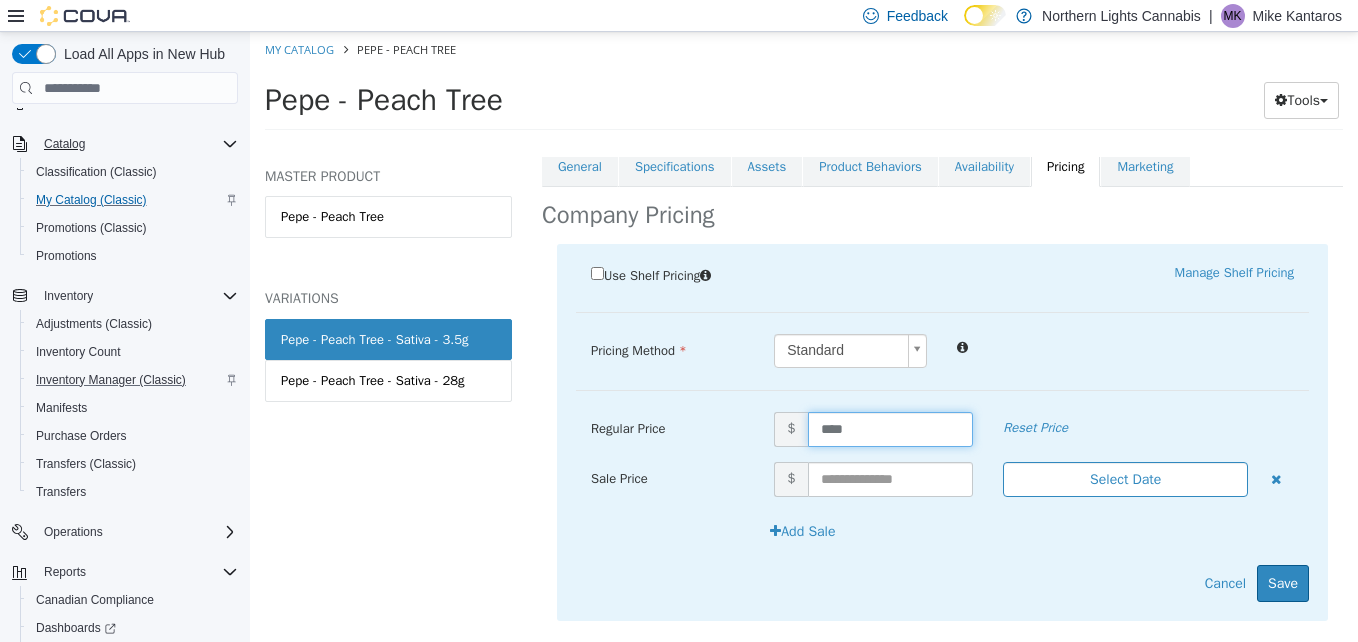 type on "*****" 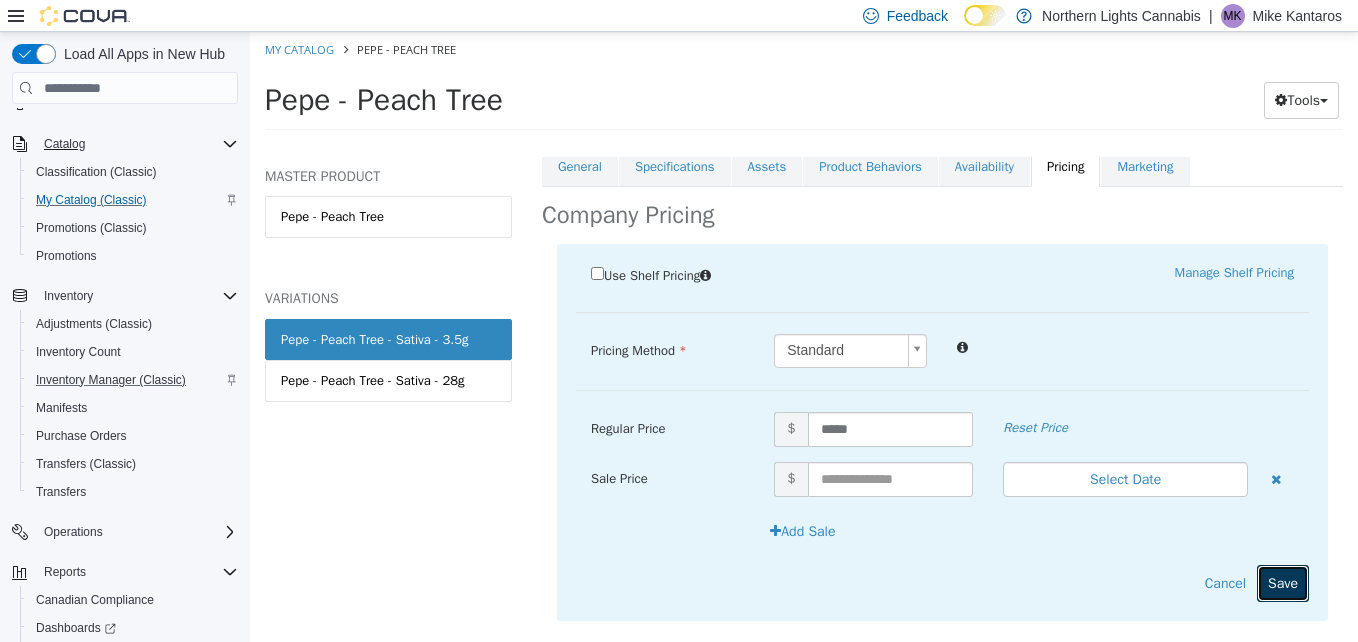 click on "Save" at bounding box center [1283, 583] 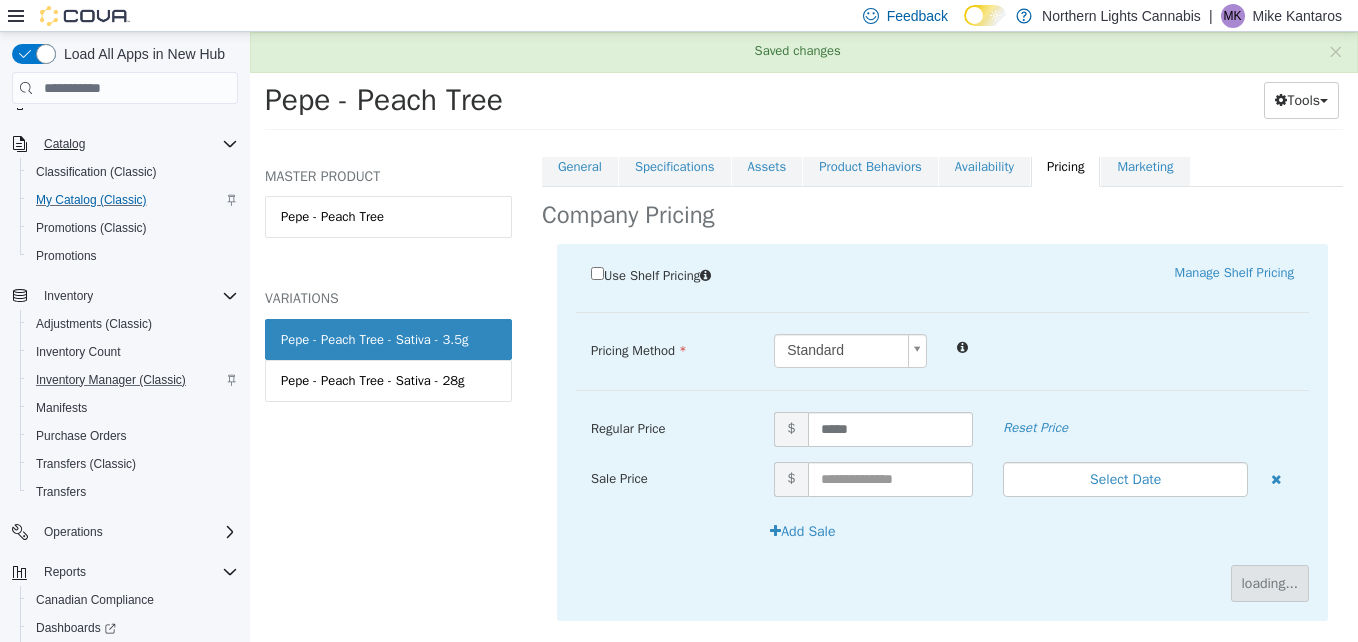 scroll, scrollTop: 232, scrollLeft: 0, axis: vertical 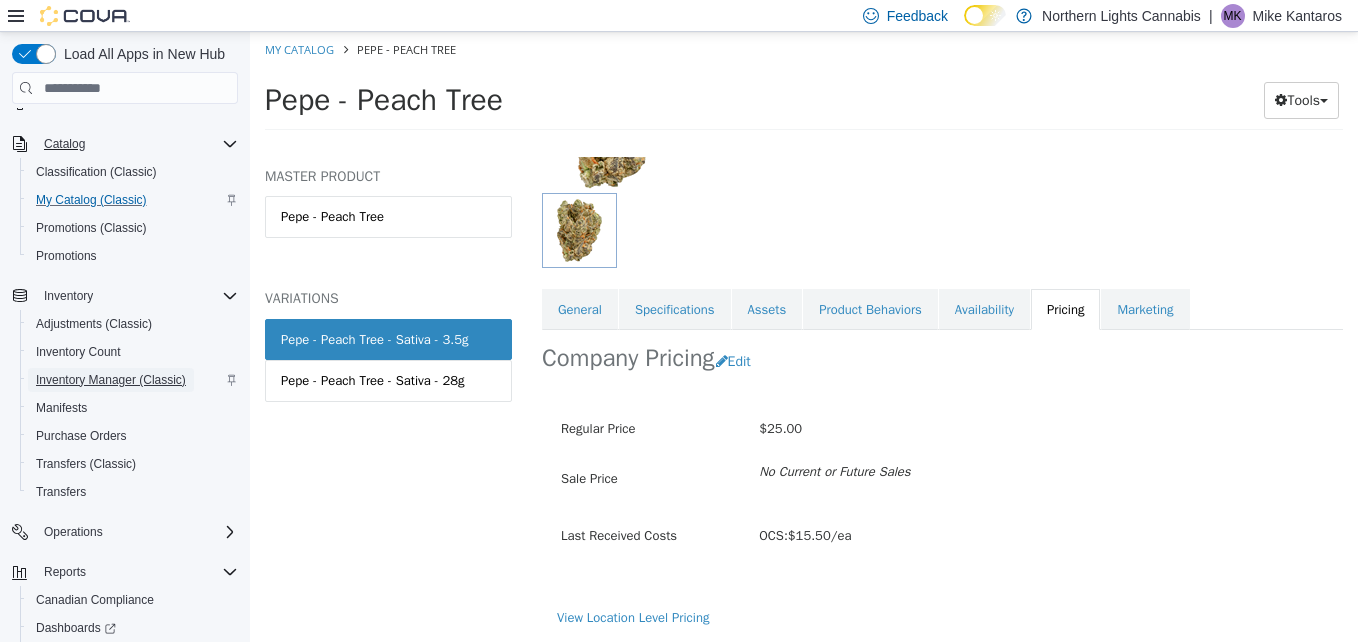 click on "Inventory Manager (Classic)" at bounding box center [111, 380] 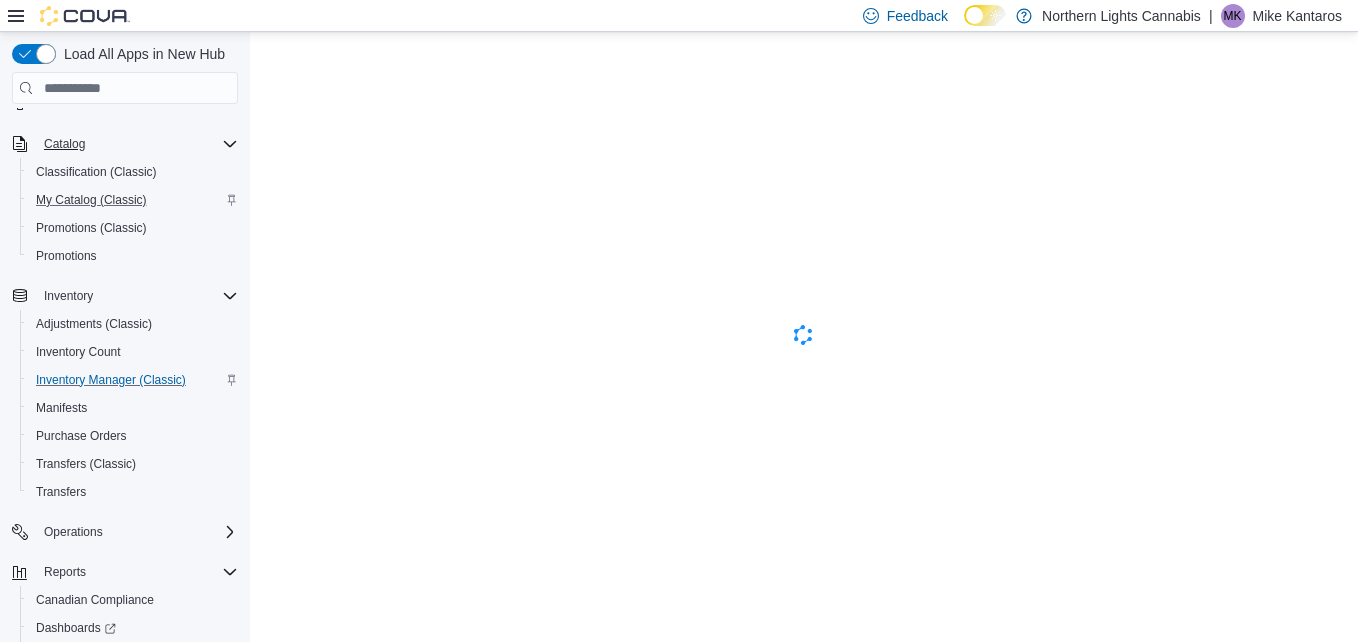 scroll, scrollTop: 0, scrollLeft: 0, axis: both 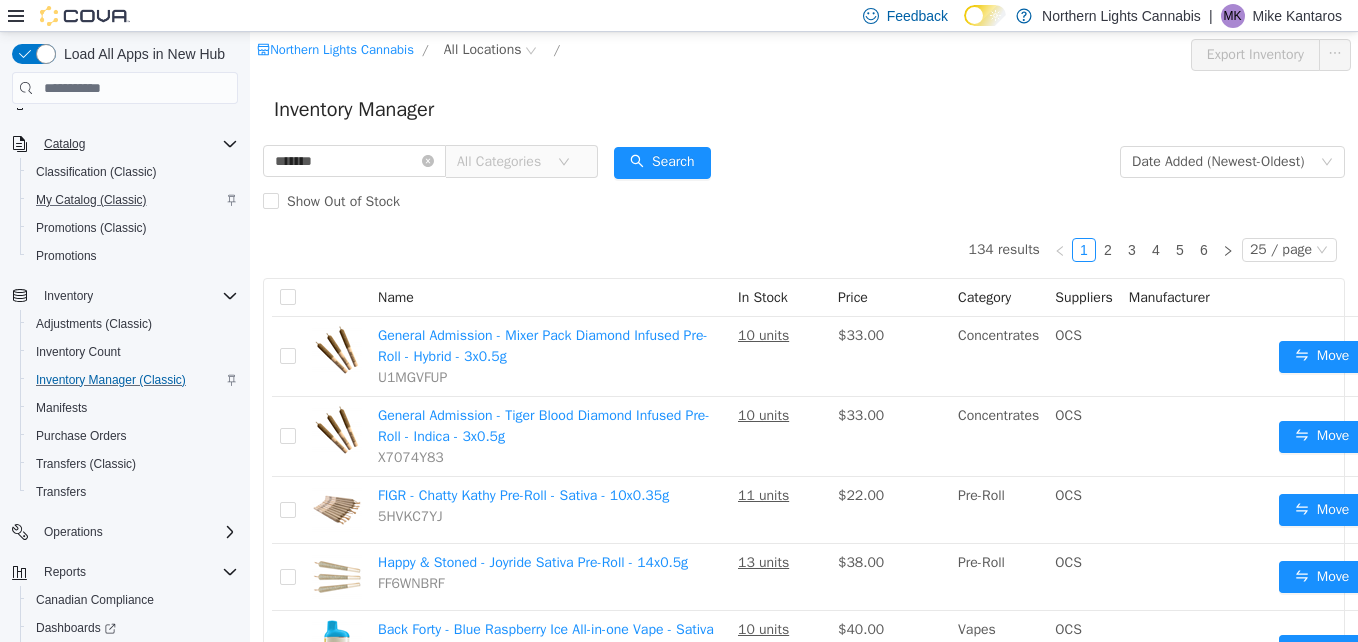 type on "*******" 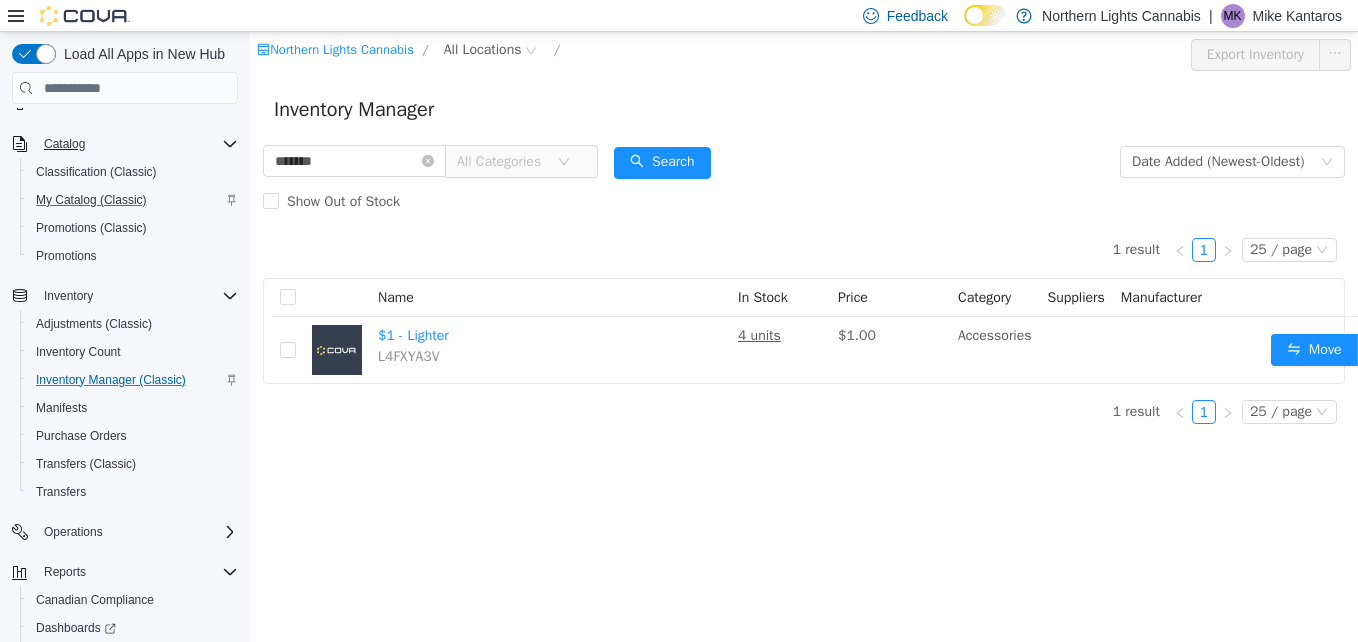scroll, scrollTop: 0, scrollLeft: 61, axis: horizontal 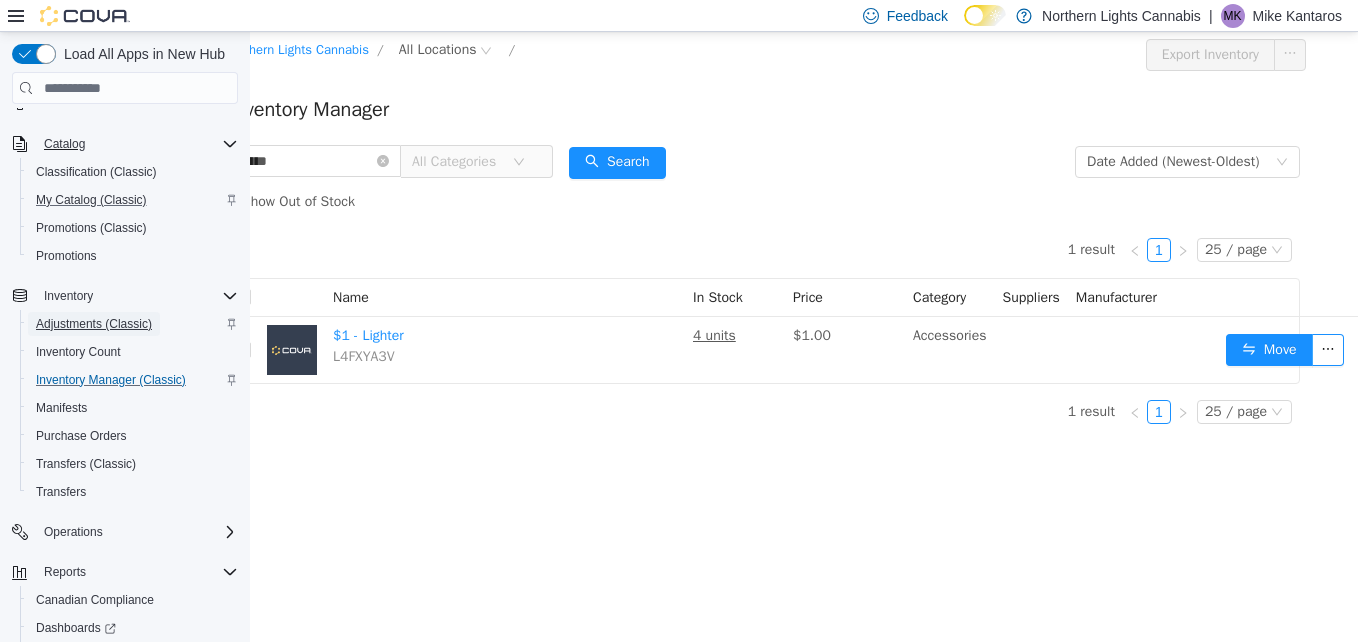click on "Adjustments (Classic)" at bounding box center (94, 324) 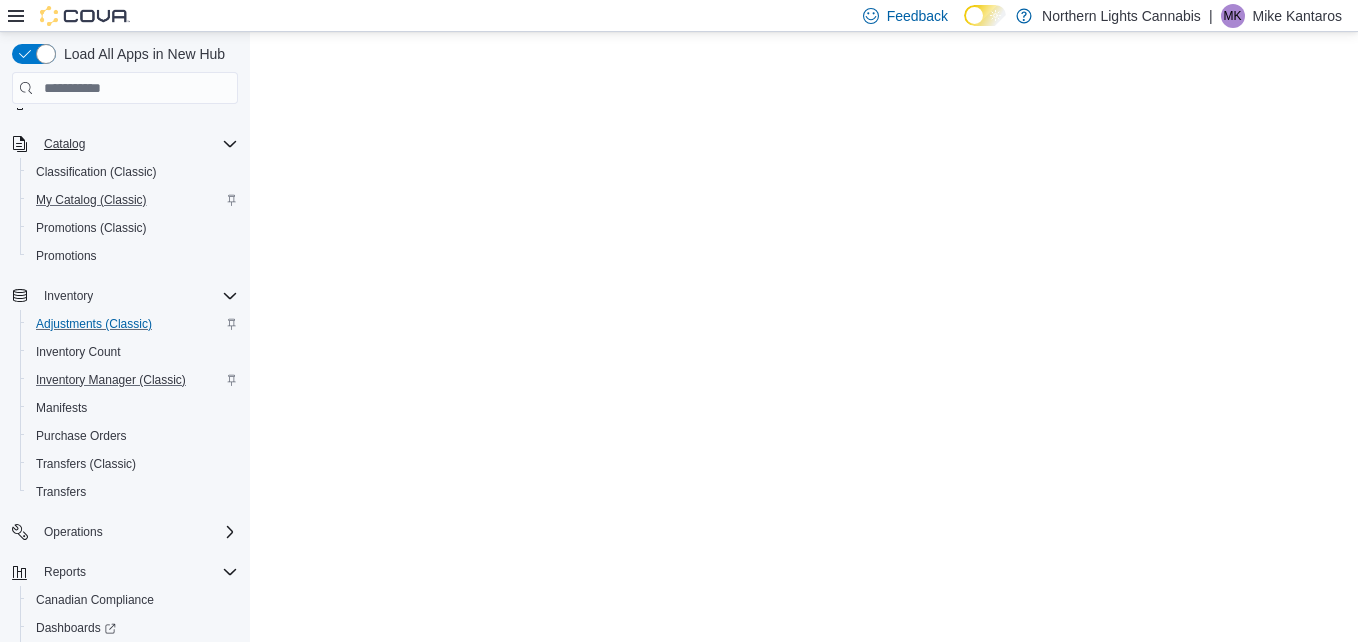 scroll, scrollTop: 0, scrollLeft: 0, axis: both 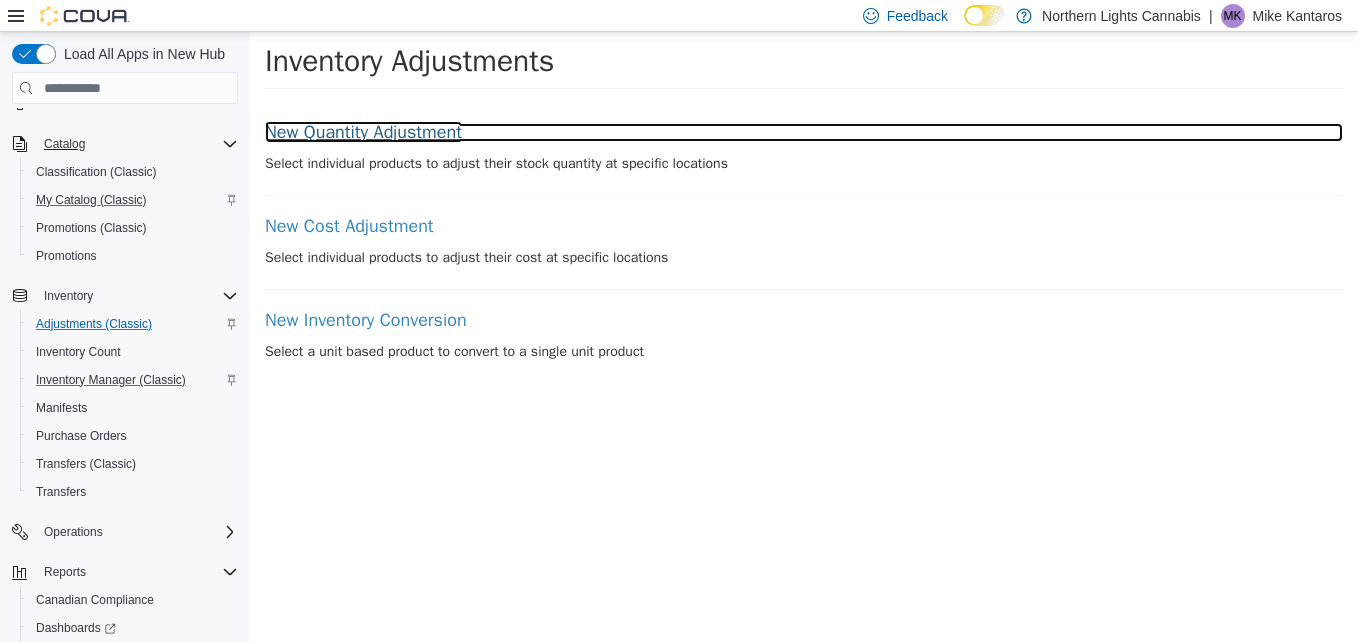 click on "New Quantity Adjustment" at bounding box center (804, 133) 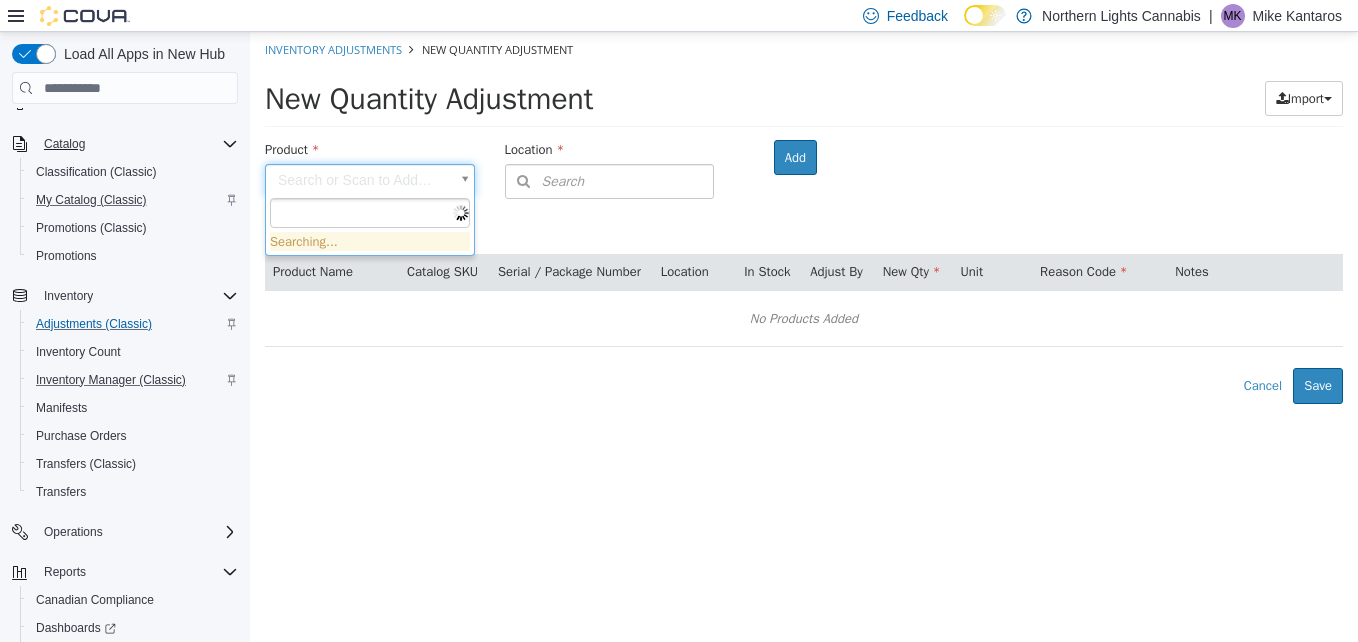 click on "×
Inventory Adjustments
New Quantity Adjustment
New Quantity Adjustment
Import  Inventory Export (.CSV) Package List (.TXT)
Product     Search or Scan to Add Product     Location Search Type 3 or more characters or browse       Northern Lights Cannabis     (1)         [NUMBER] [STREET]         Room   Add Products  ( 0 ) Product Name Catalog SKU Serial / Package Number Location In Stock Adjust By New Qty Unit Reason Code Notes No Products Added Error saving adjustment please resolve the errors above. Cancel Save
Searching..." at bounding box center (804, 218) 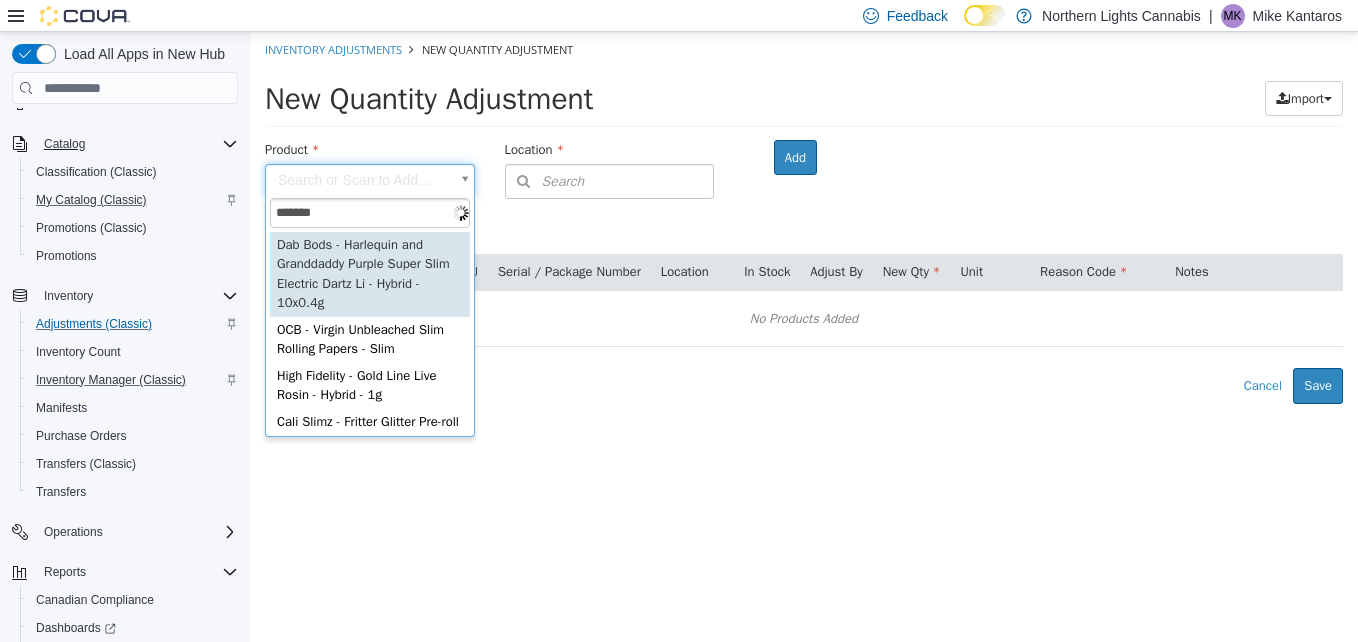 type on "********" 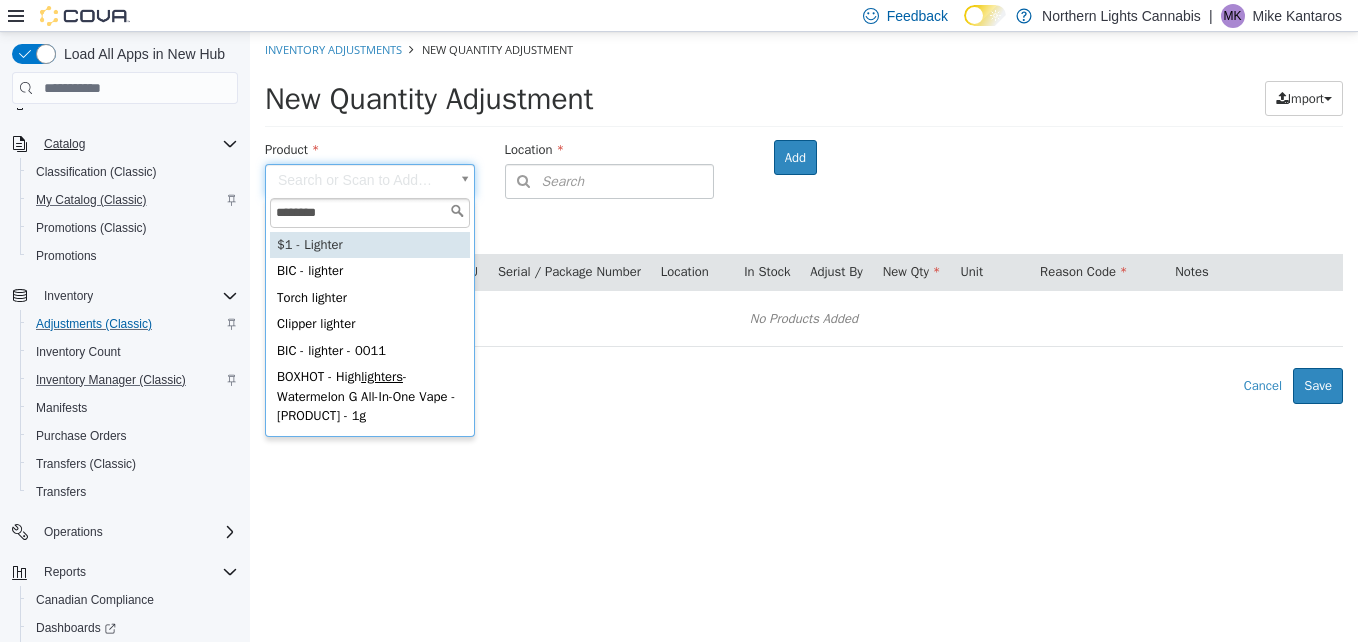 type on "**********" 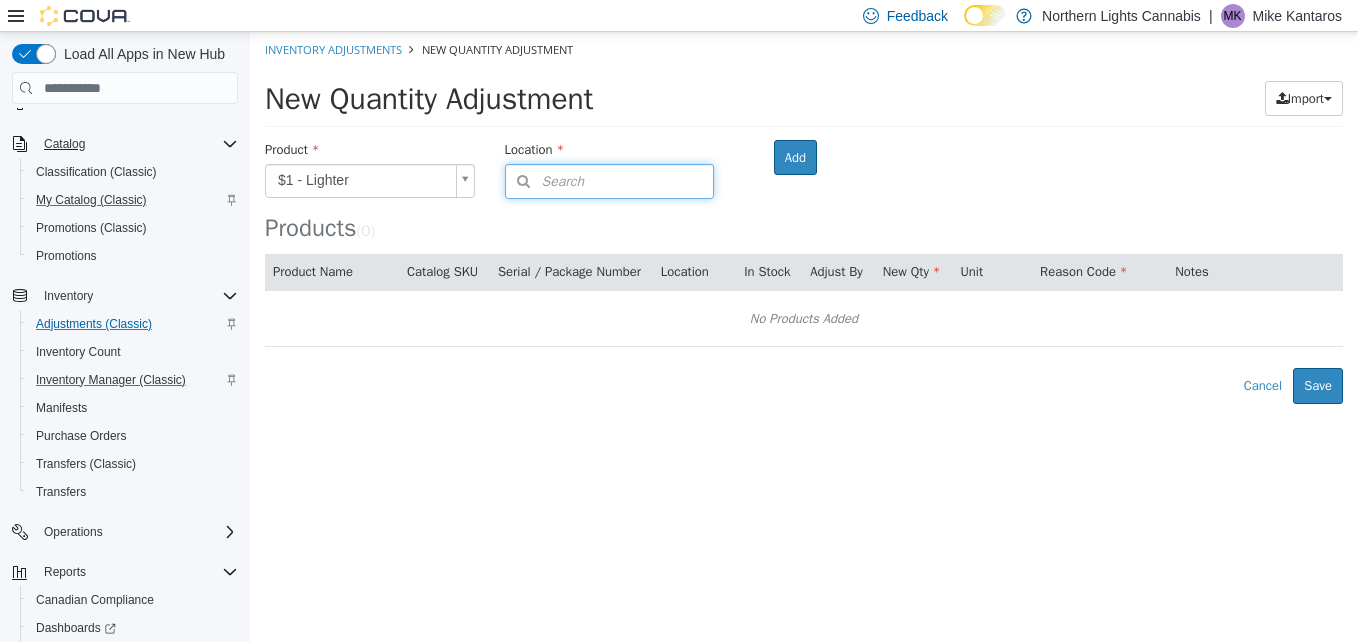 click on "Search" at bounding box center (610, 181) 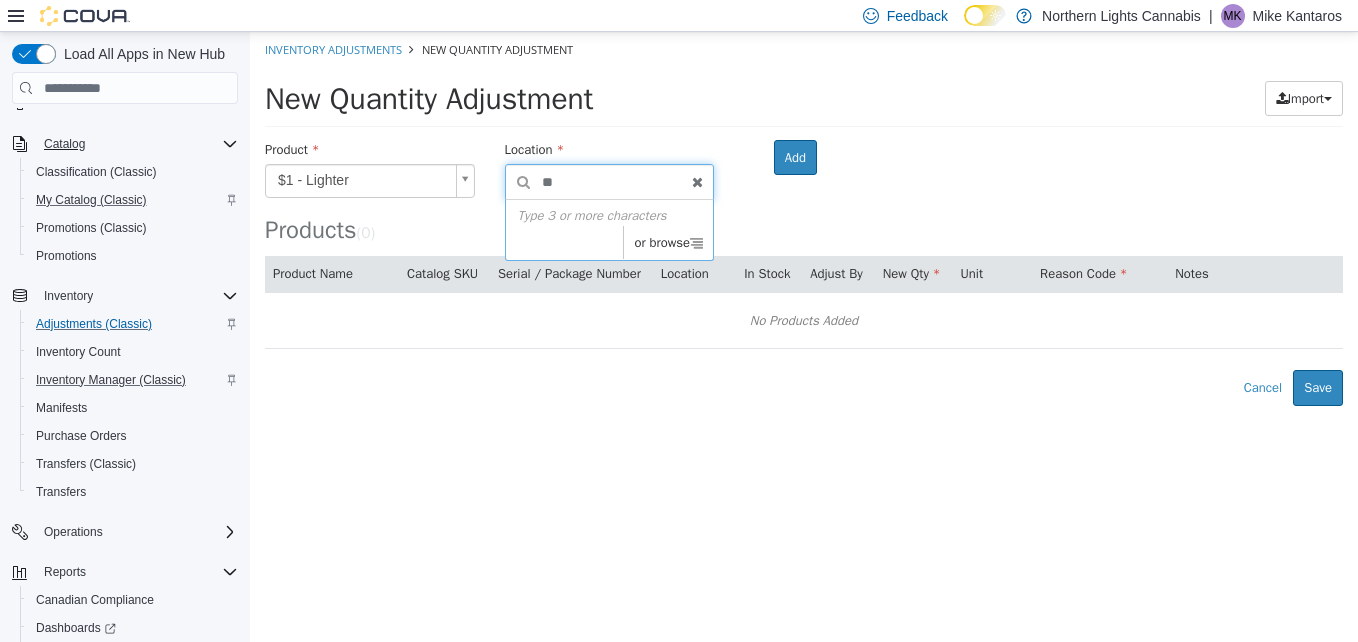 type on "*" 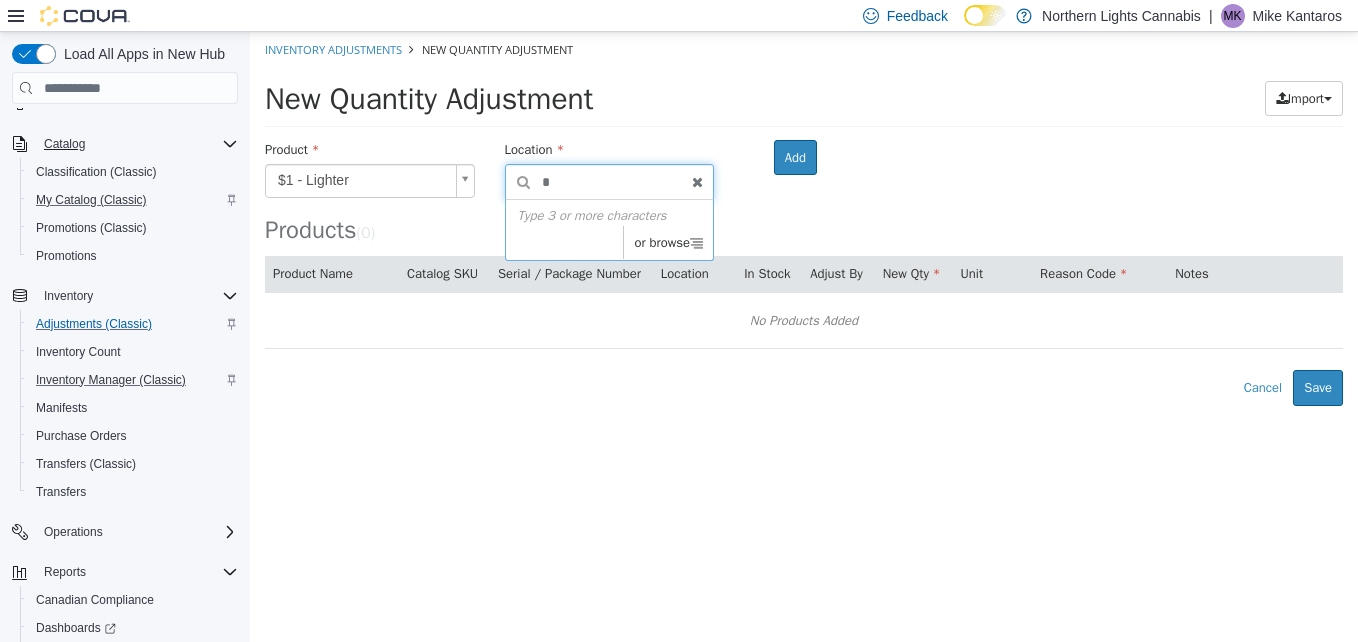 type 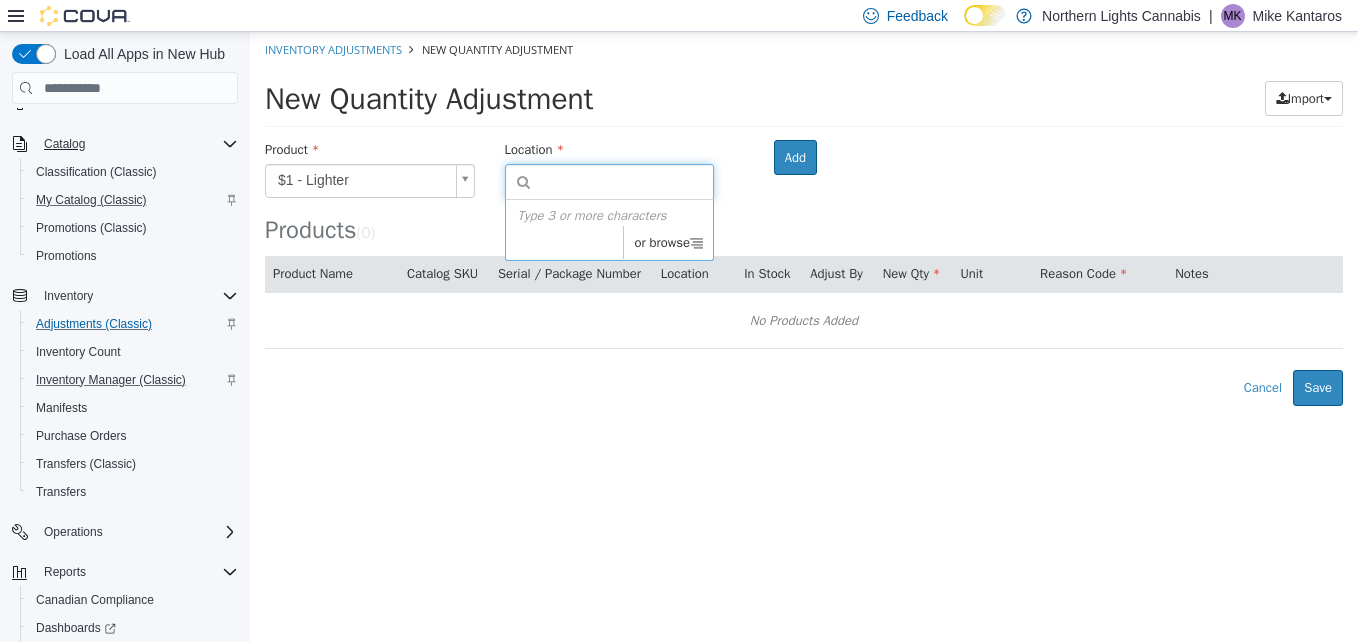 click on "Products  ( 0 )" at bounding box center (804, 192) 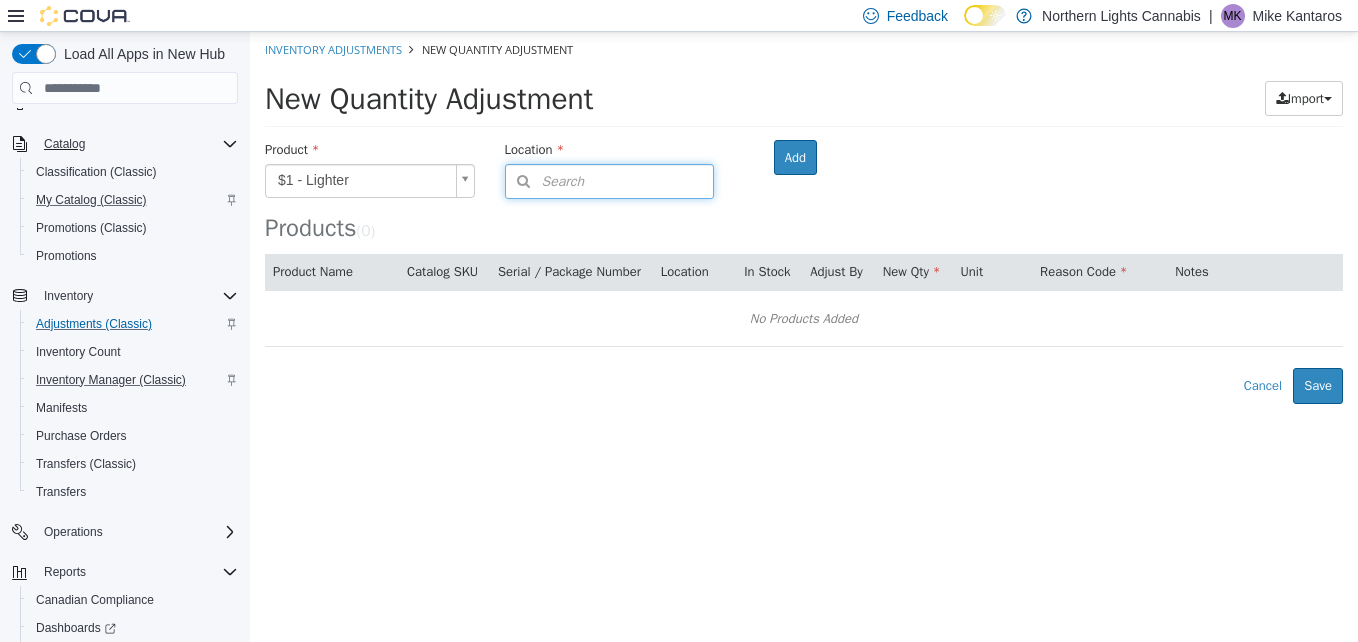 click on "Search" at bounding box center [610, 181] 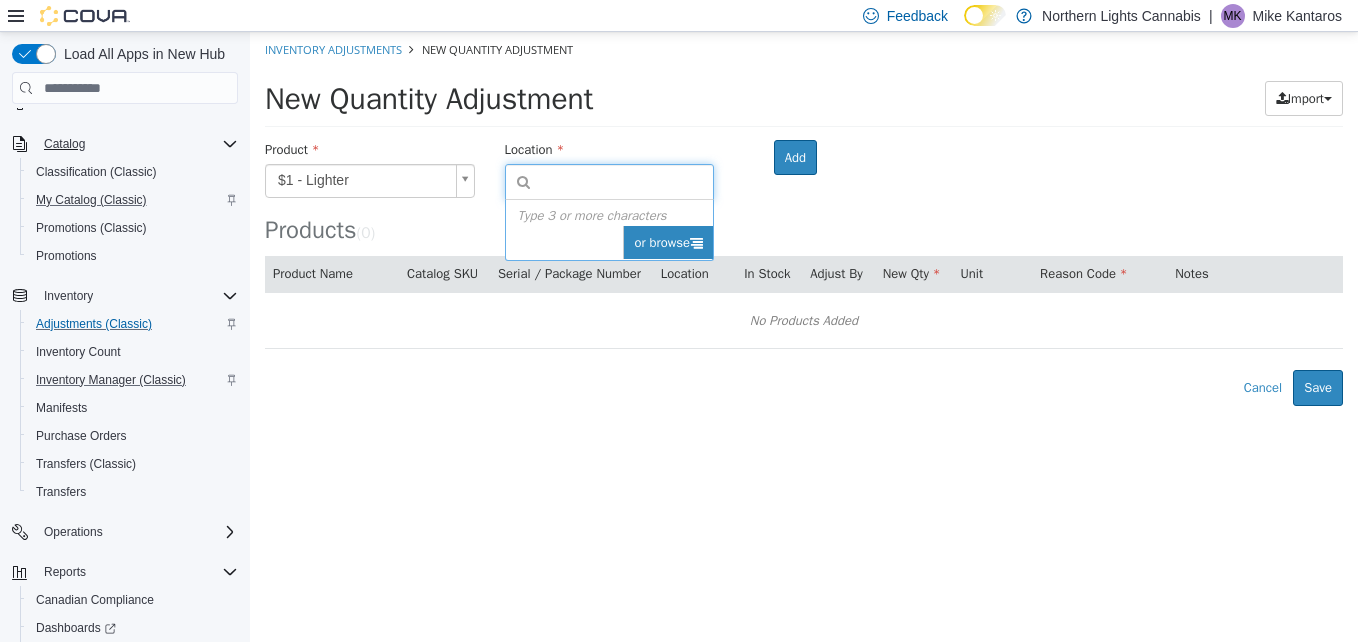 click on "or browse" at bounding box center (668, 243) 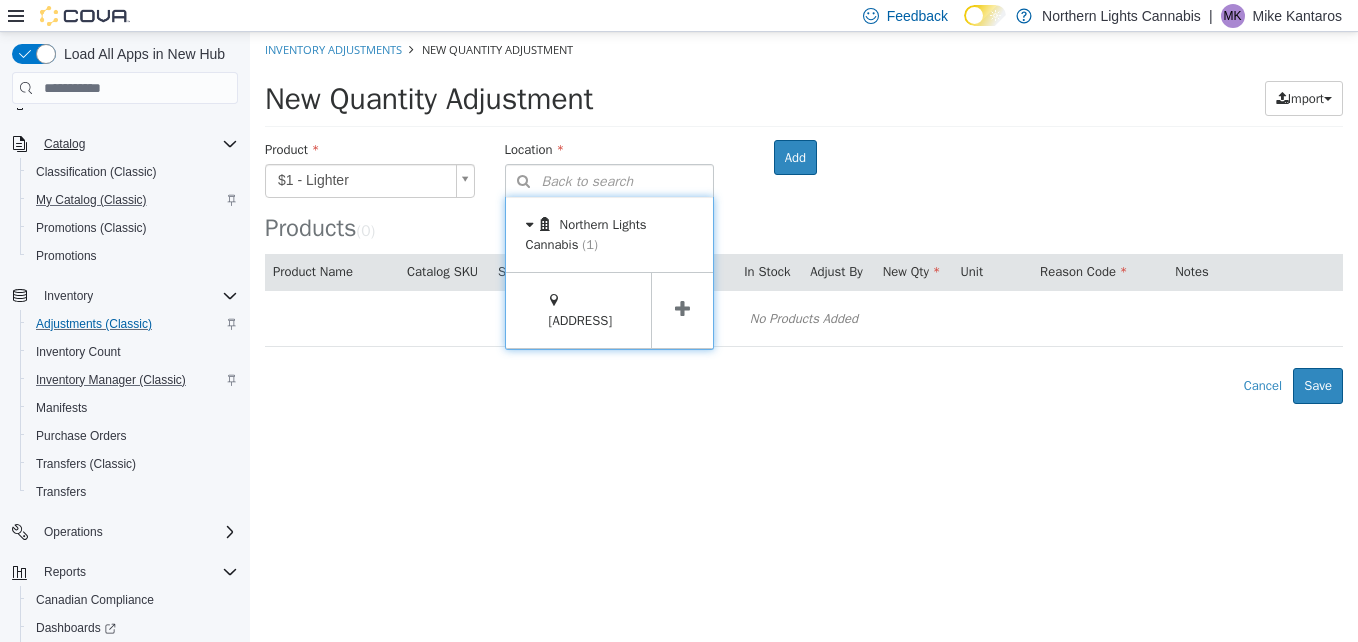 click at bounding box center (682, 310) 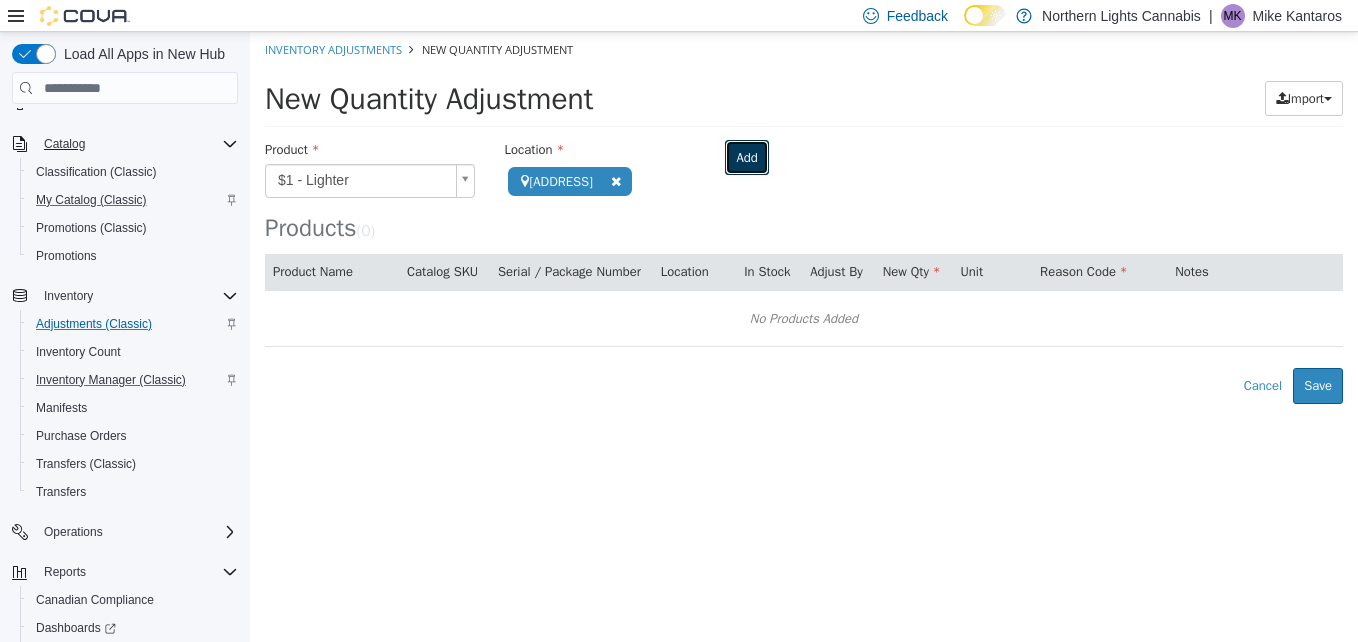 click on "Add" at bounding box center [746, 158] 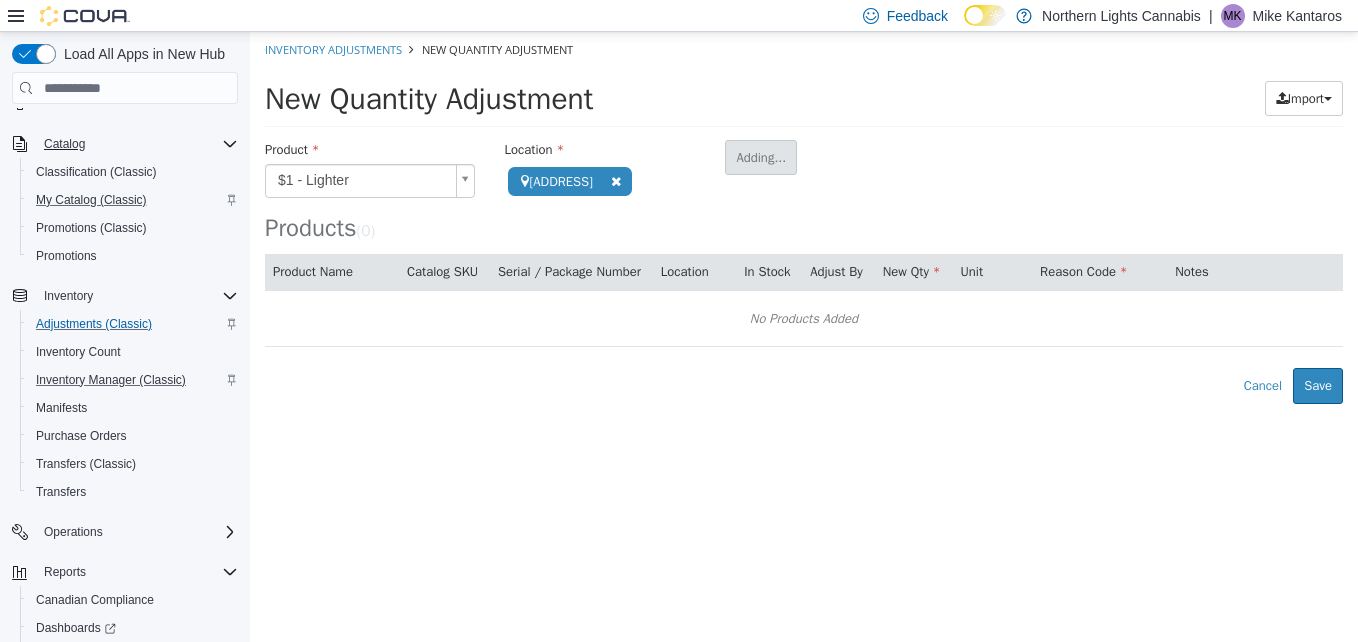 type 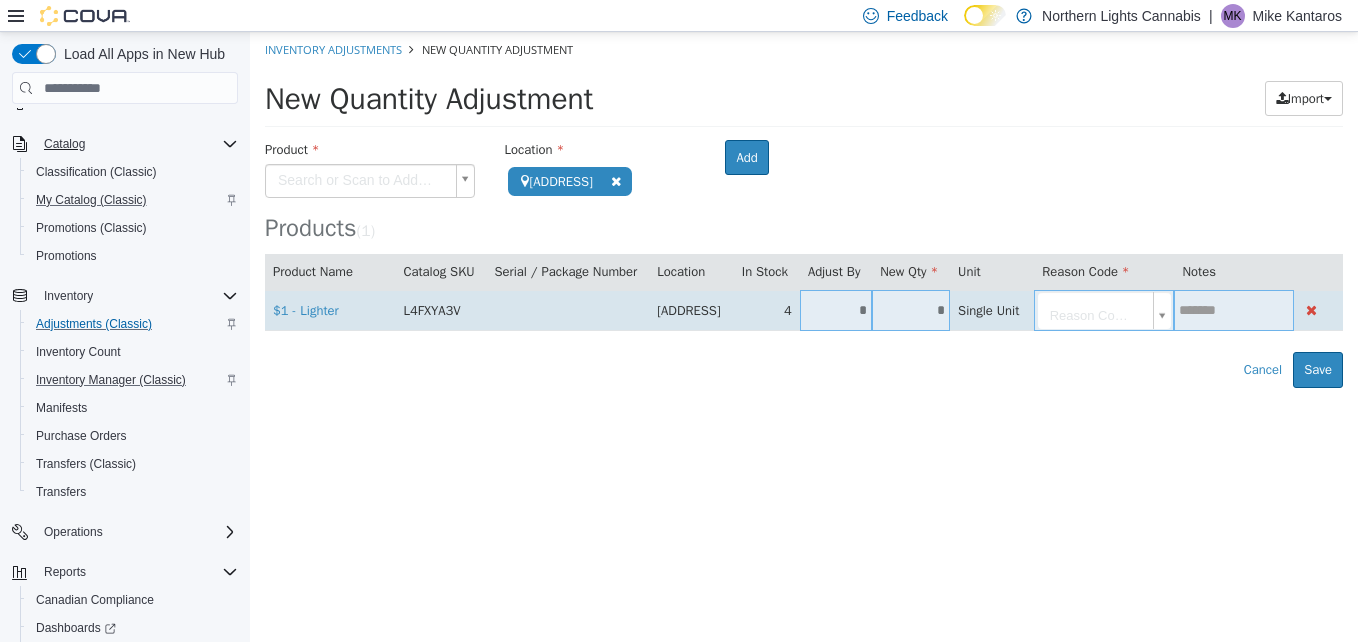click on "*" at bounding box center [836, 310] 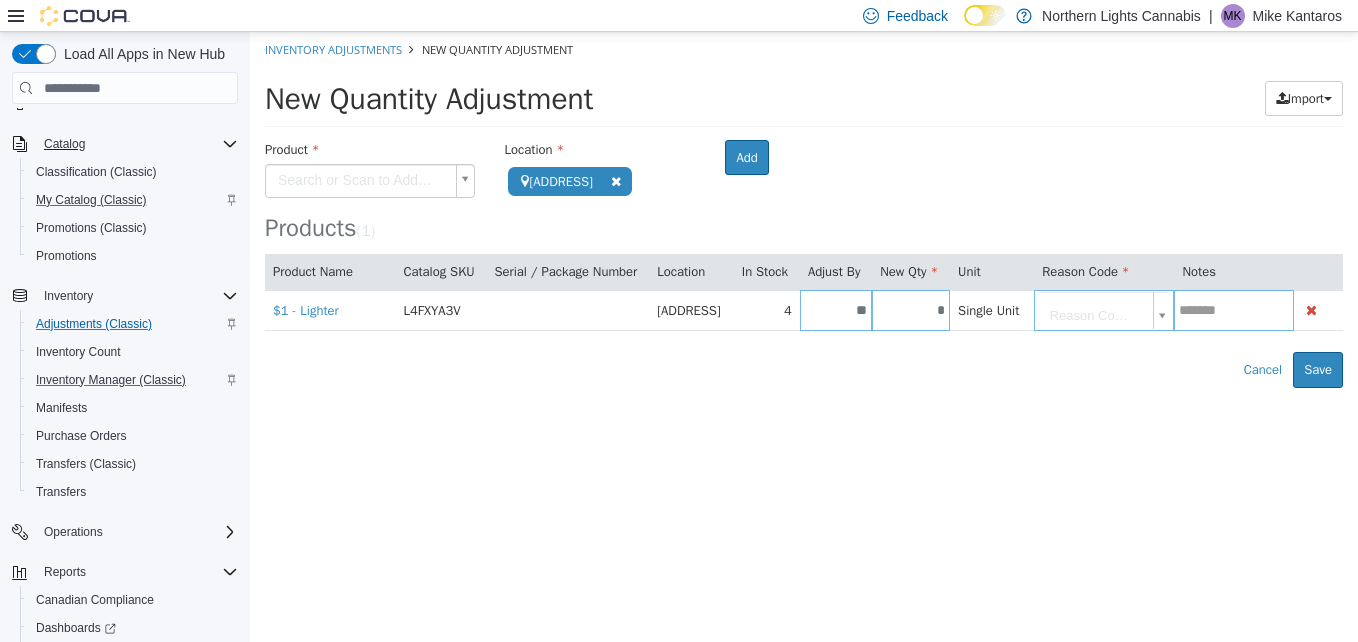 type on "*" 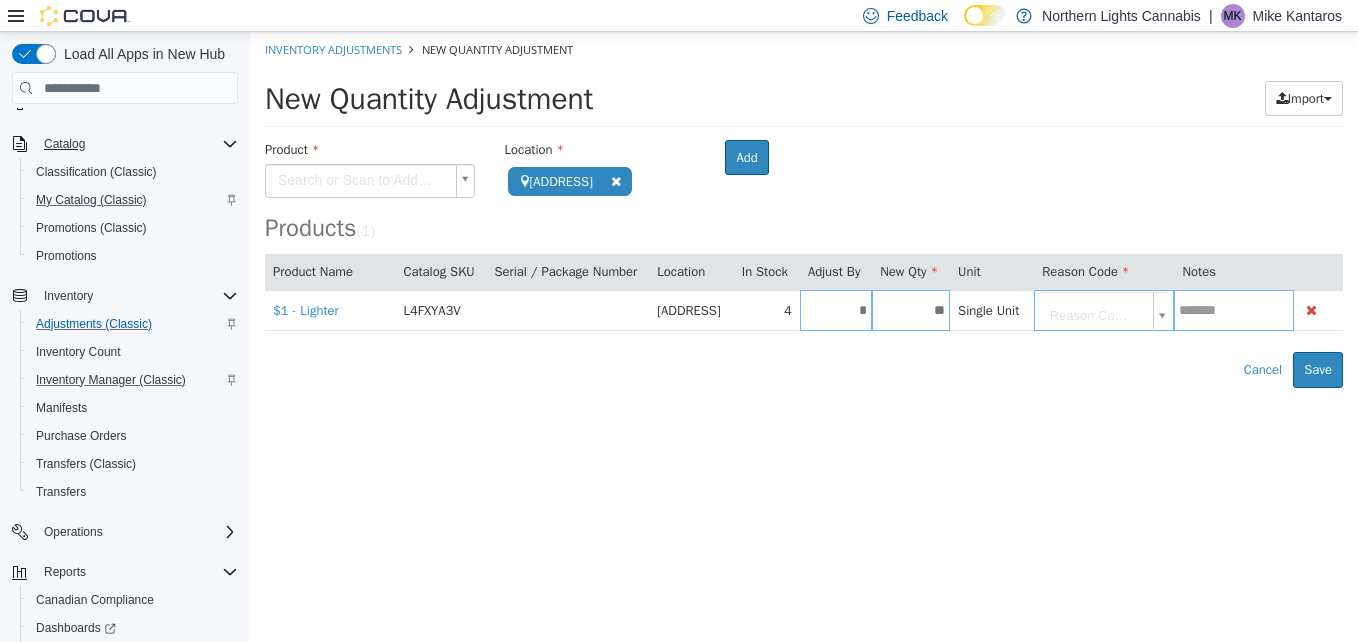 click on "**********" at bounding box center [804, 210] 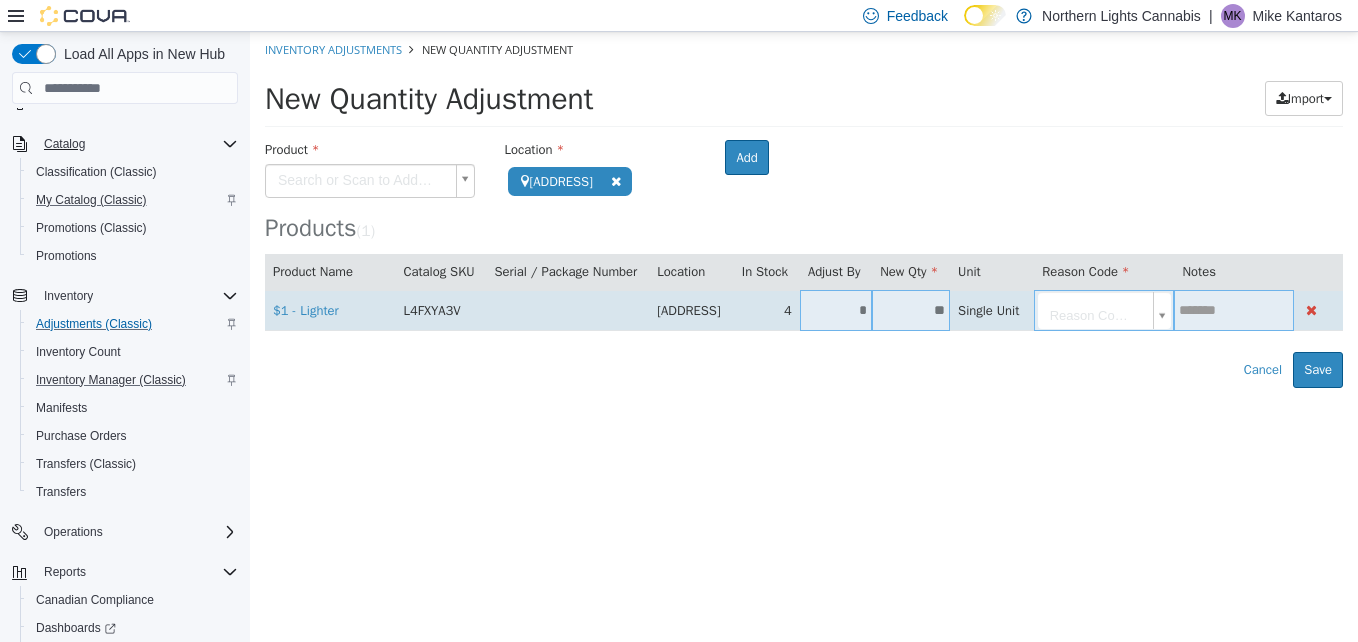 click on "**********" at bounding box center (804, 210) 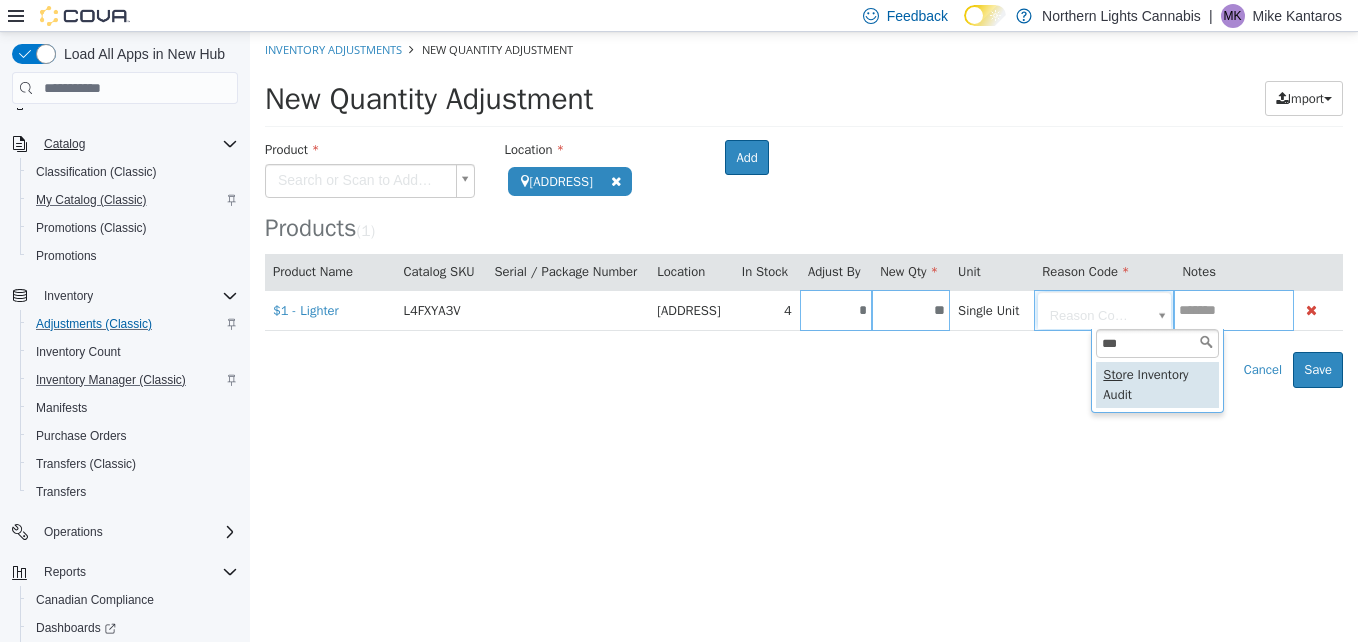 type on "***" 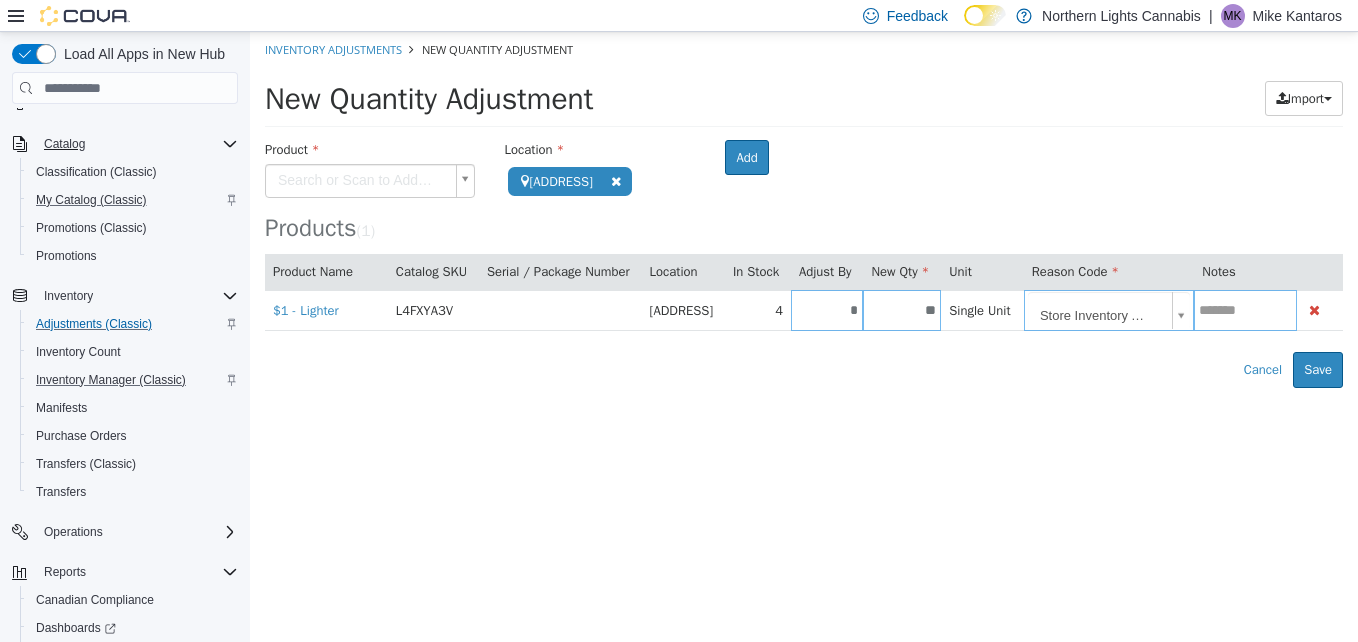 click on "**********" at bounding box center [804, 210] 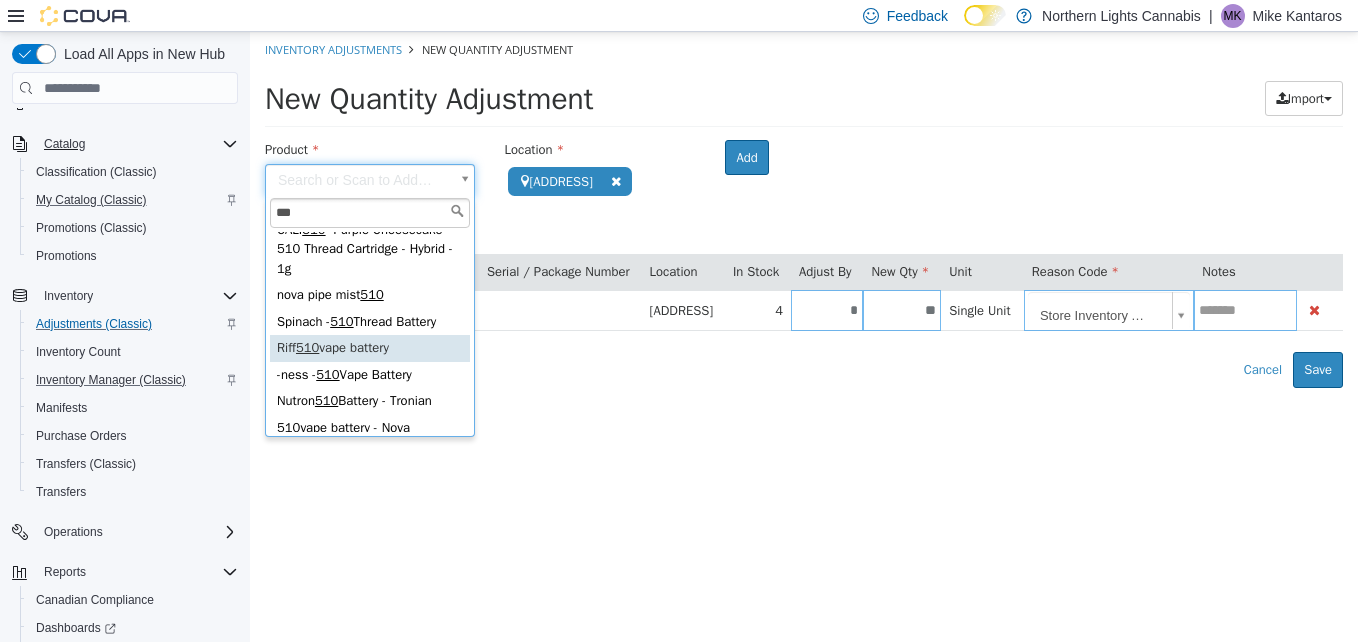 scroll, scrollTop: 0, scrollLeft: 0, axis: both 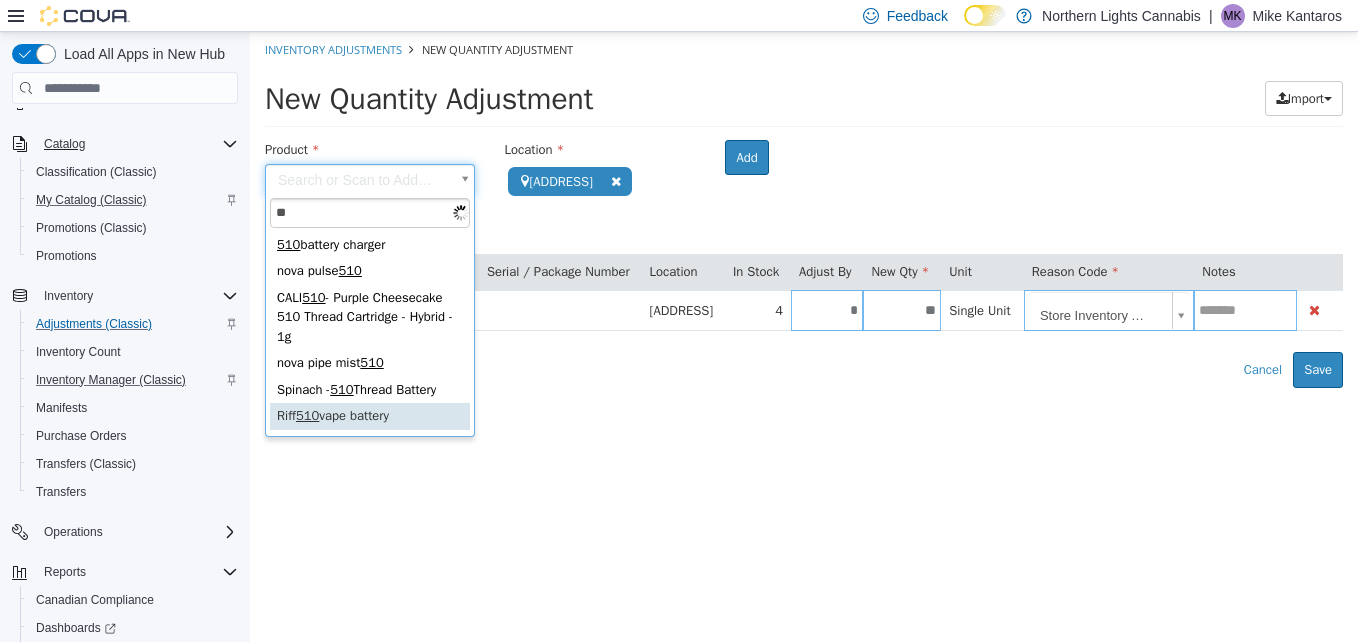 type on "*" 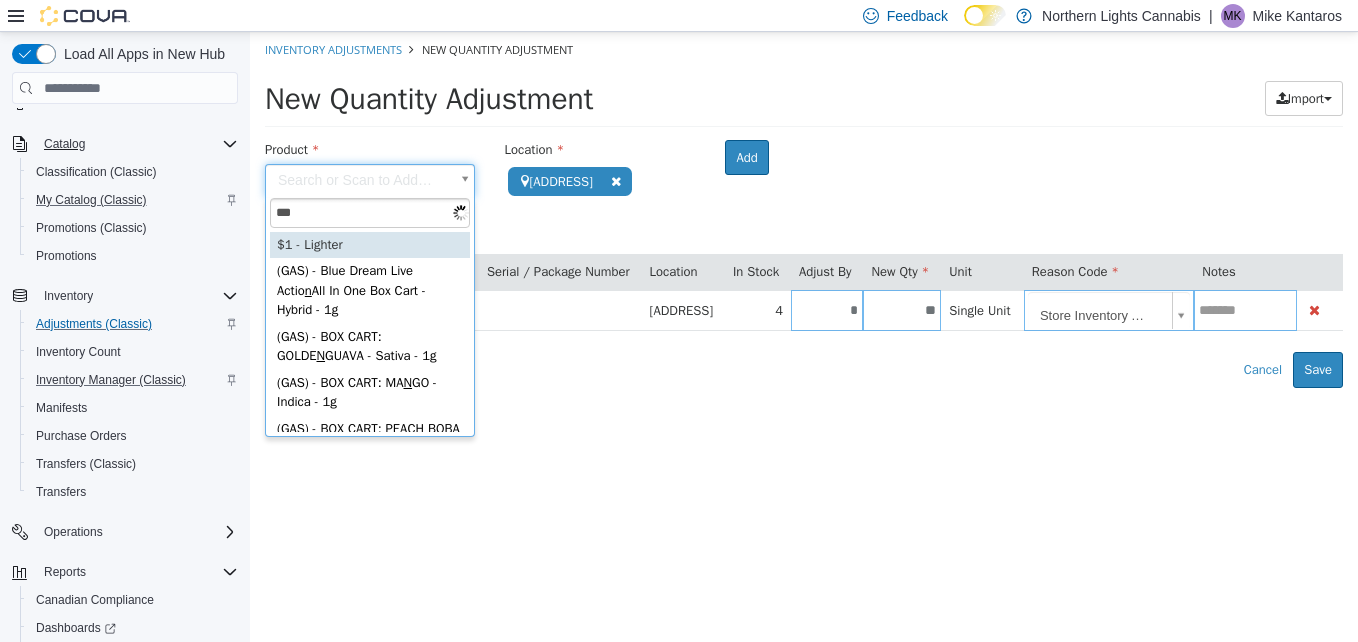 type on "****" 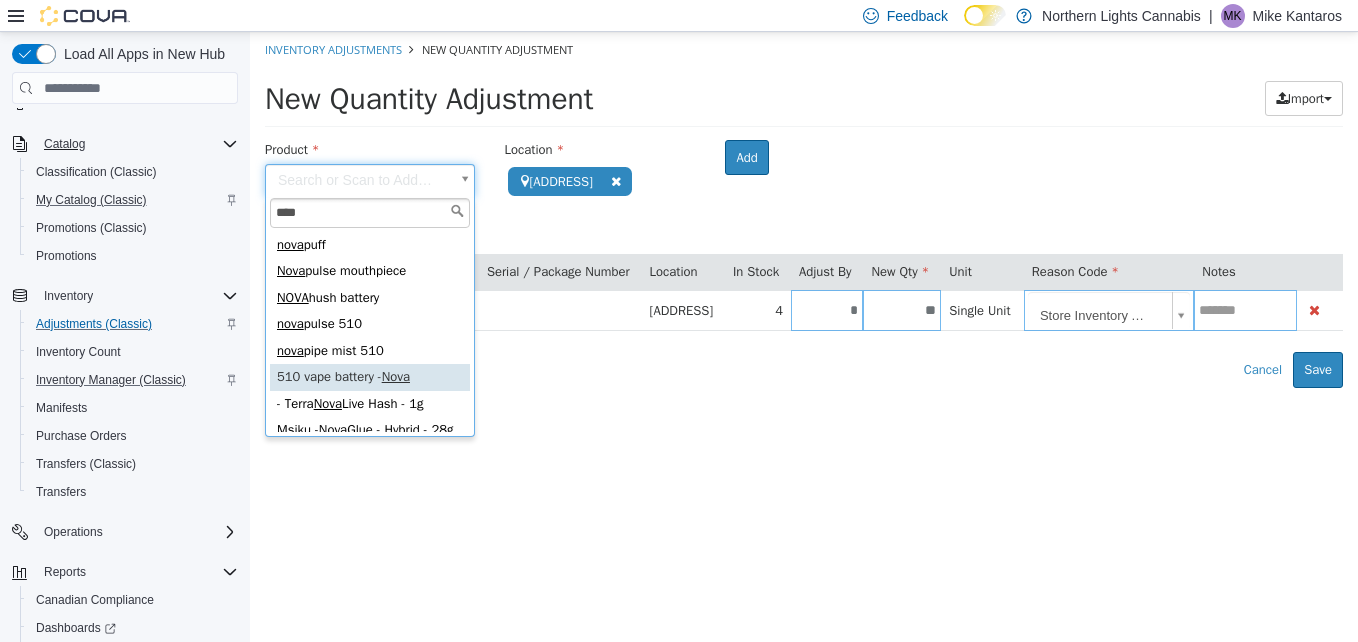 type on "**********" 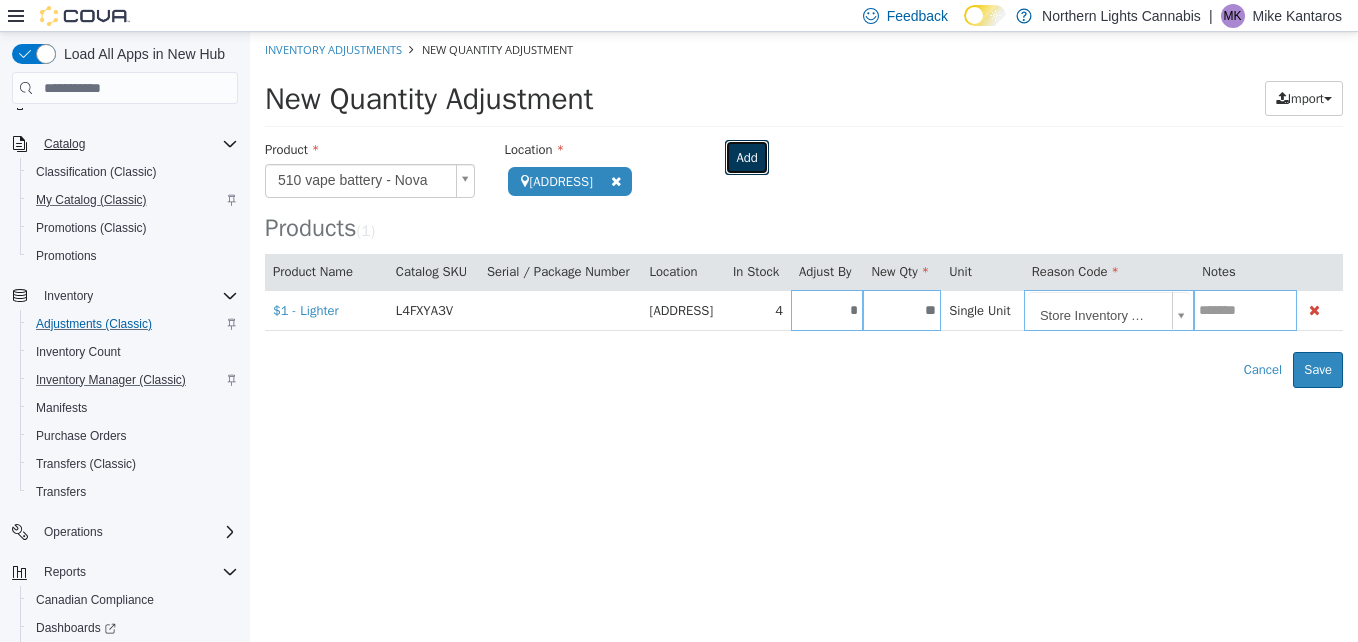 click on "Add" at bounding box center (746, 158) 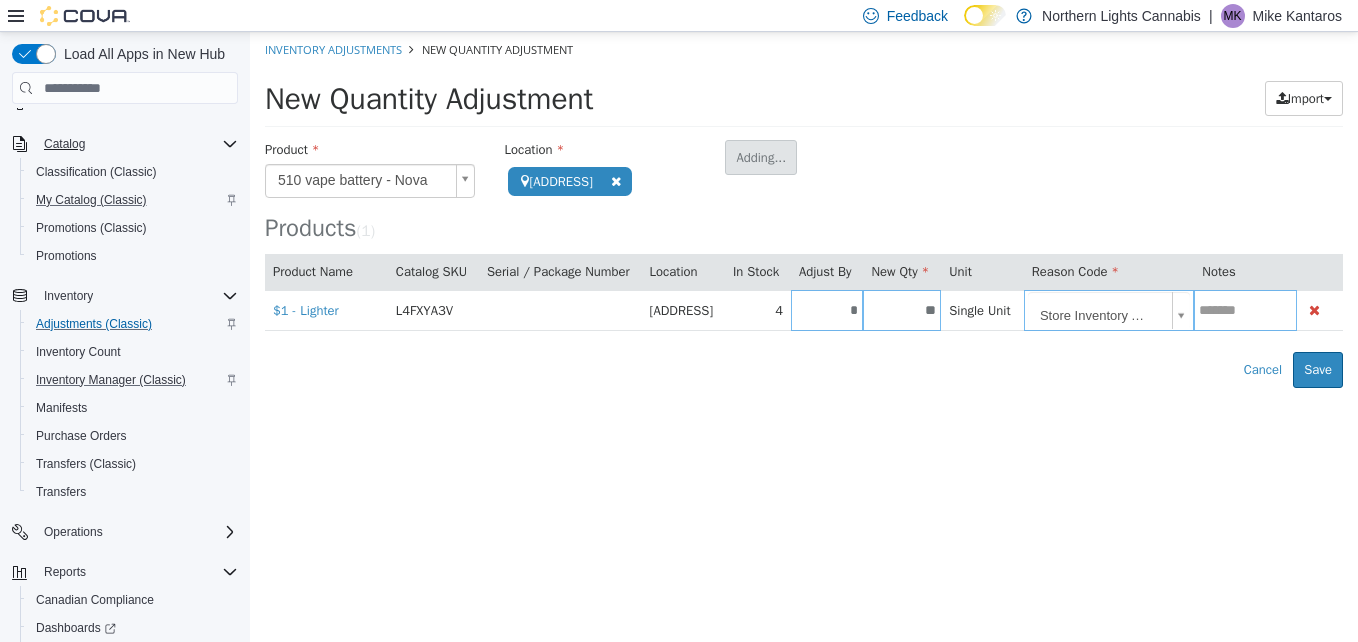 type 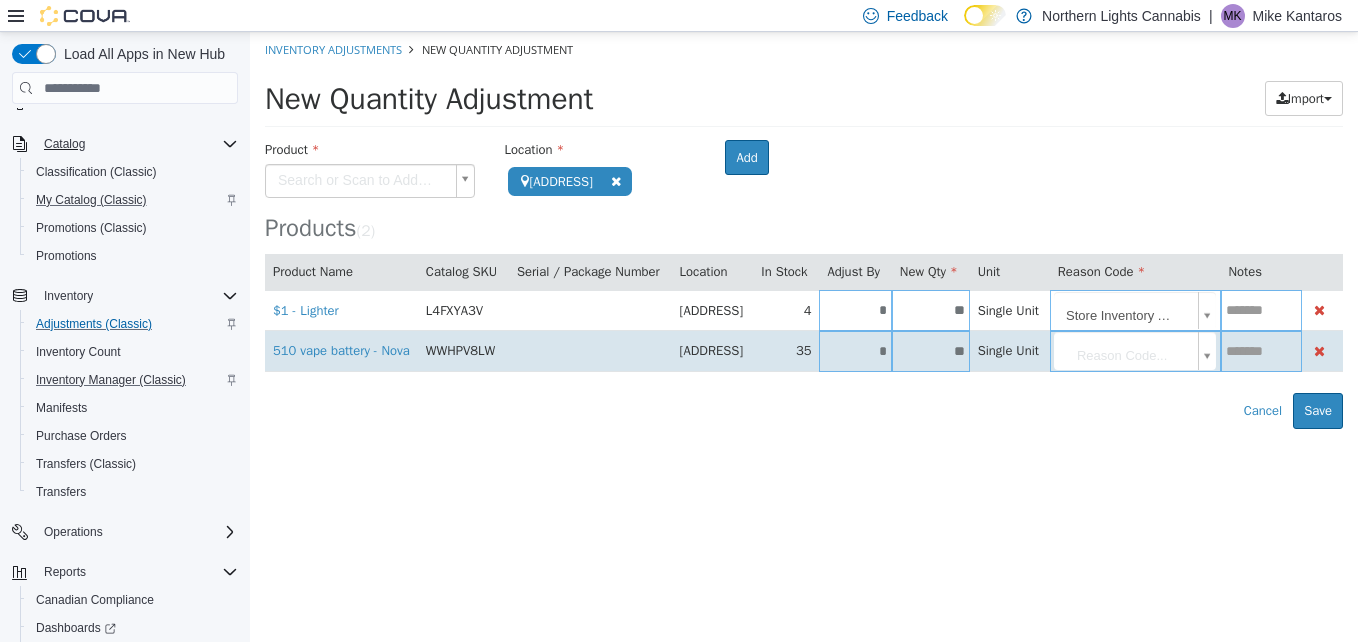 click on "*" at bounding box center (855, 351) 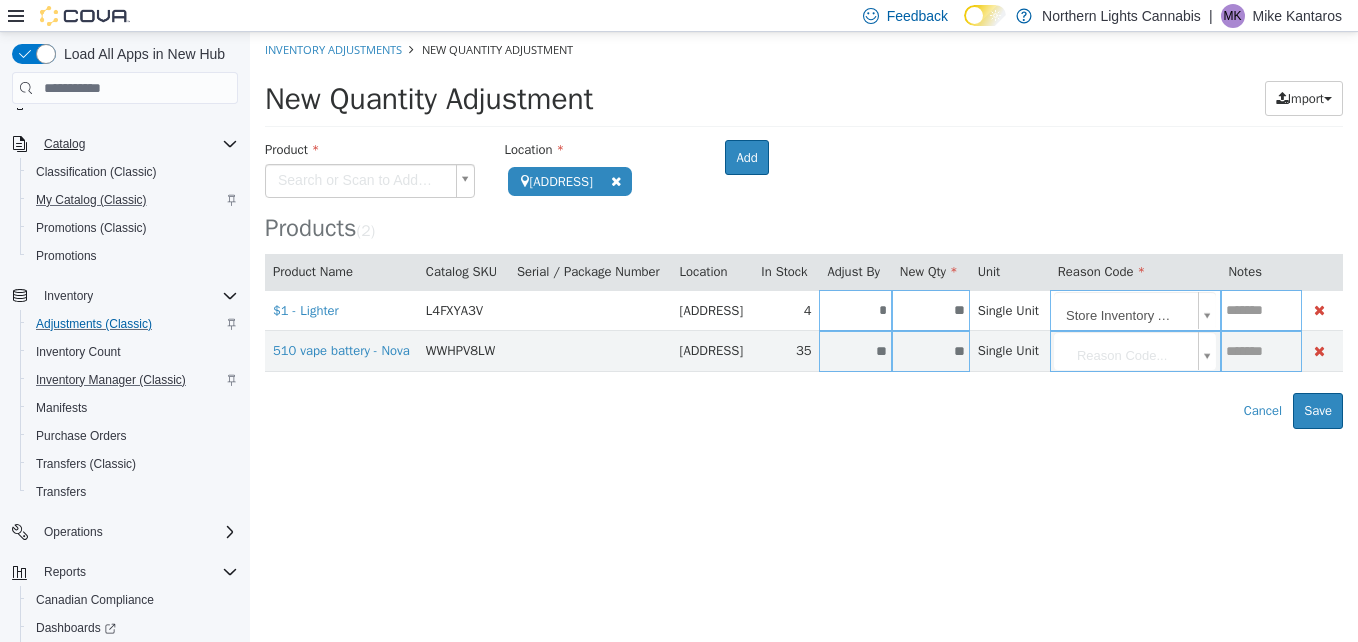 type on "*" 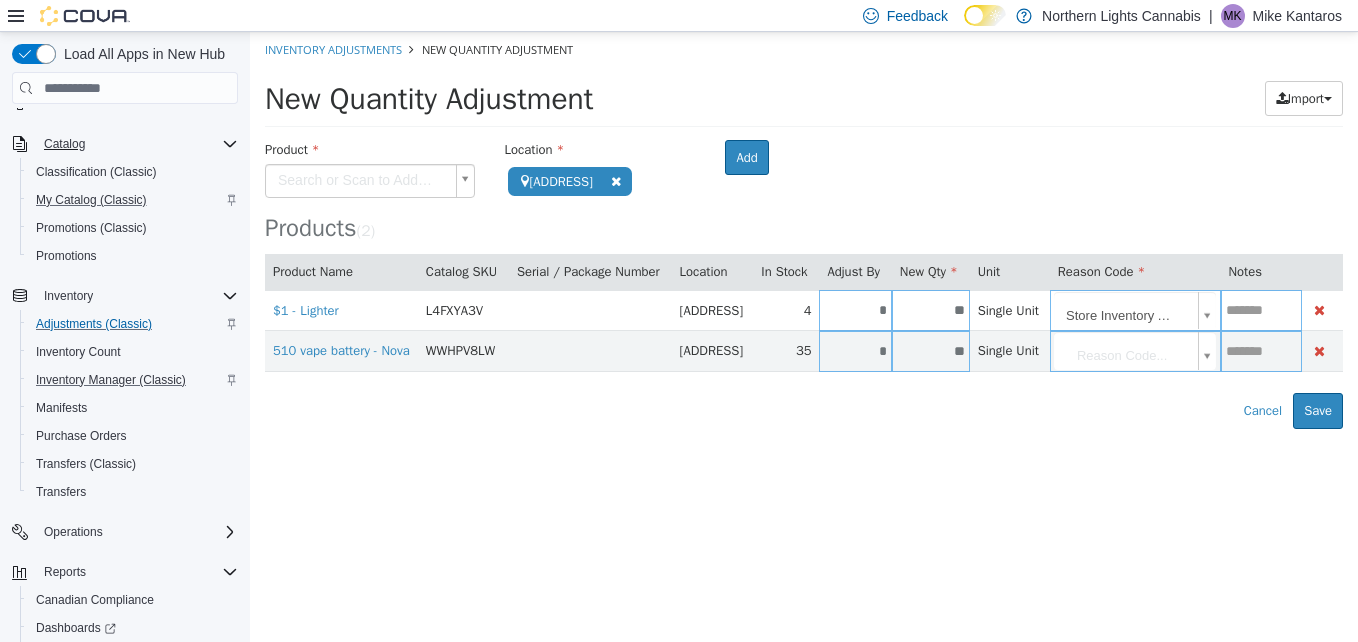 click on "**********" at bounding box center [804, 230] 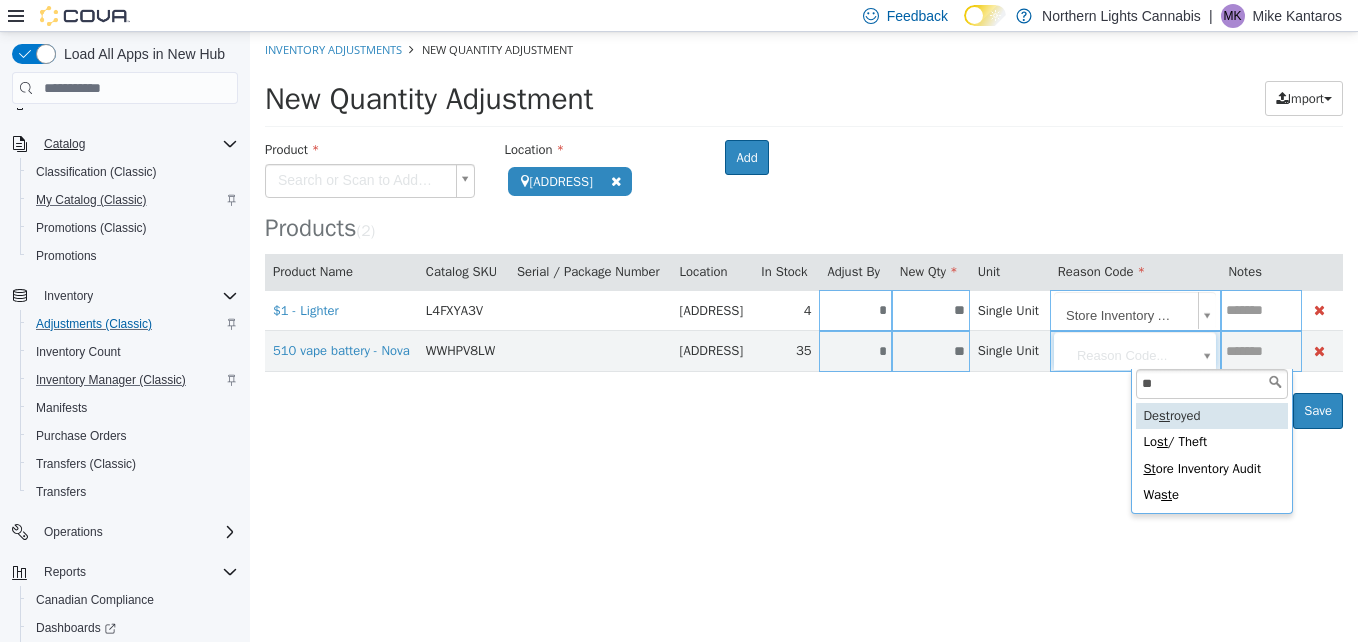 type on "***" 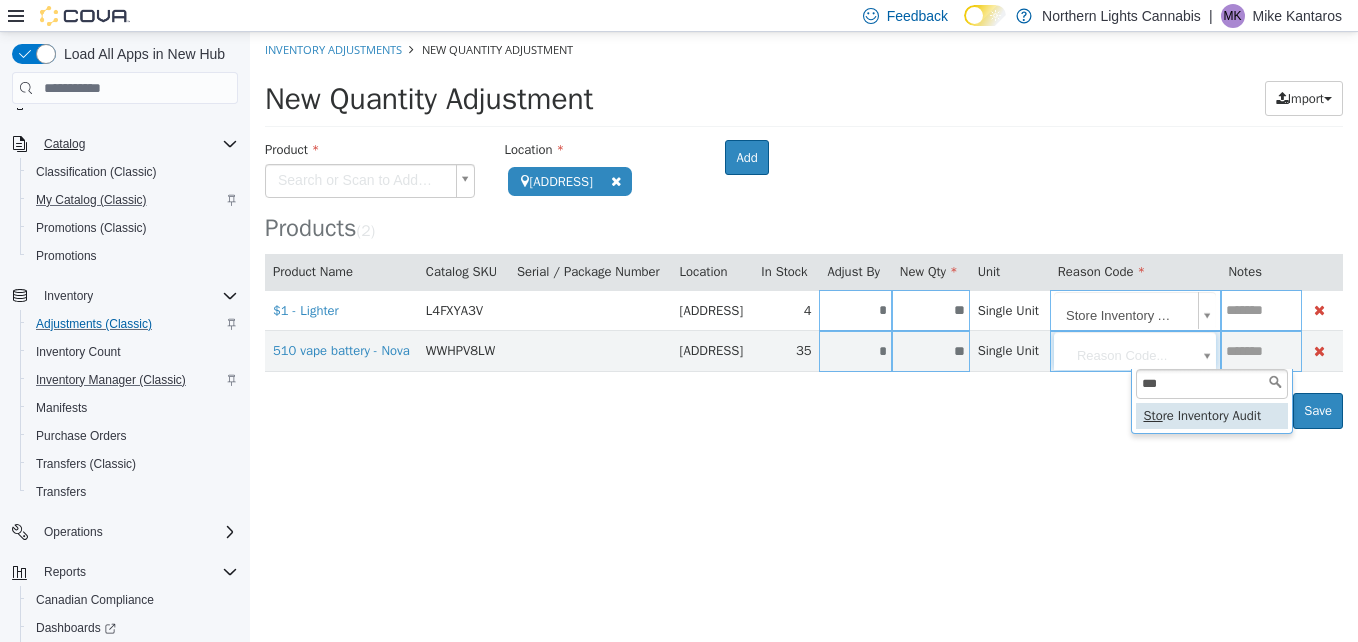 type on "**********" 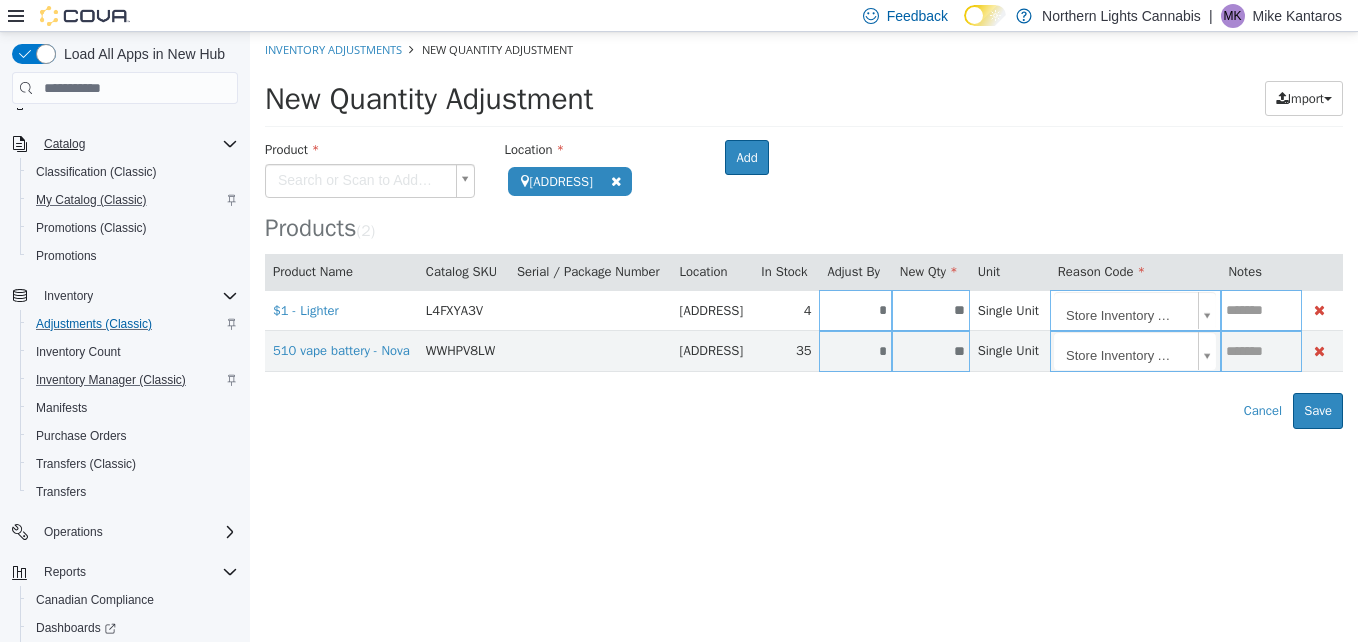 click on "**********" at bounding box center [804, 230] 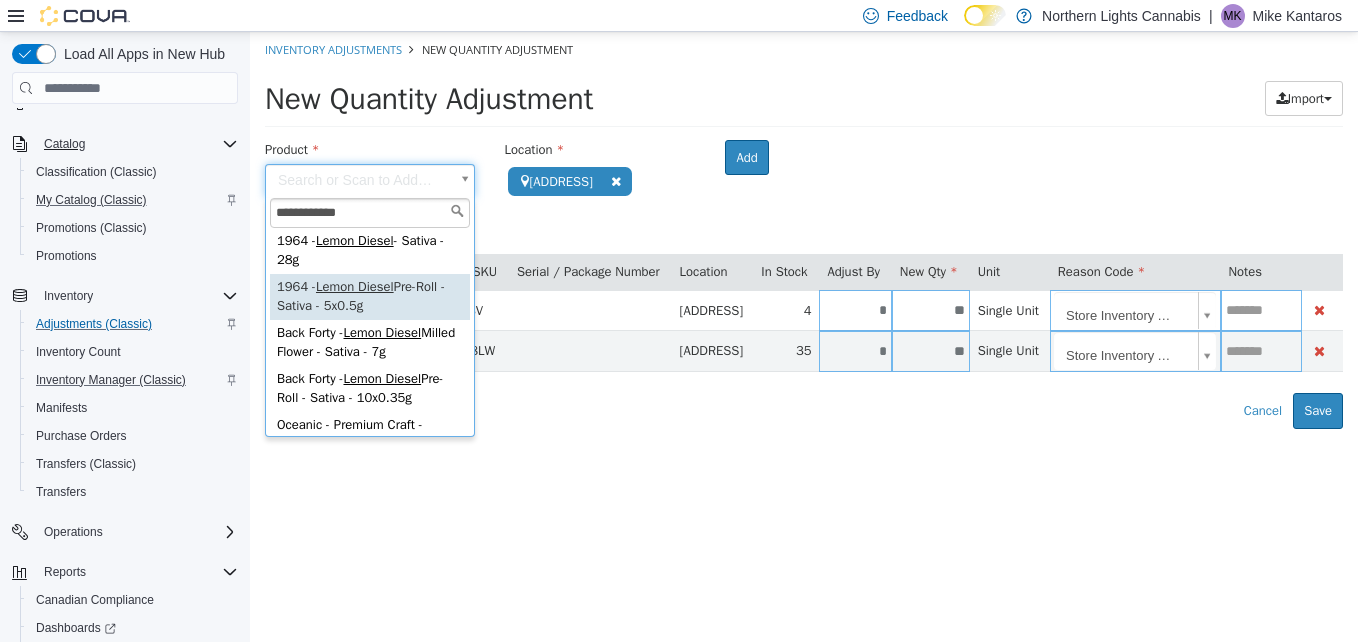 scroll, scrollTop: 134, scrollLeft: 0, axis: vertical 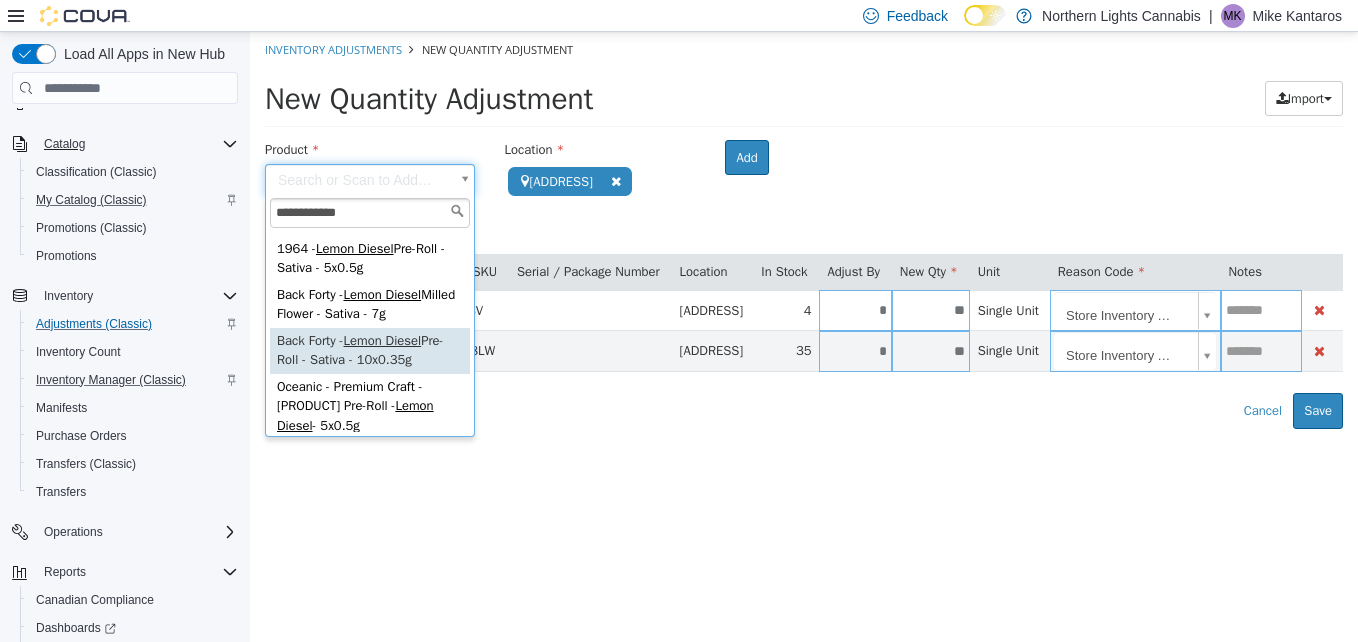 type on "**********" 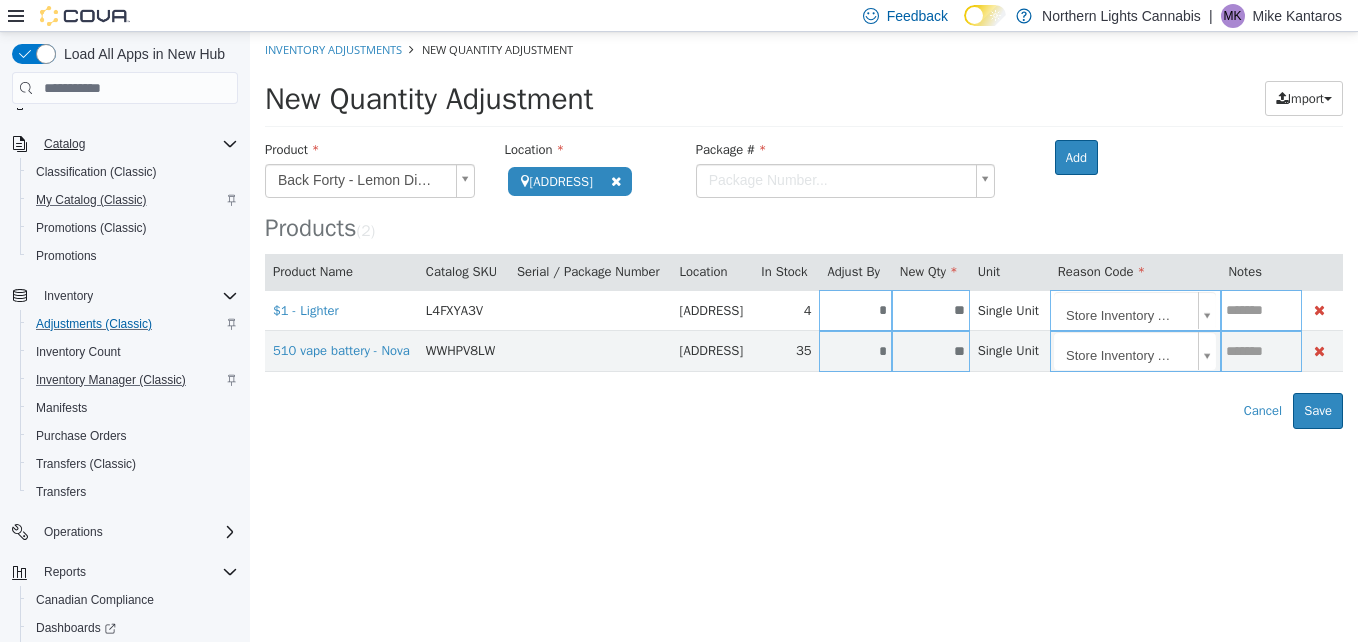 click on "**********" at bounding box center (804, 230) 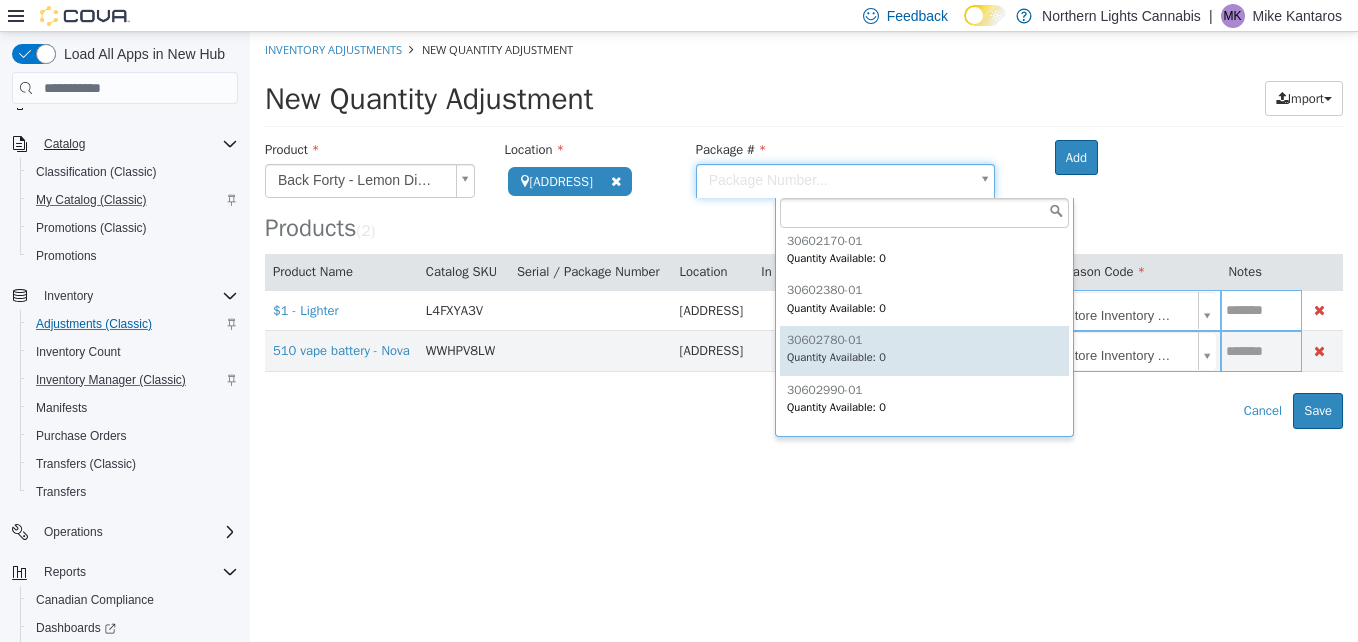 scroll, scrollTop: 645, scrollLeft: 0, axis: vertical 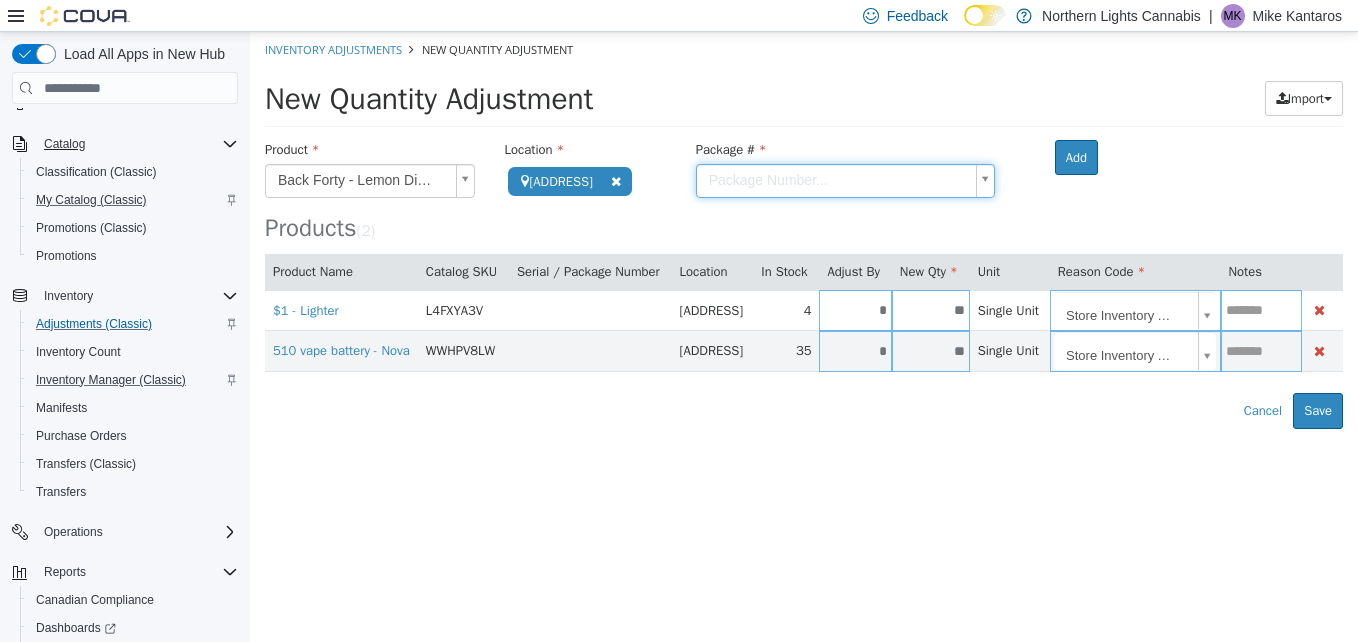 click on "**********" at bounding box center [804, 230] 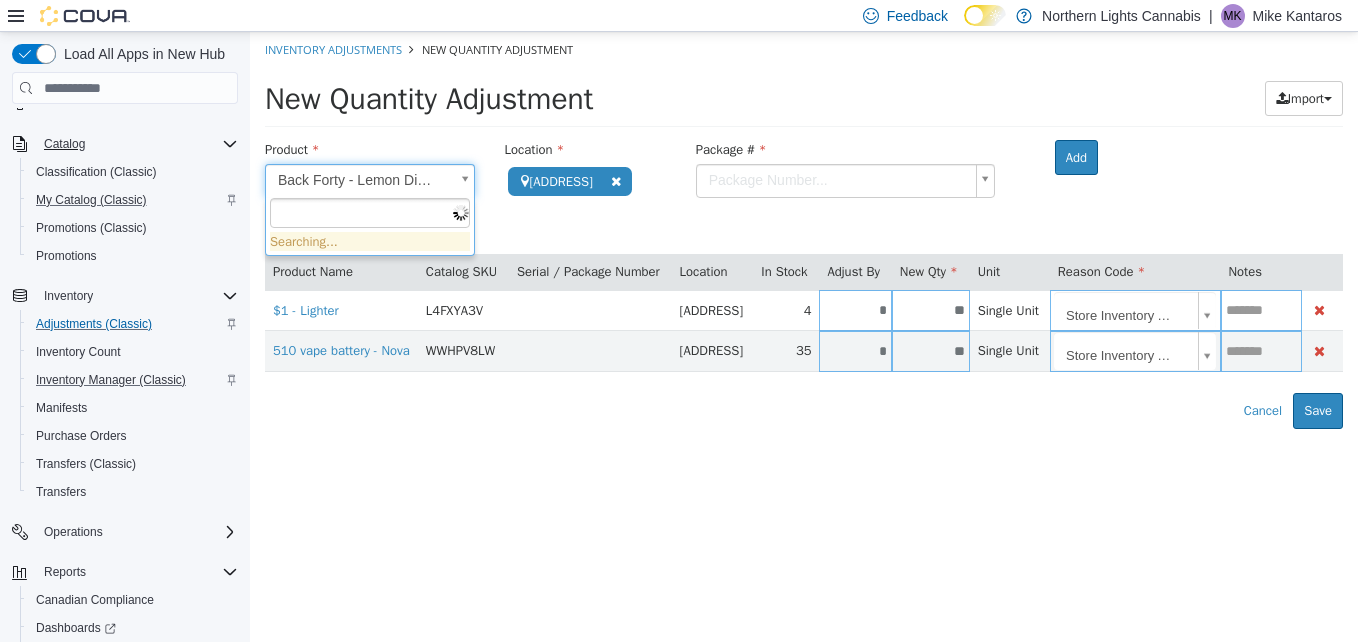 click on "**********" at bounding box center (804, 230) 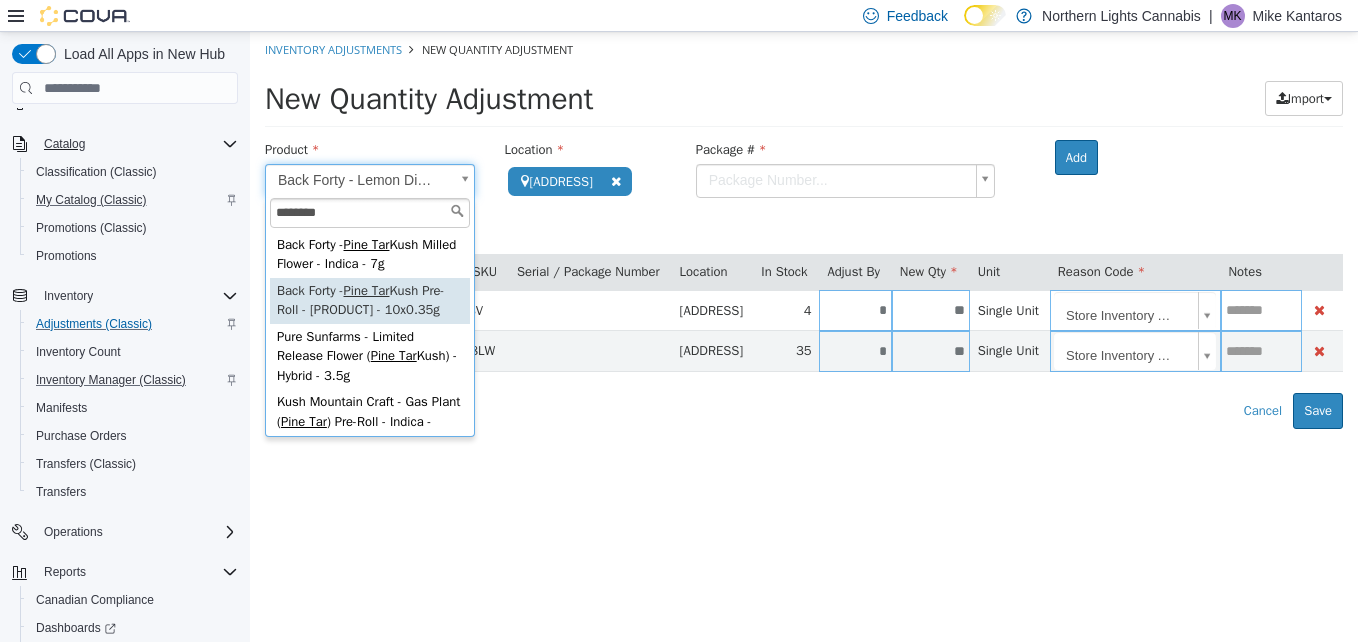 type on "********" 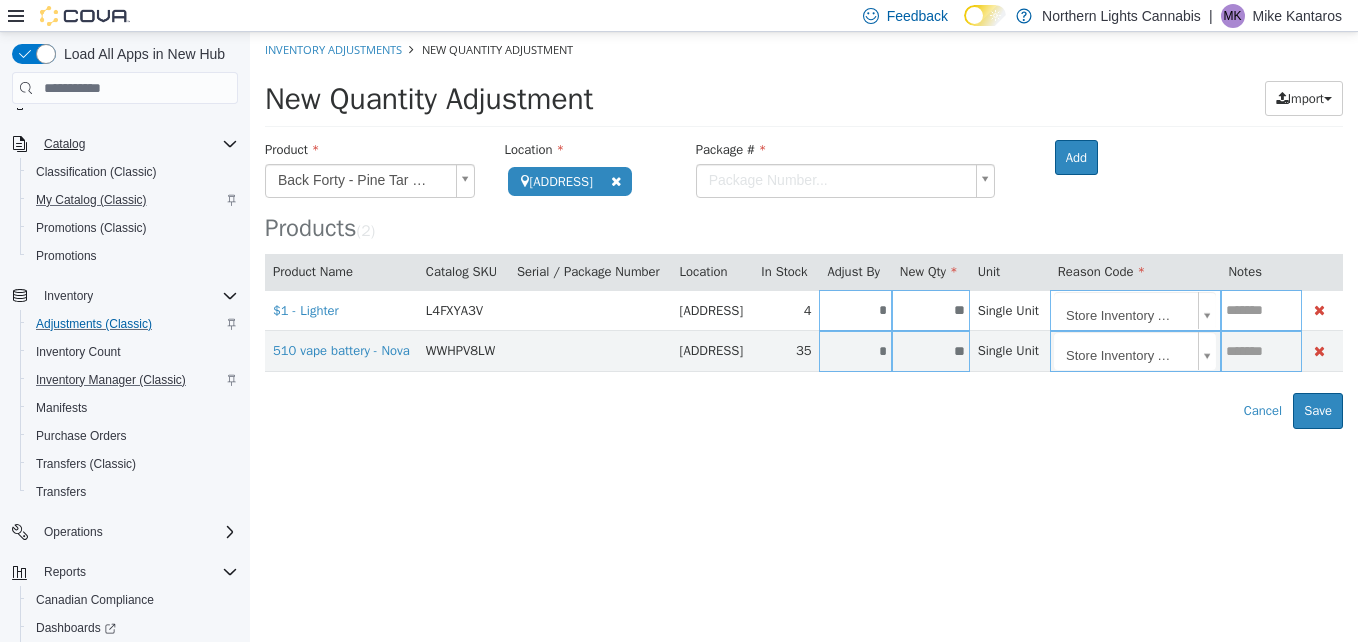 click on "**********" at bounding box center [804, 230] 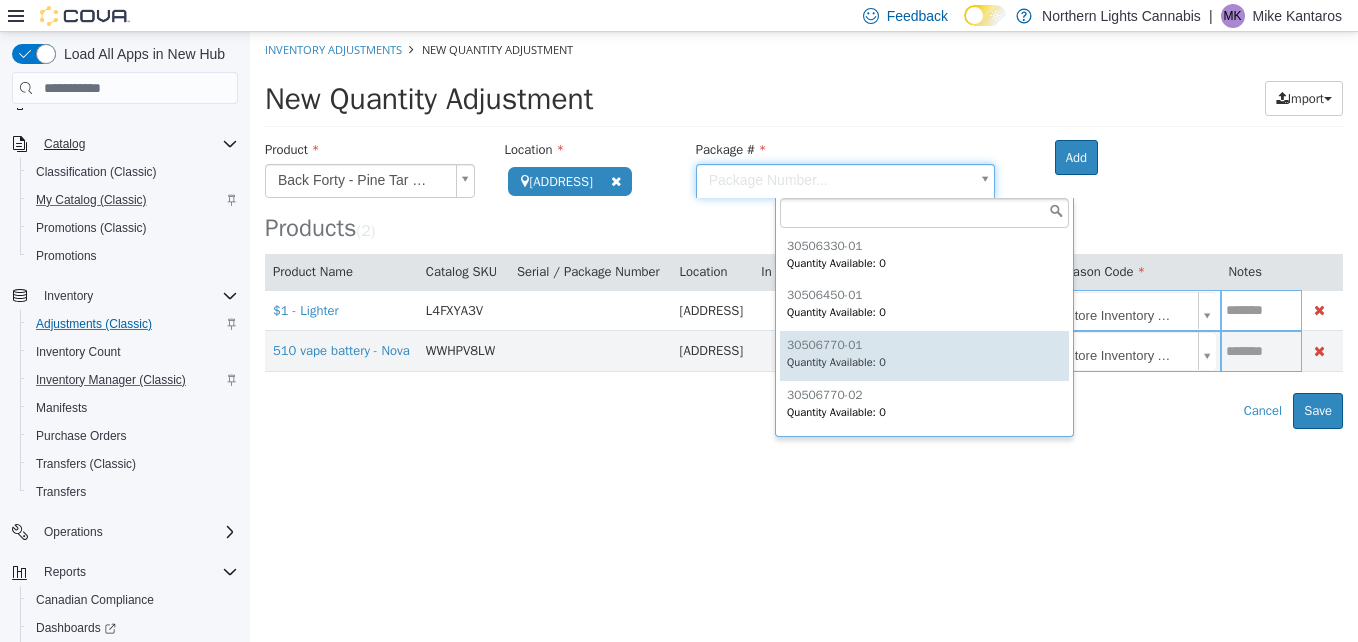 scroll, scrollTop: 347, scrollLeft: 0, axis: vertical 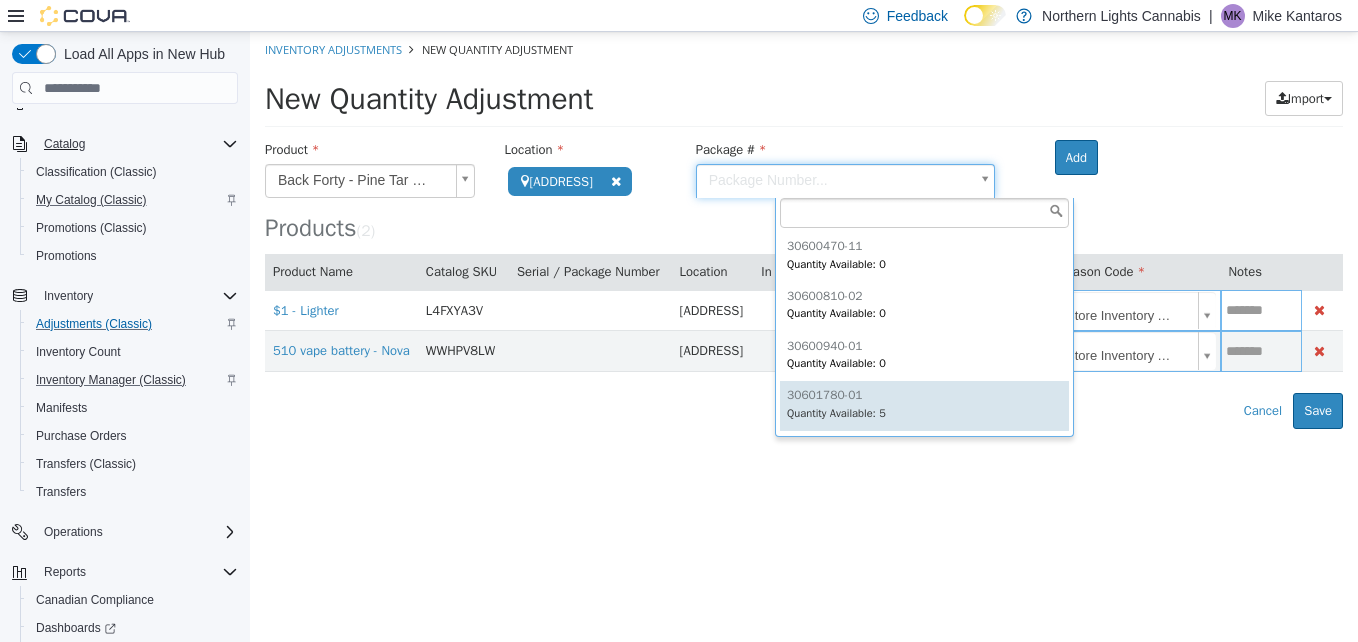 type on "**********" 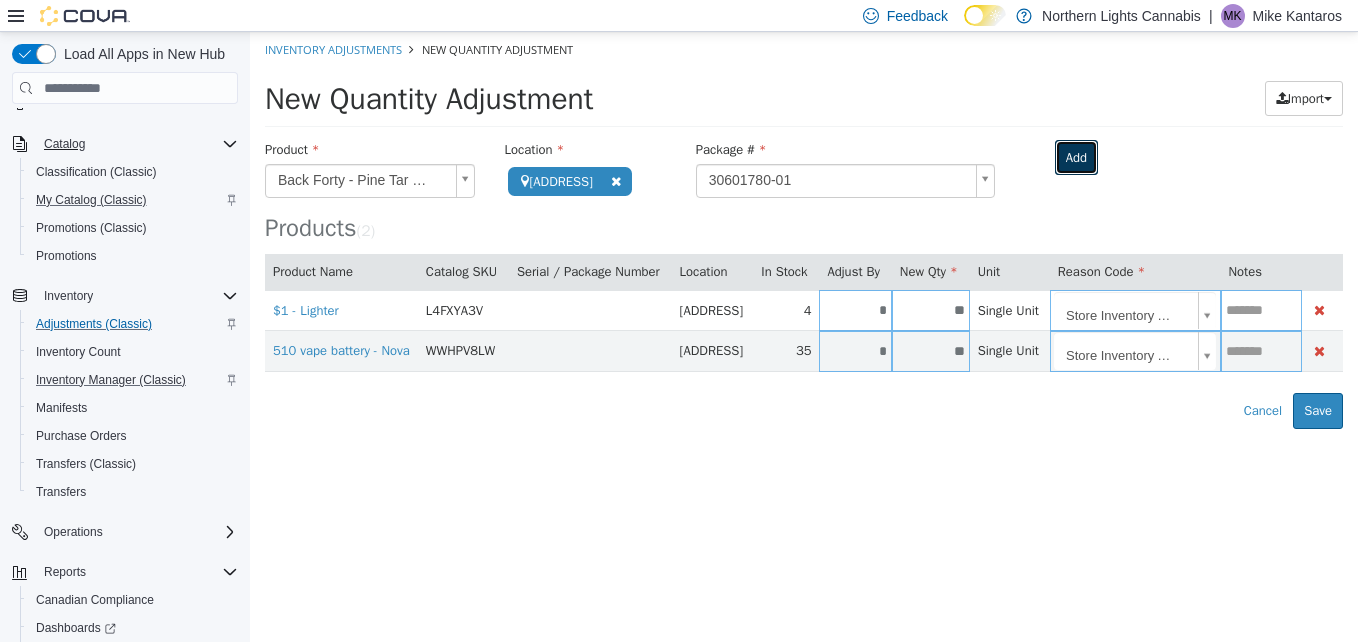 click on "Add" at bounding box center [1076, 158] 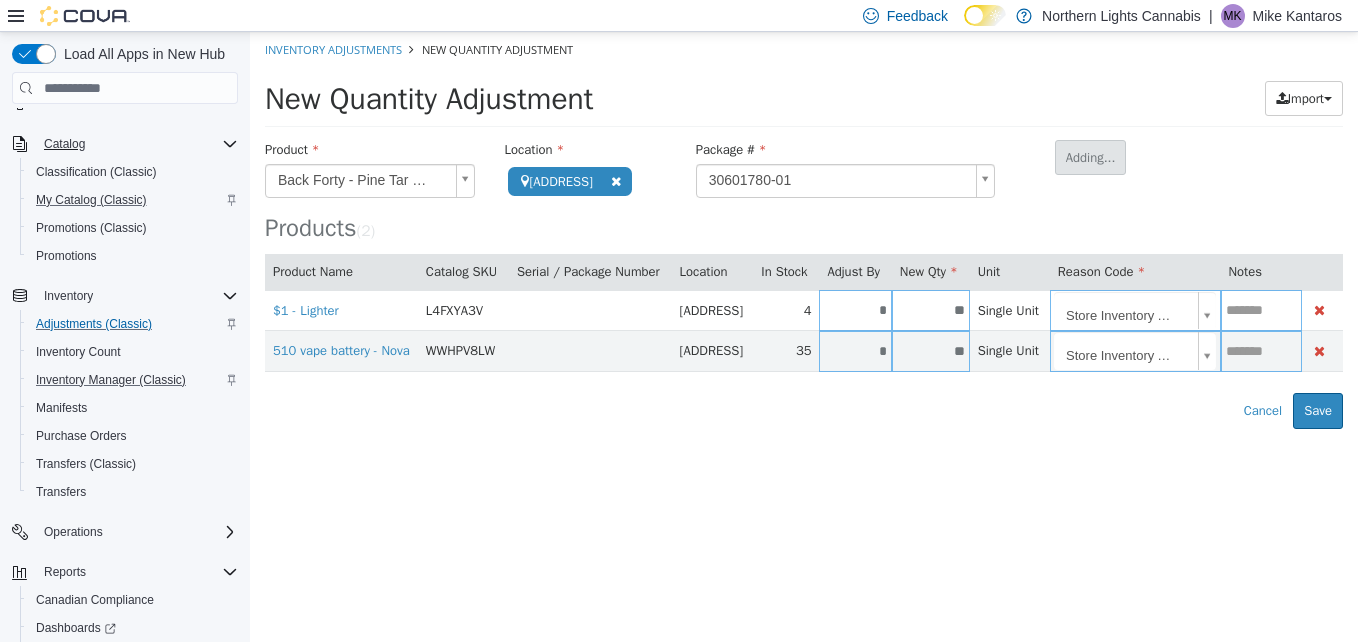 type 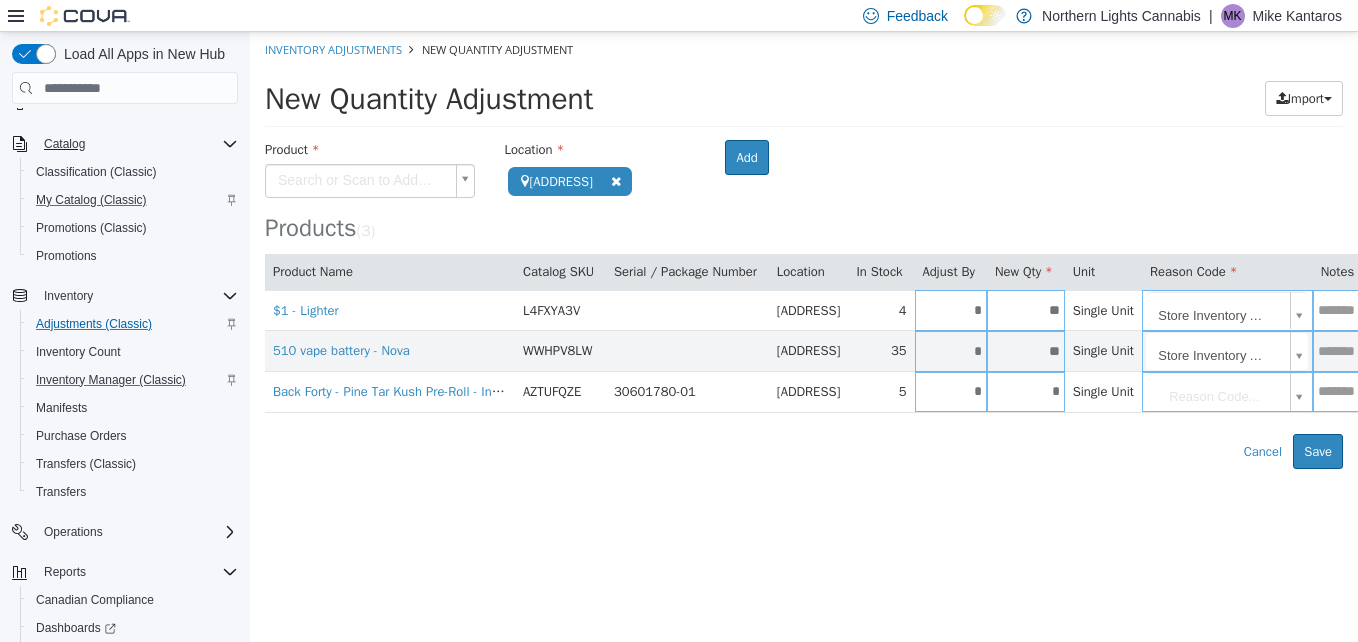 scroll, scrollTop: 0, scrollLeft: 125, axis: horizontal 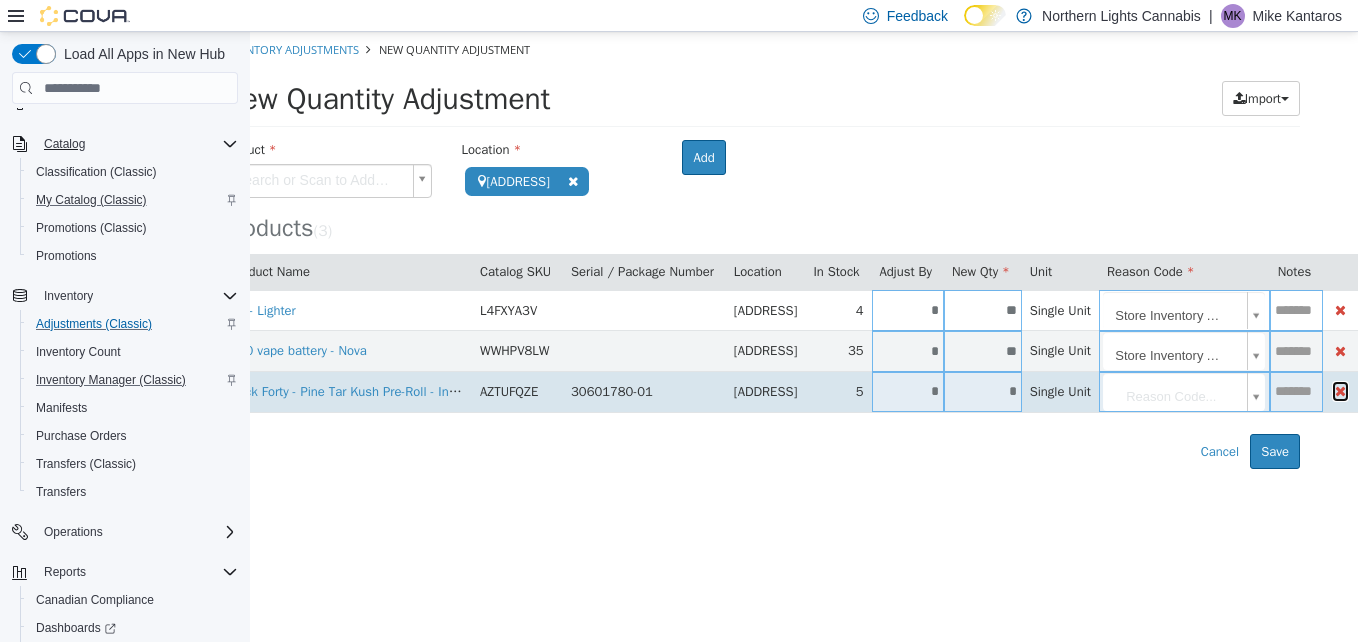 click at bounding box center (1340, 391) 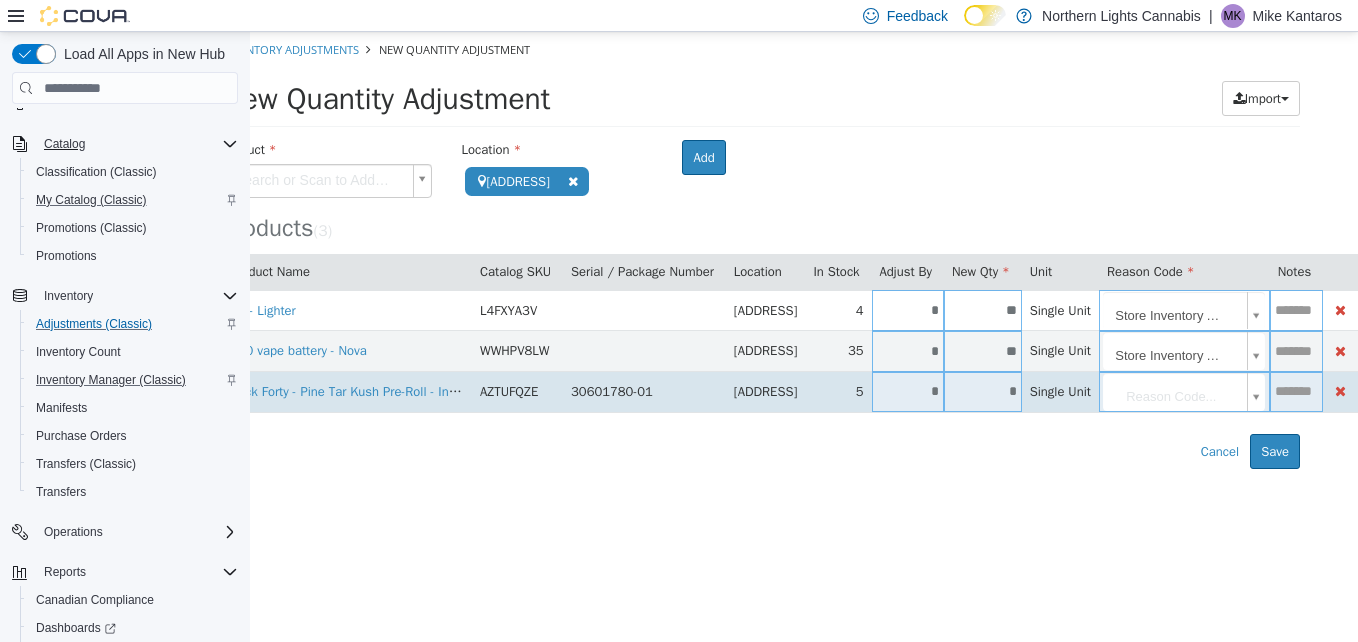 scroll, scrollTop: 0, scrollLeft: 30, axis: horizontal 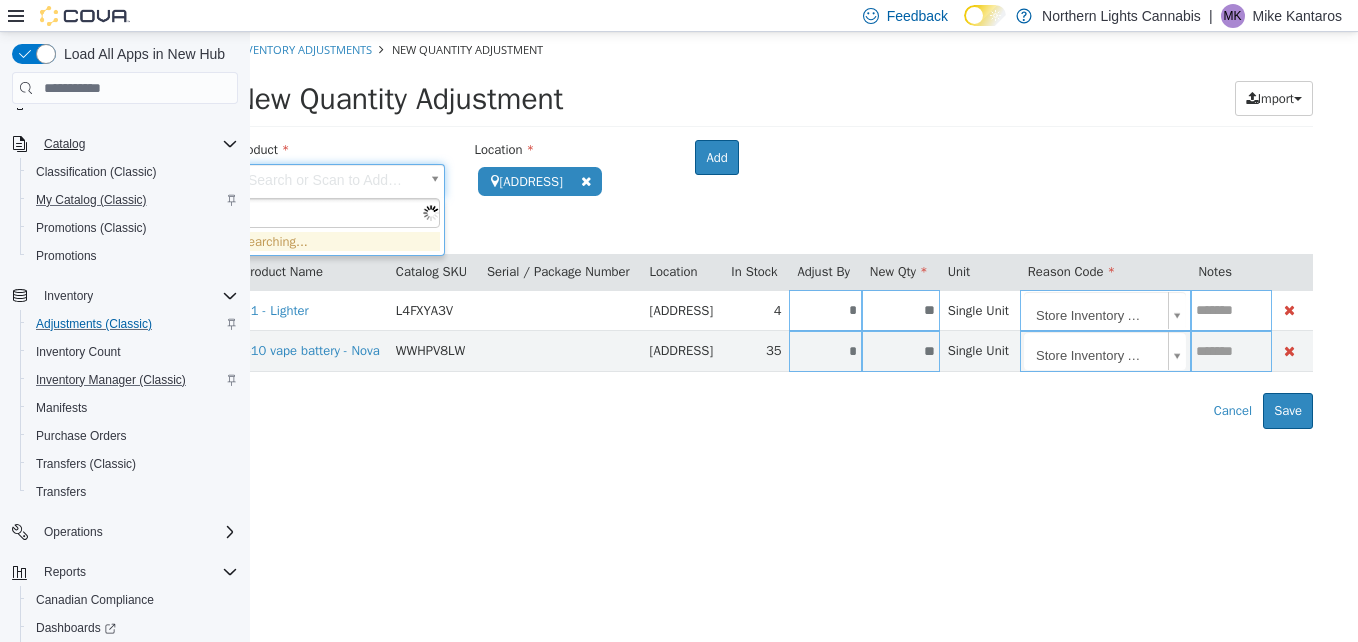 click on "**********" at bounding box center [774, 230] 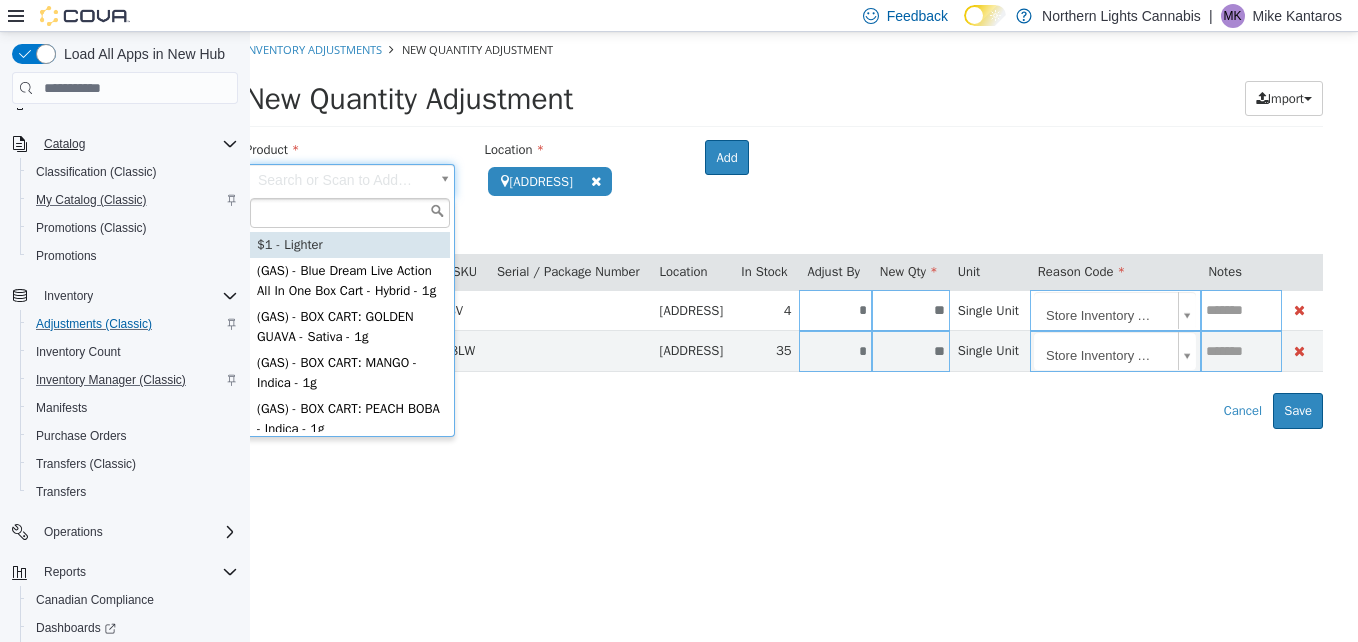 scroll, scrollTop: 0, scrollLeft: 0, axis: both 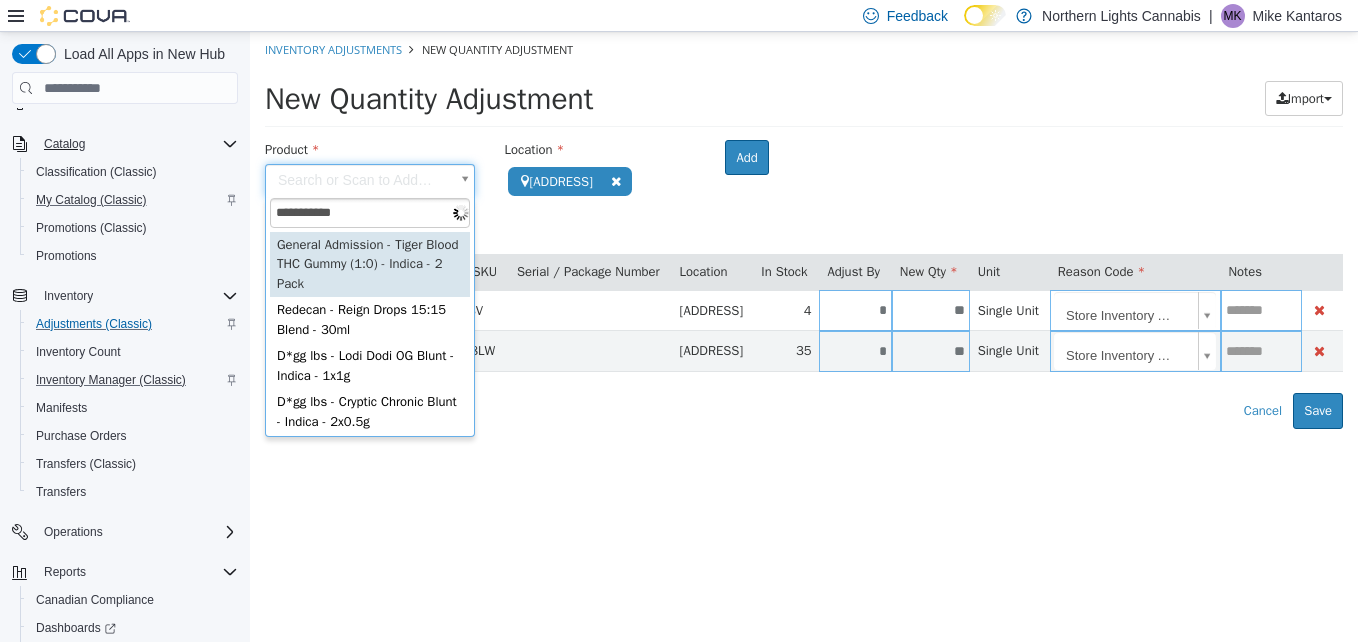 type on "**********" 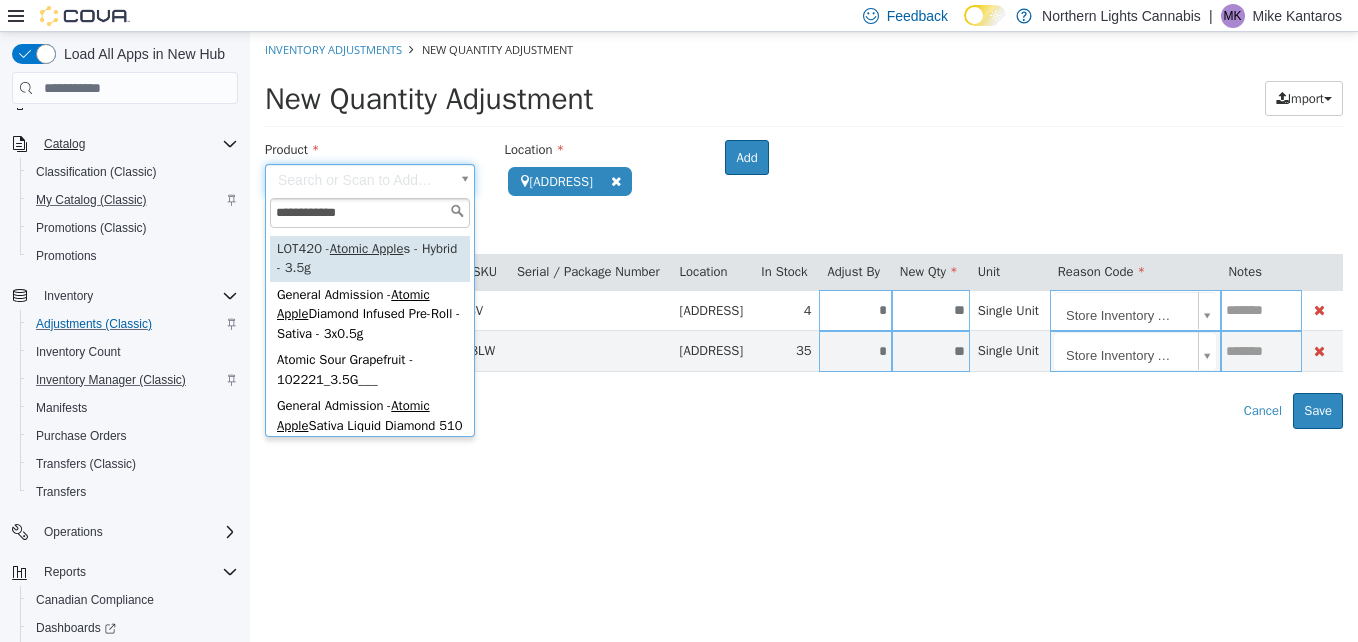 scroll, scrollTop: 91, scrollLeft: 0, axis: vertical 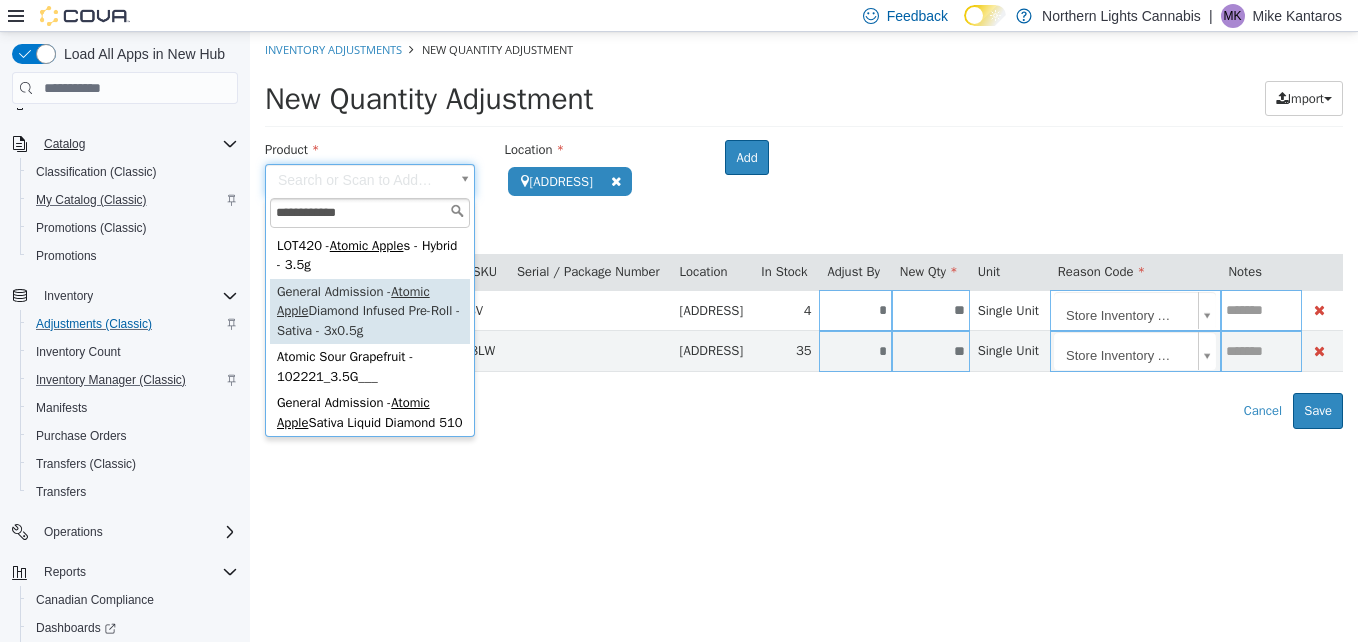 type on "**********" 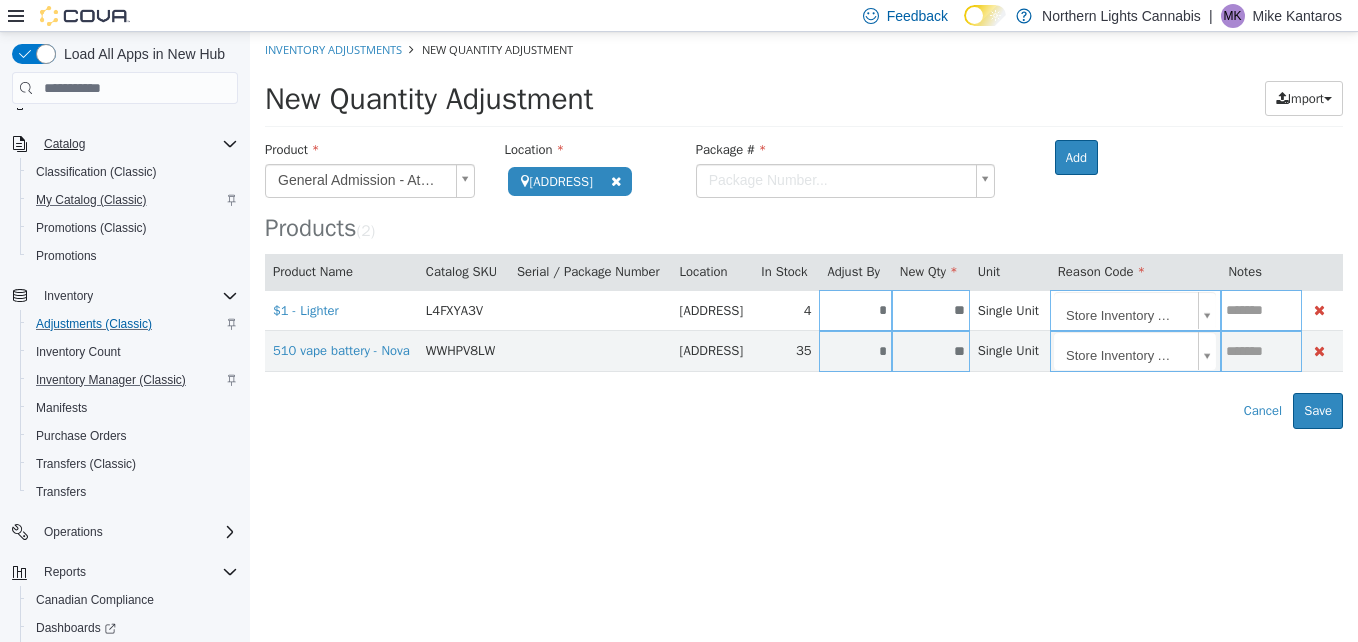 click on "**********" at bounding box center (804, 230) 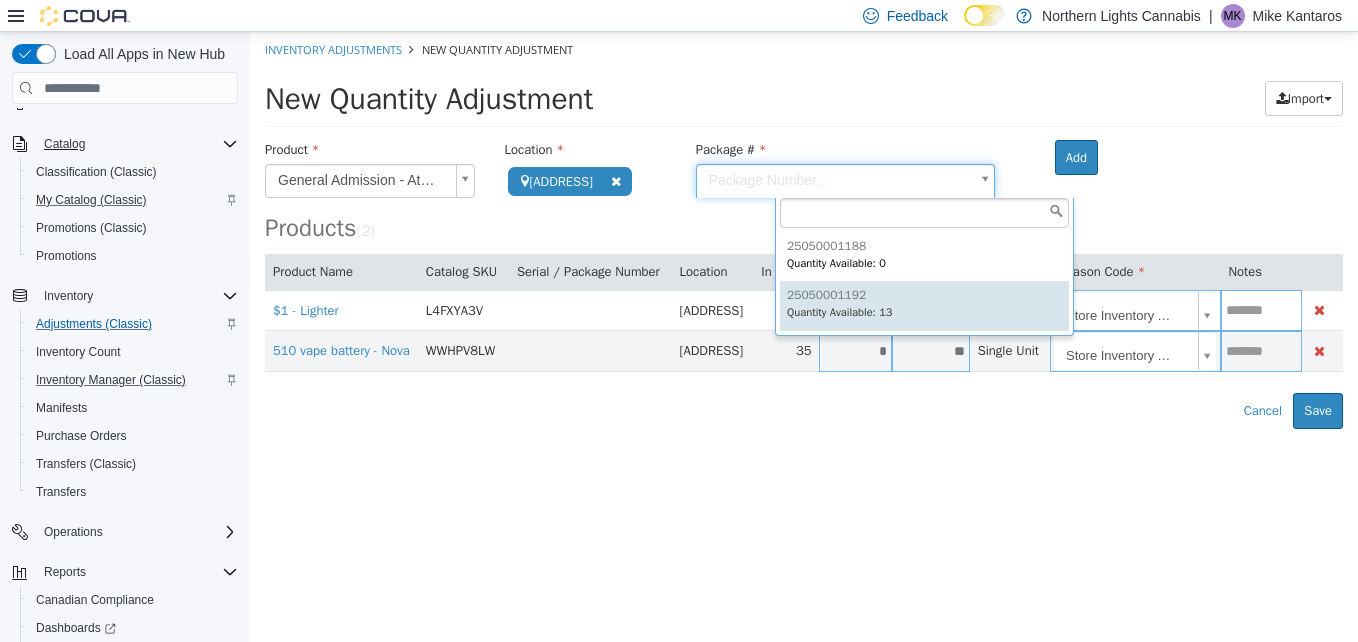 type on "**********" 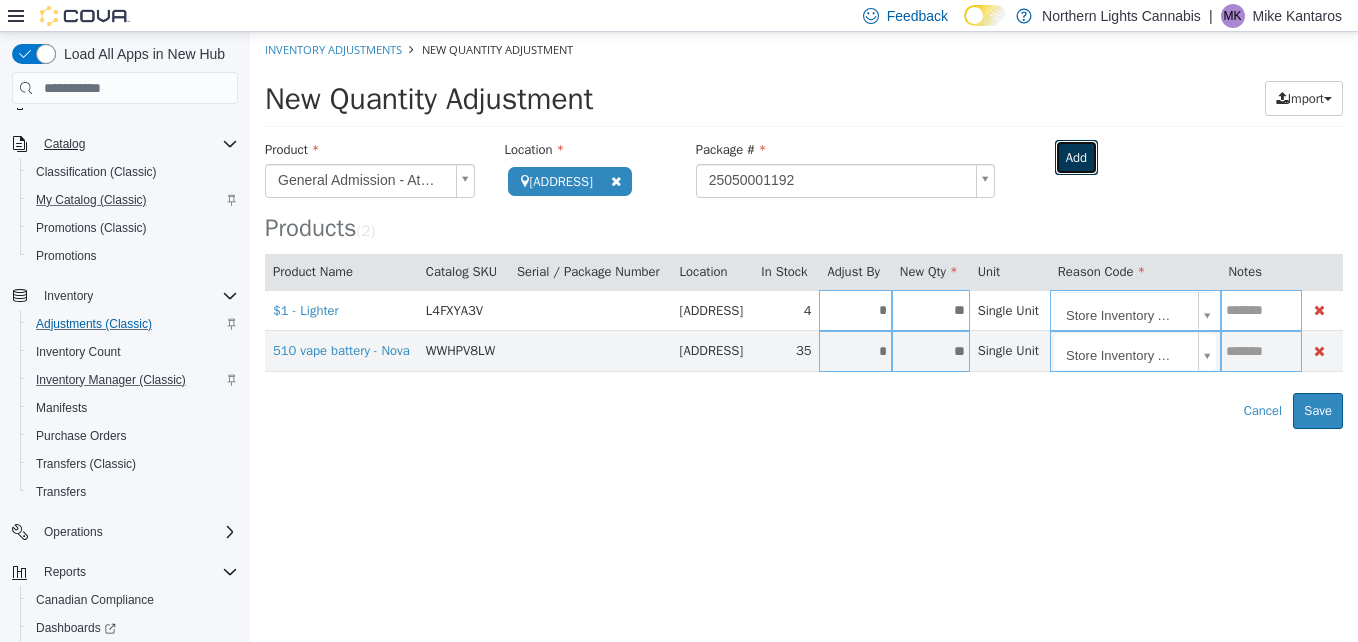 click on "Add" at bounding box center (1076, 158) 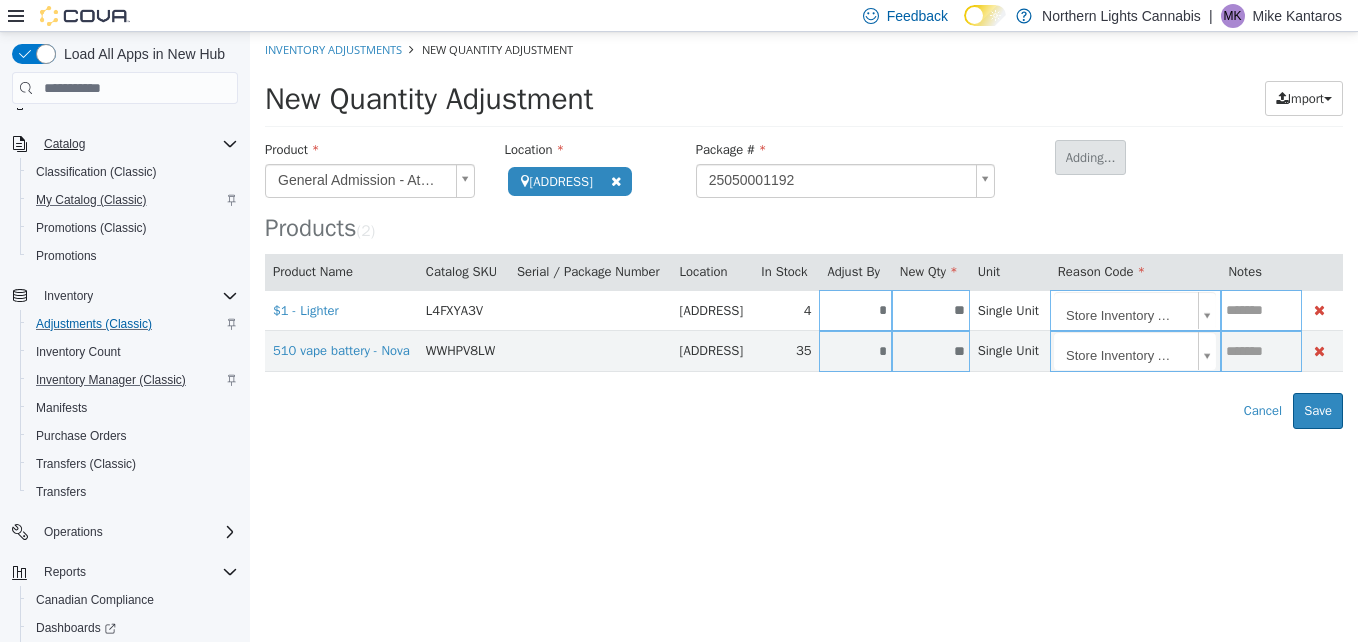 type 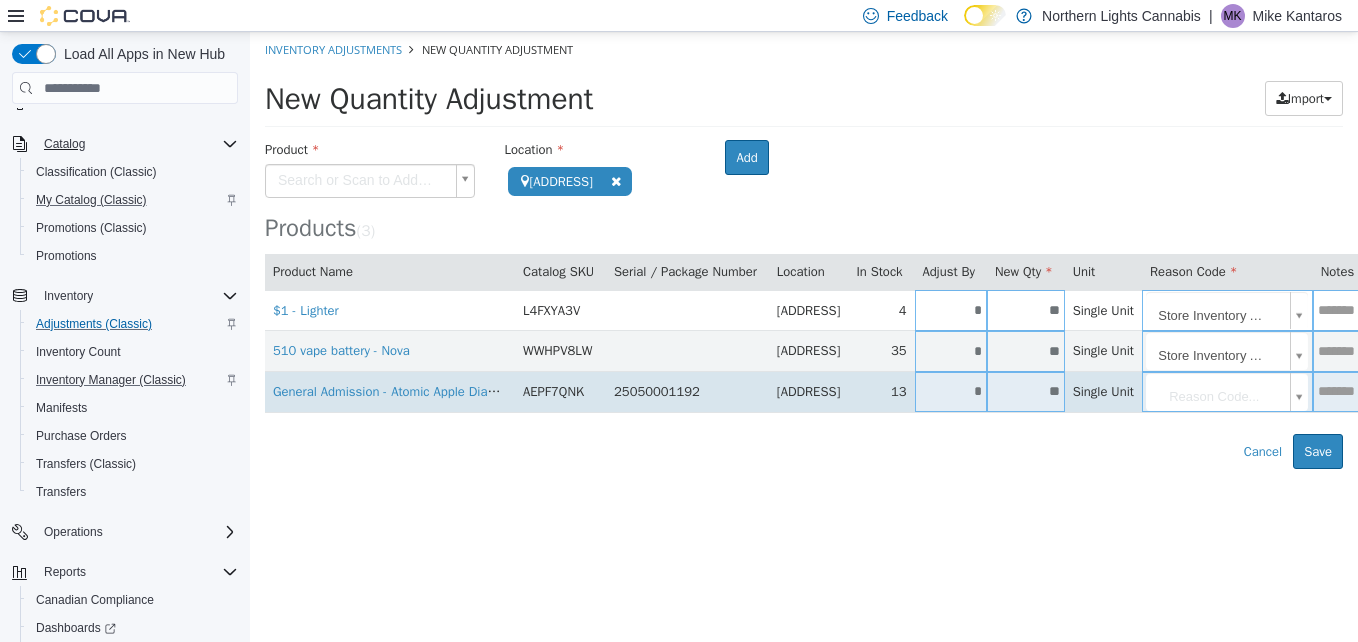 click on "*" at bounding box center [951, 391] 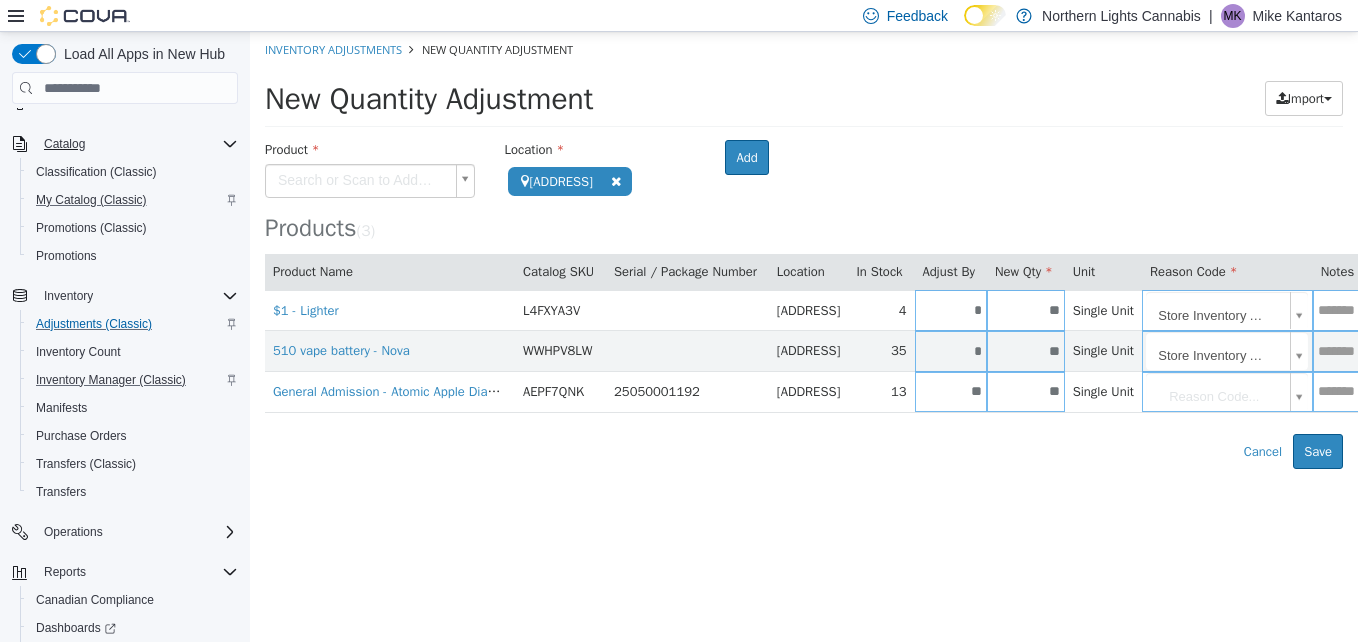 type on "*" 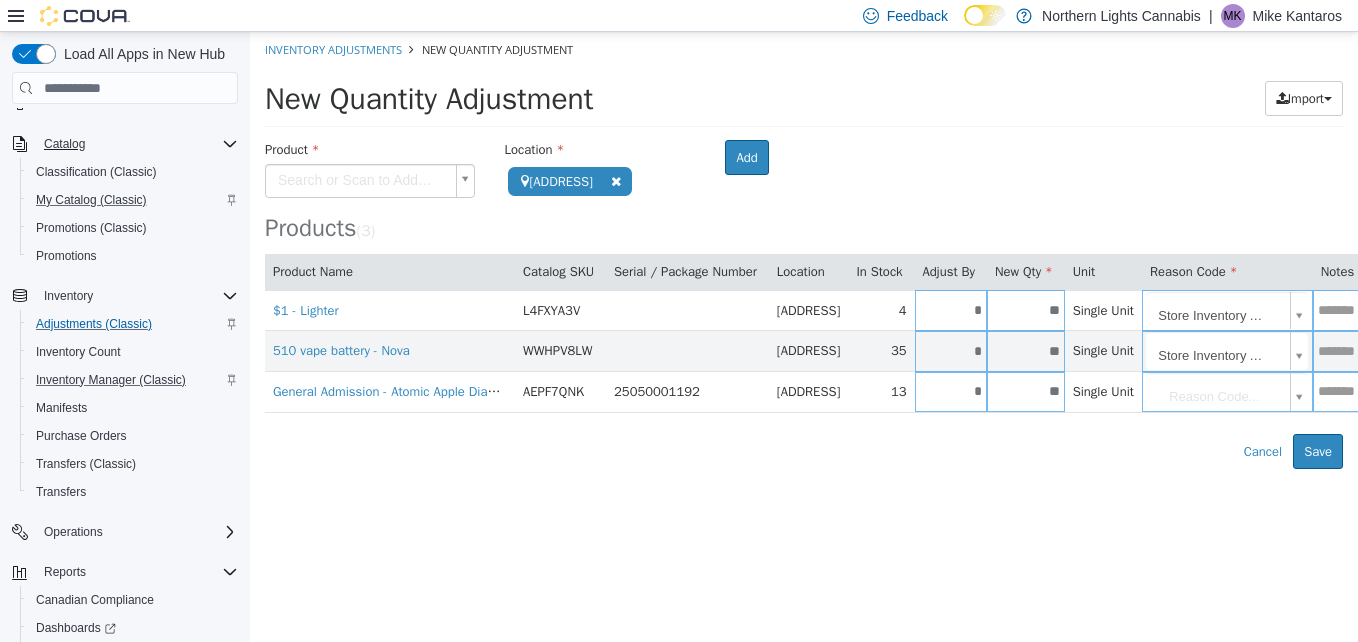 click on "**********" at bounding box center (804, 250) 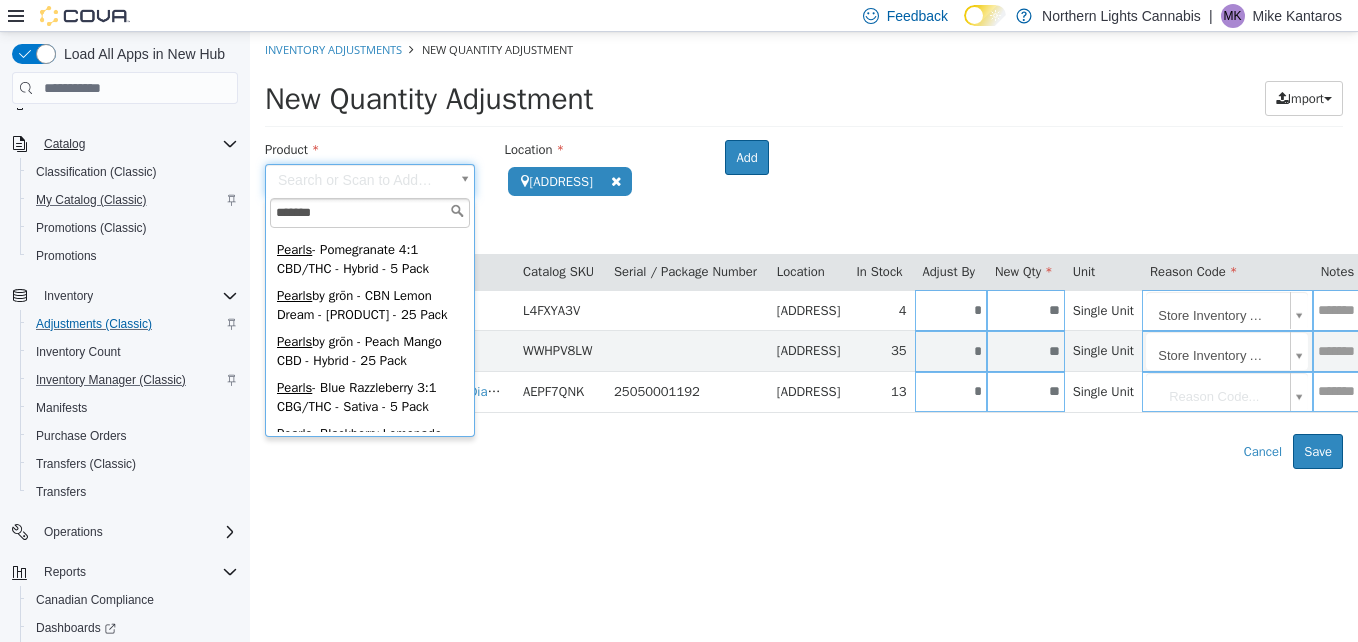 scroll, scrollTop: 187, scrollLeft: 0, axis: vertical 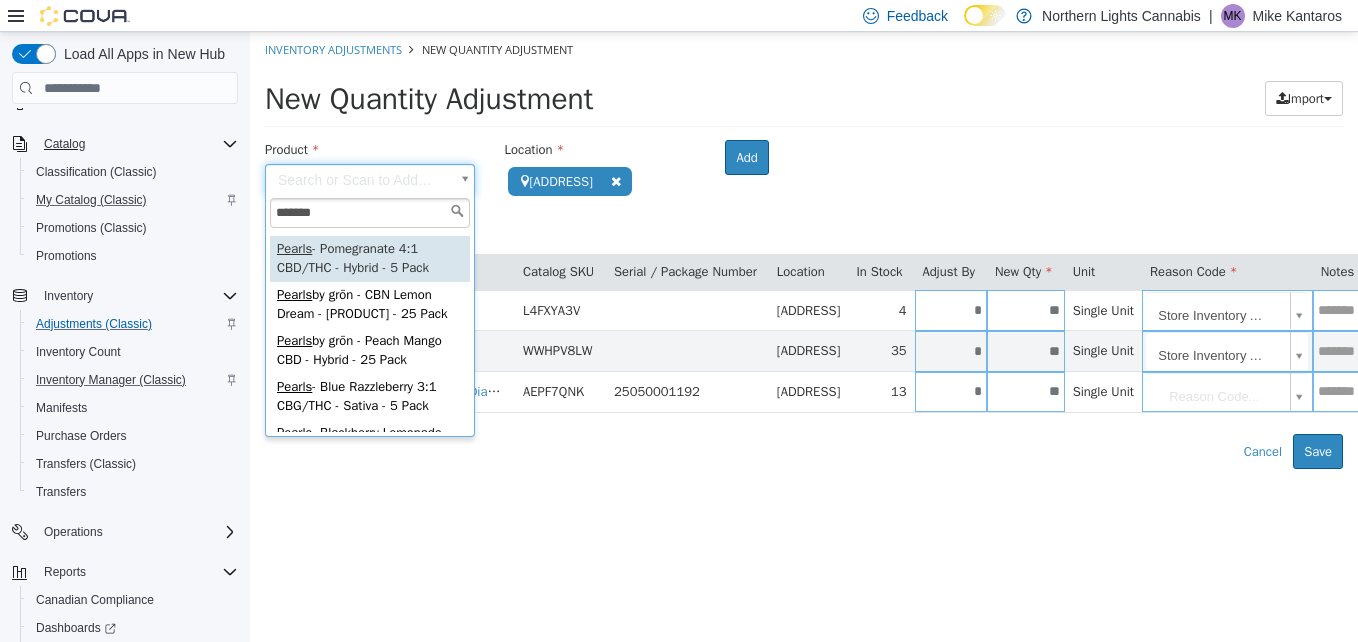 type on "******" 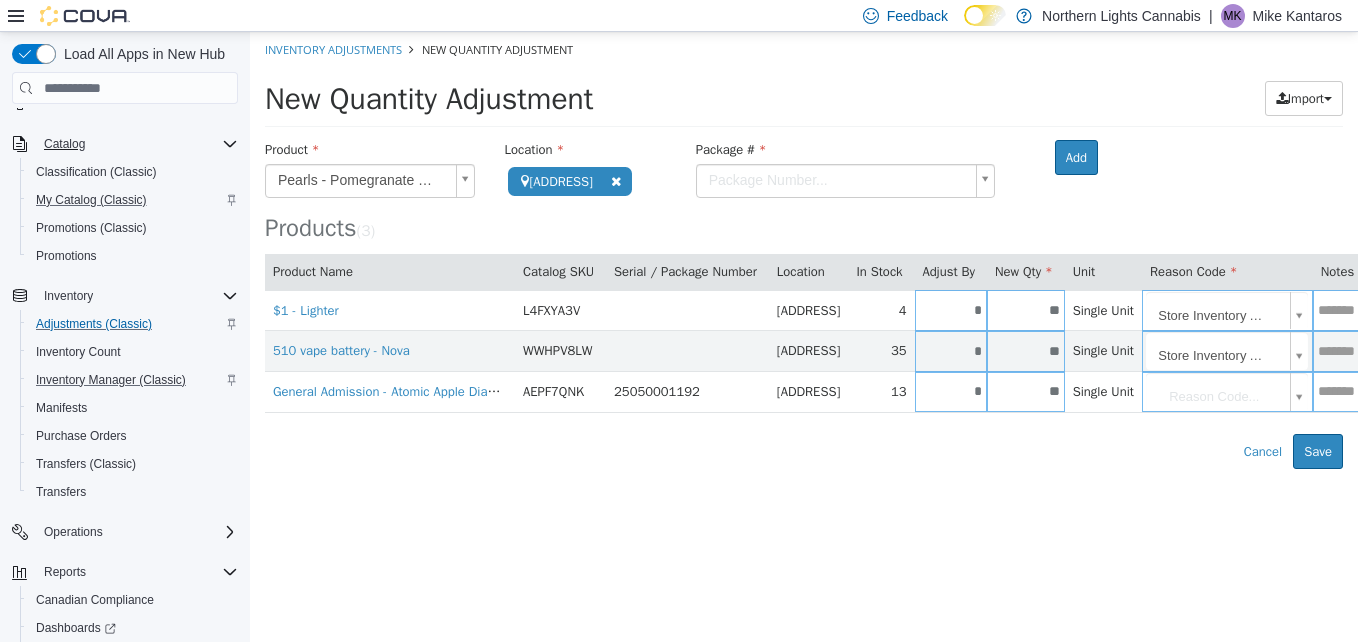 click on "**********" at bounding box center (804, 250) 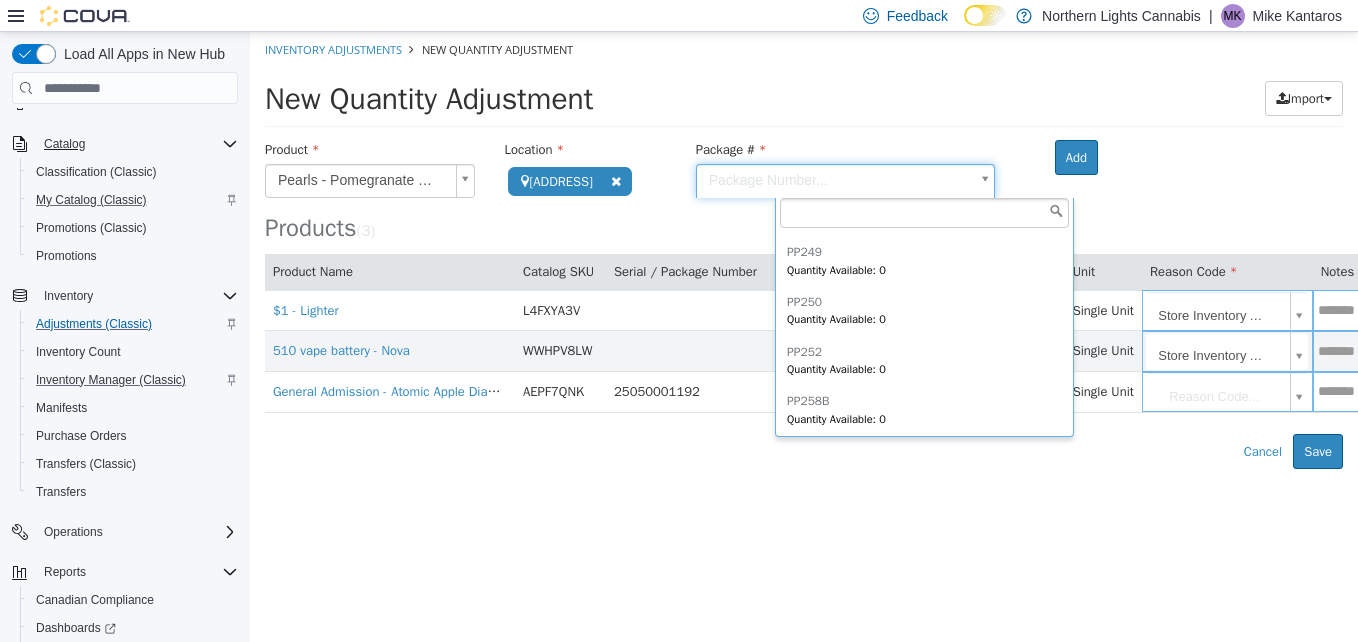 scroll, scrollTop: 4128, scrollLeft: 0, axis: vertical 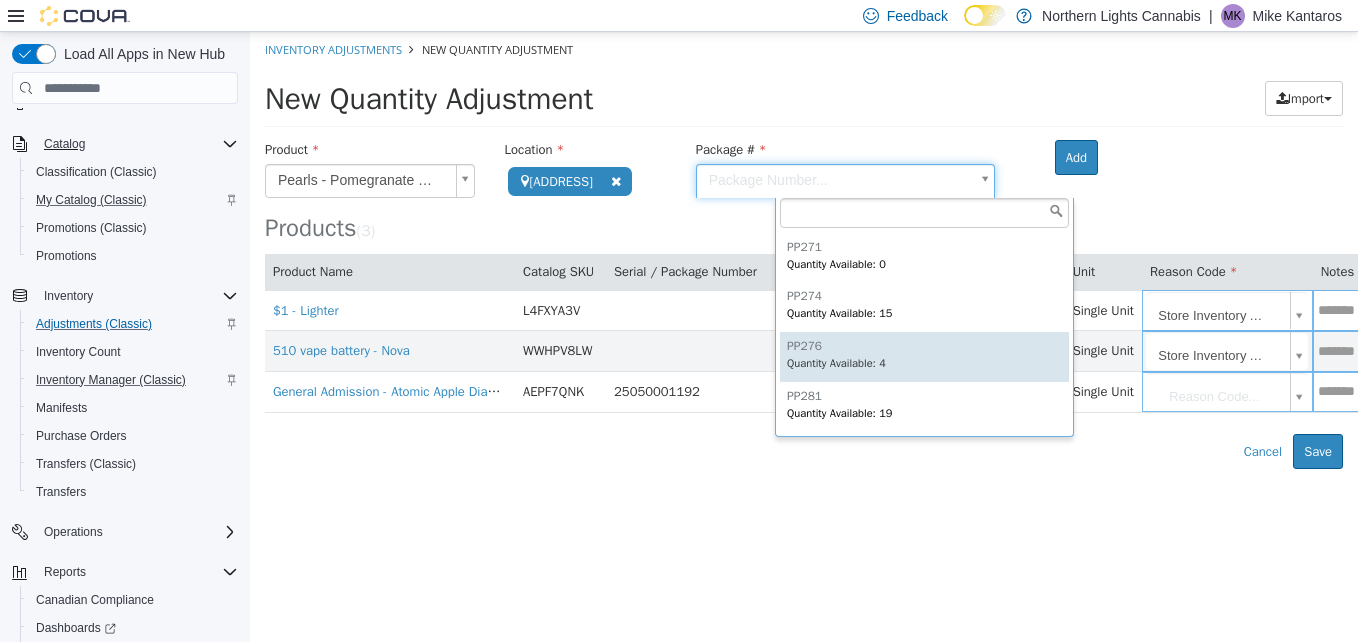 type on "*****" 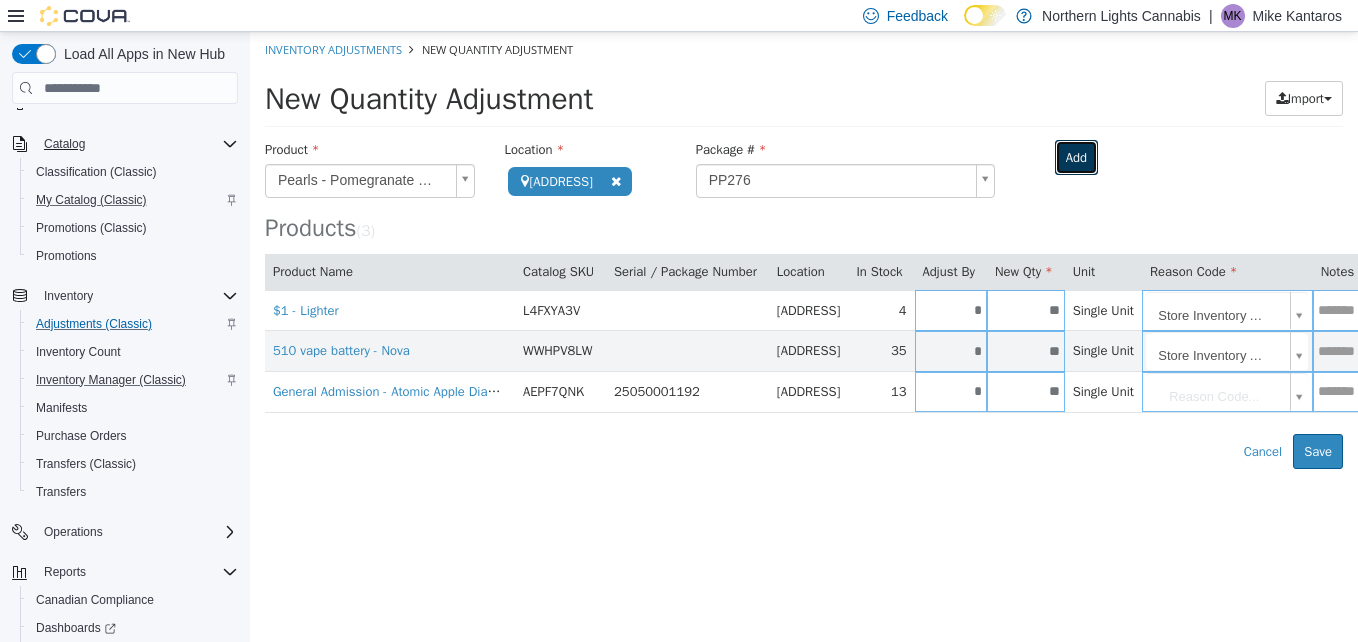 click on "Add" at bounding box center [1076, 158] 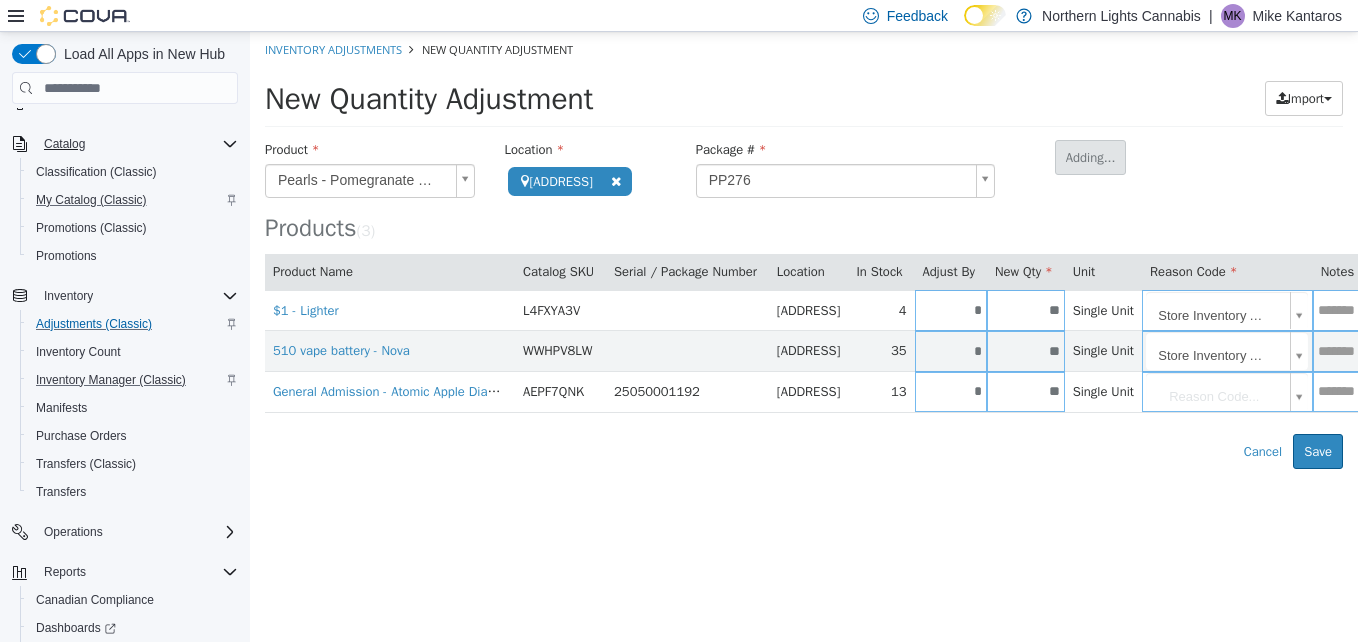 type 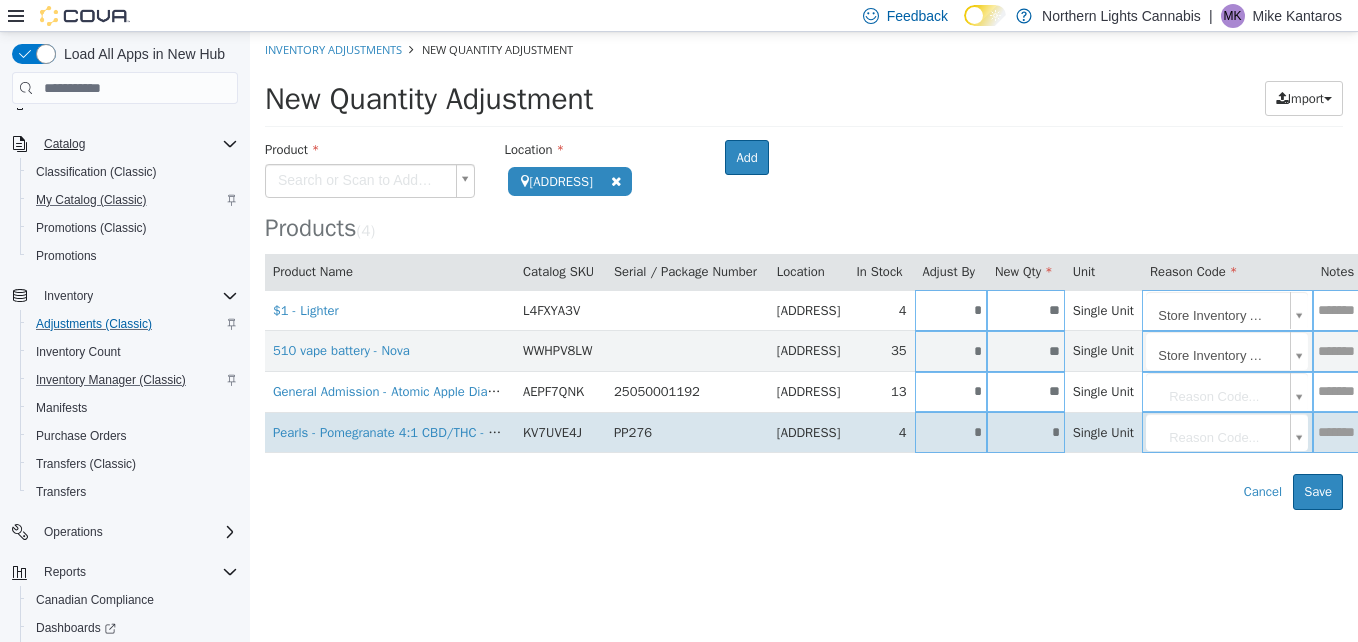 click on "*" at bounding box center [951, 432] 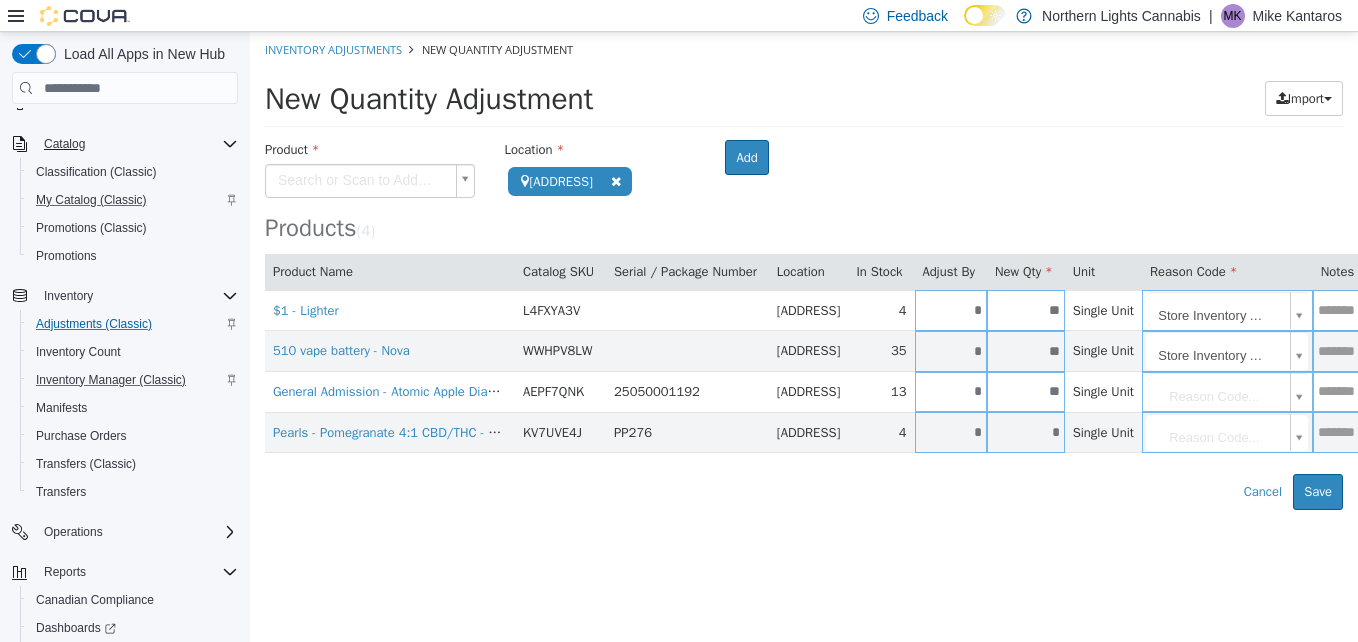type on "*" 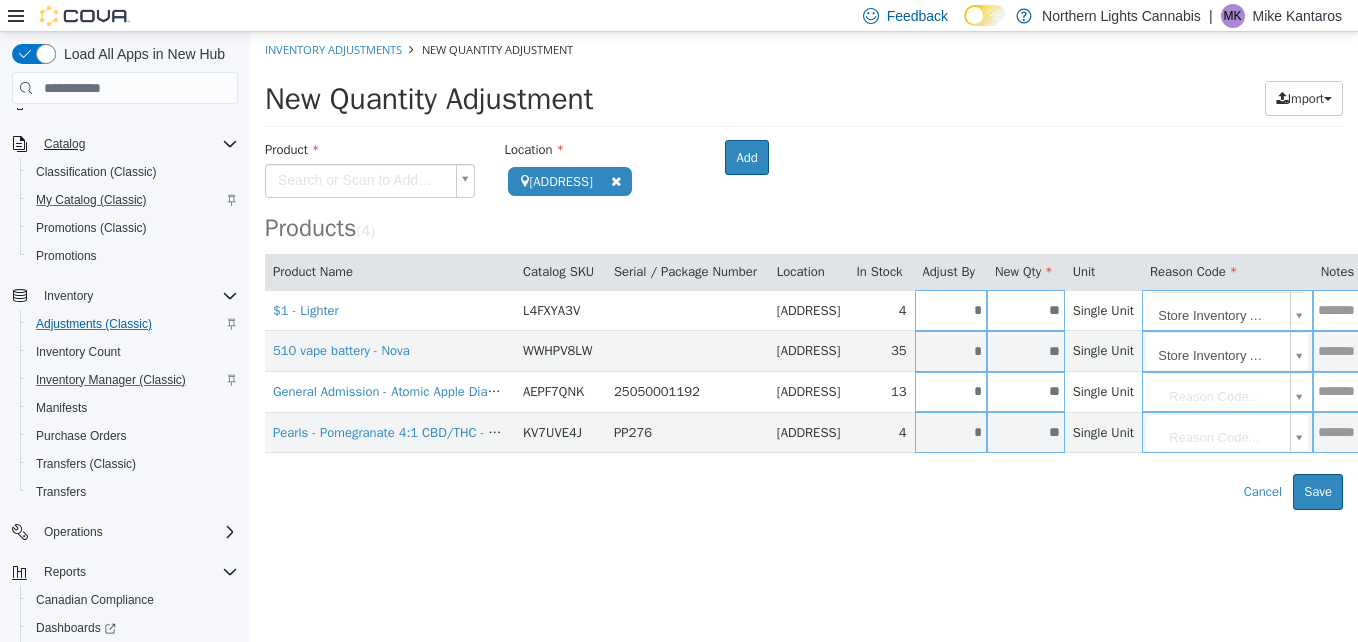 click on "Error saving adjustment please resolve the errors above. Cancel Save" at bounding box center [804, 492] 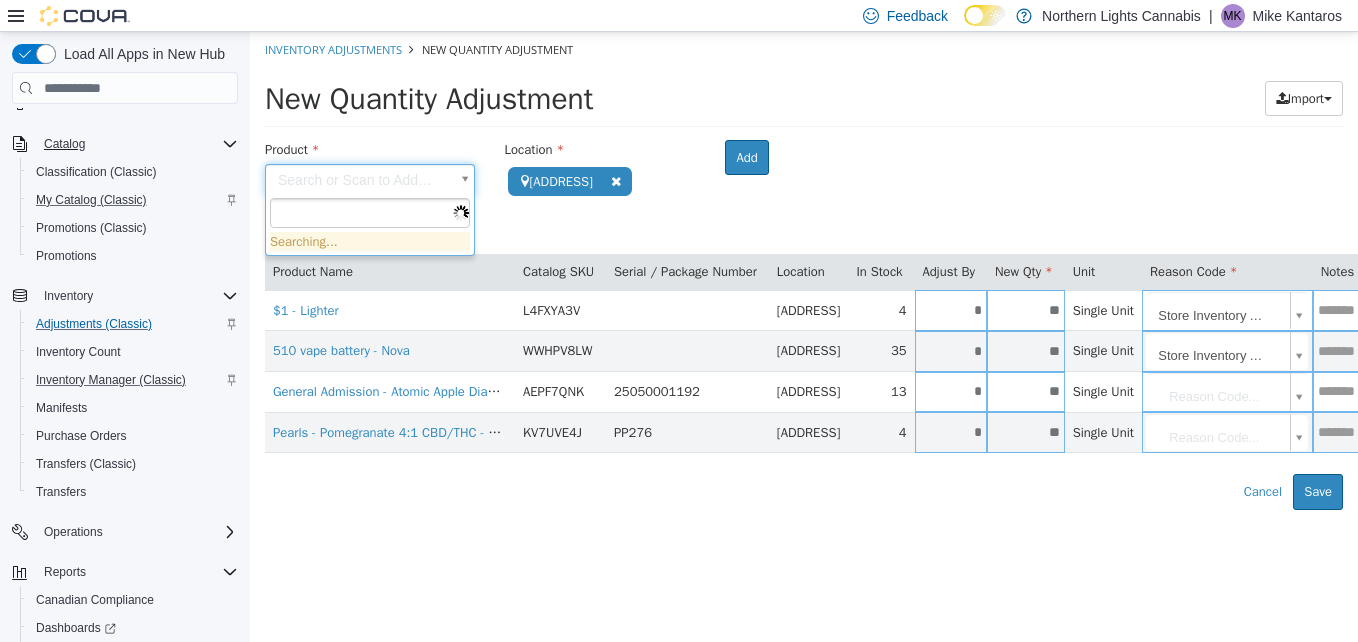 click on "**********" at bounding box center [804, 271] 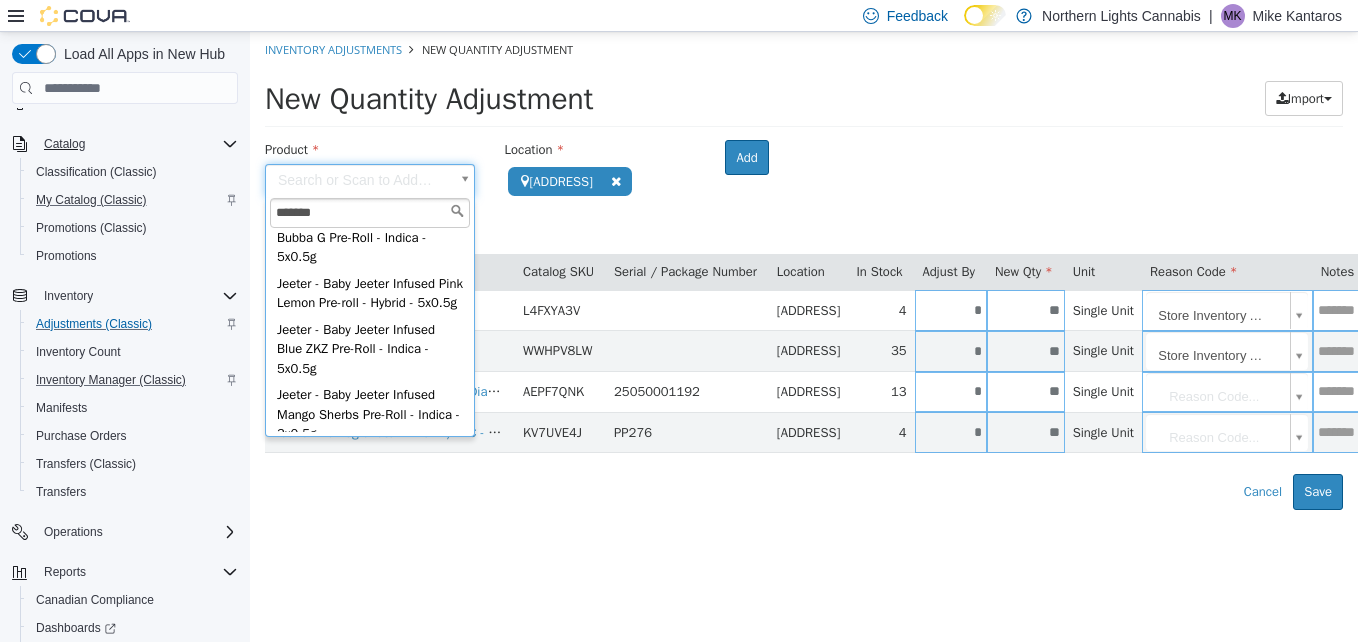scroll, scrollTop: 166, scrollLeft: 0, axis: vertical 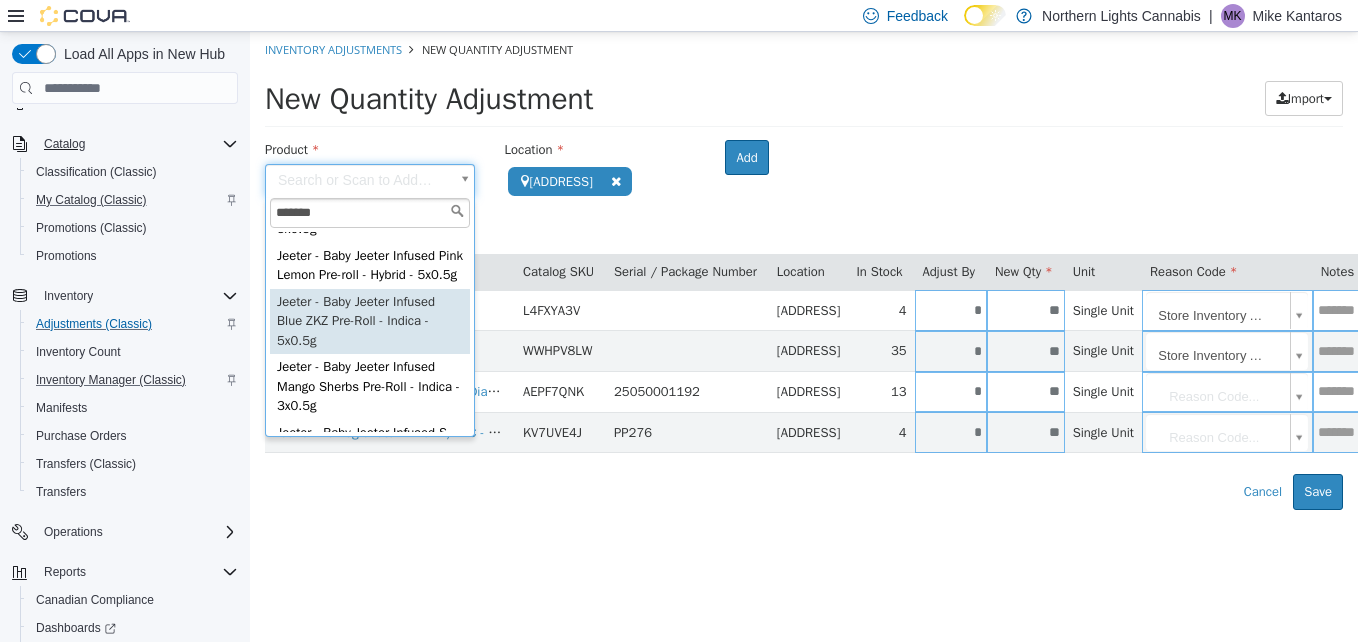 type on "*******" 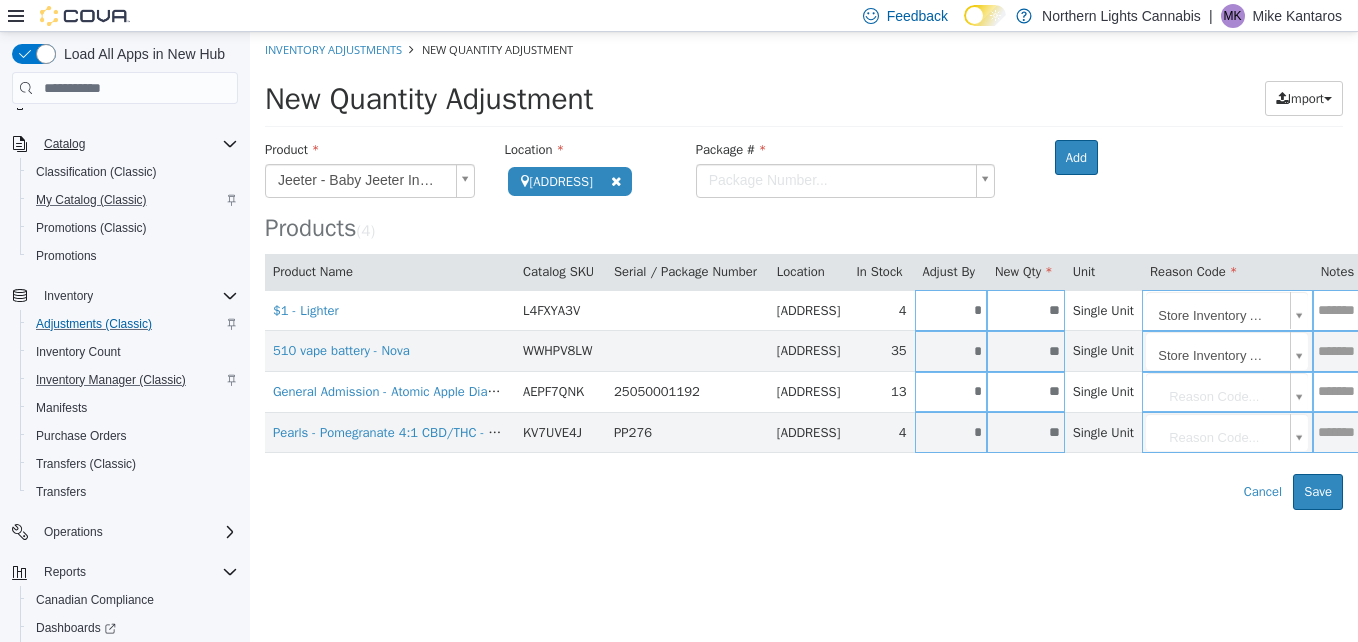 click on "**********" at bounding box center (804, 271) 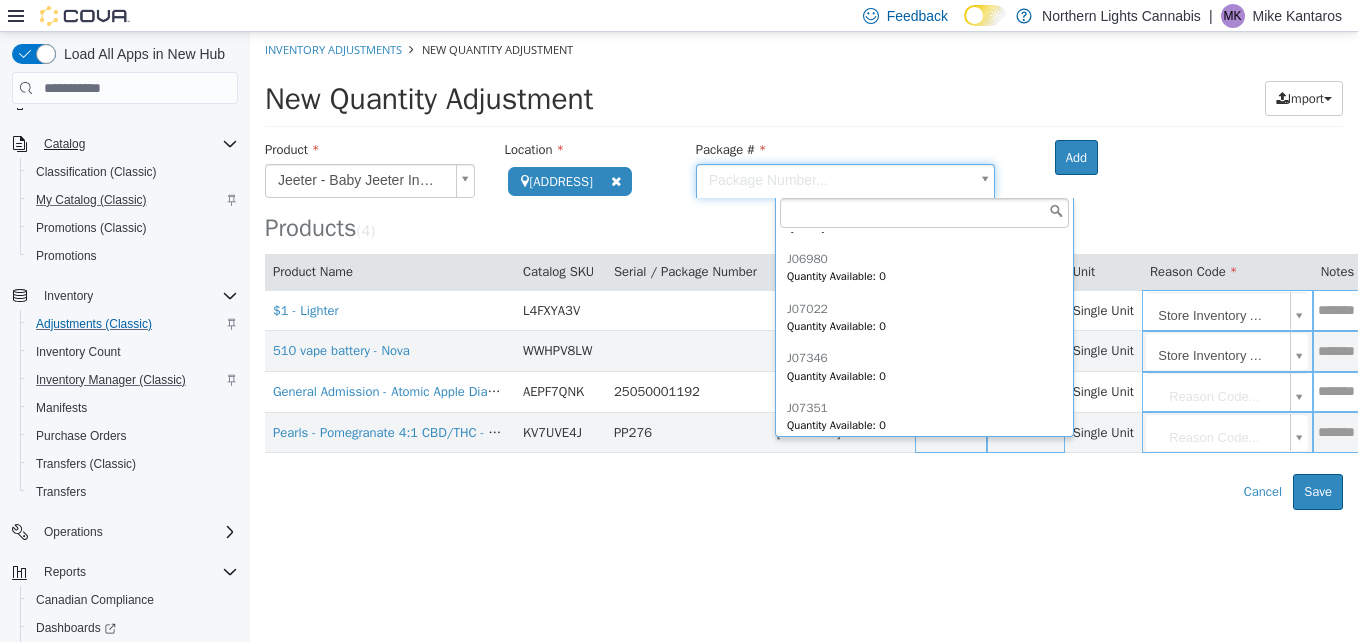 scroll, scrollTop: 745, scrollLeft: 0, axis: vertical 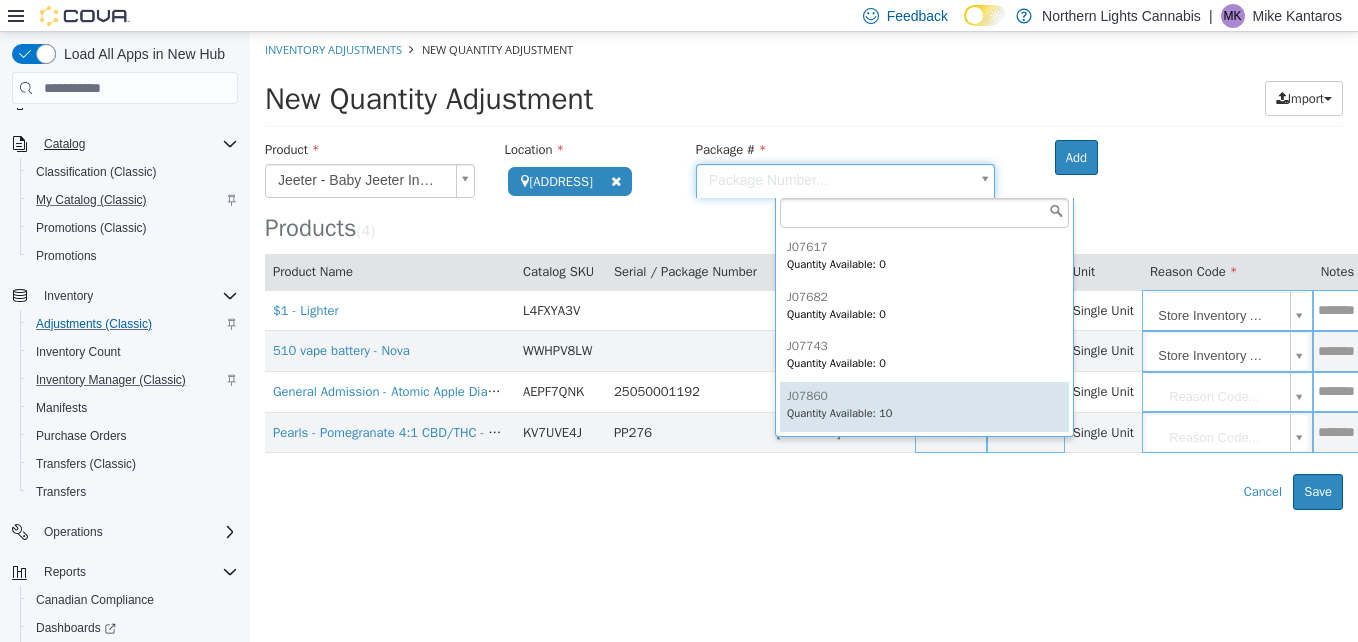 type on "******" 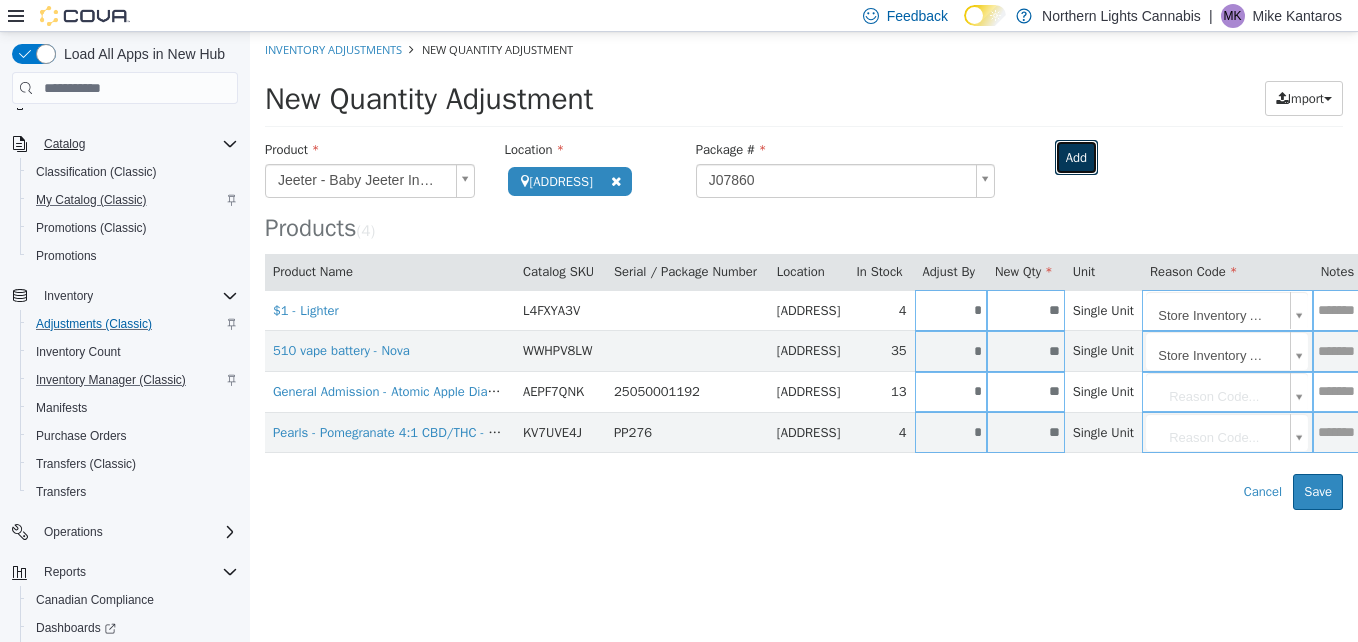 click on "Add" at bounding box center [1076, 158] 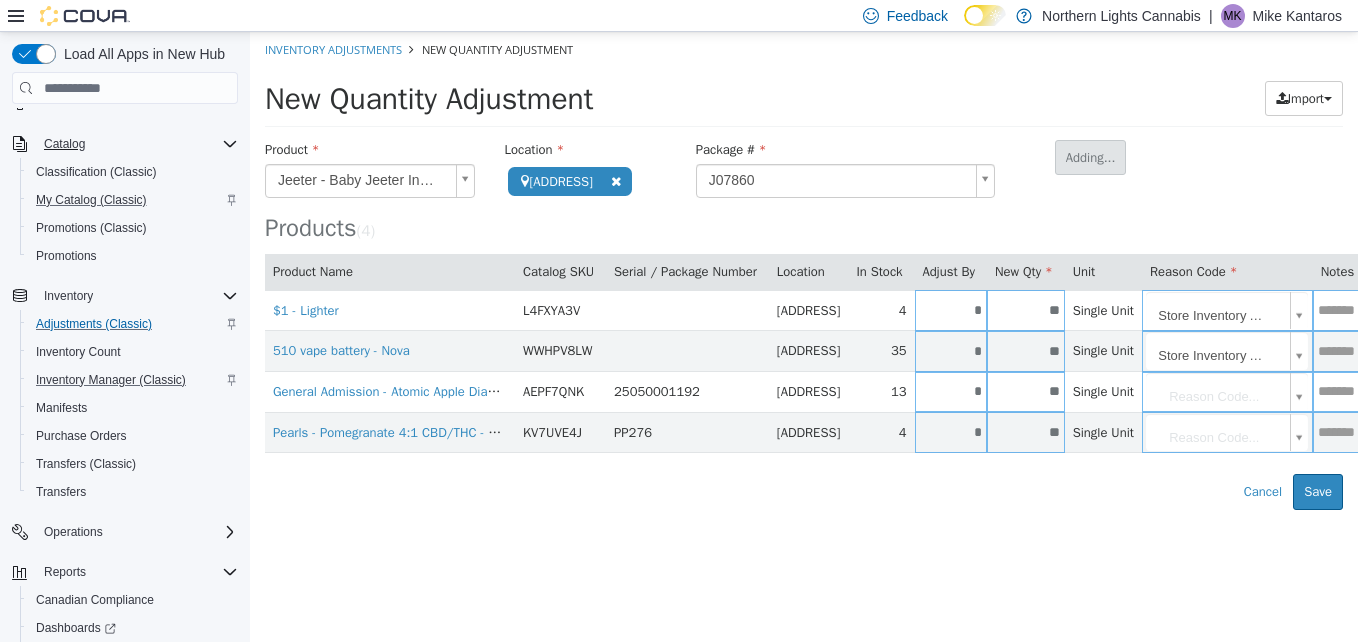 type 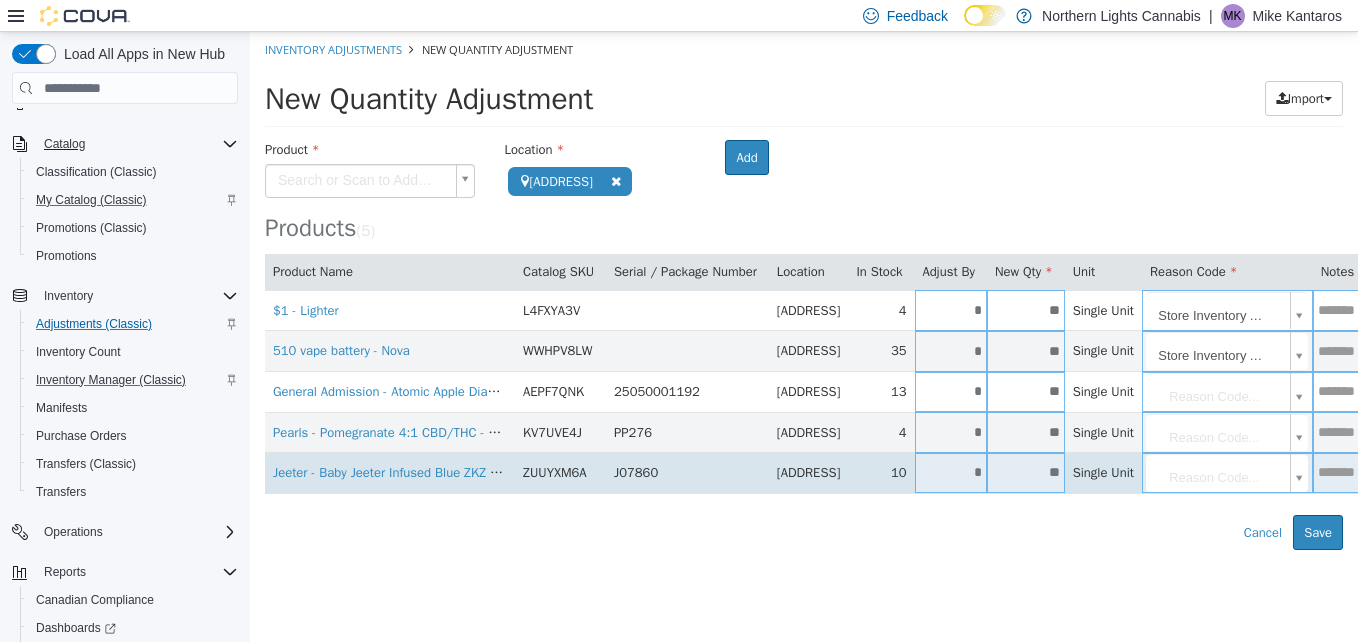 click on "*" at bounding box center [951, 473] 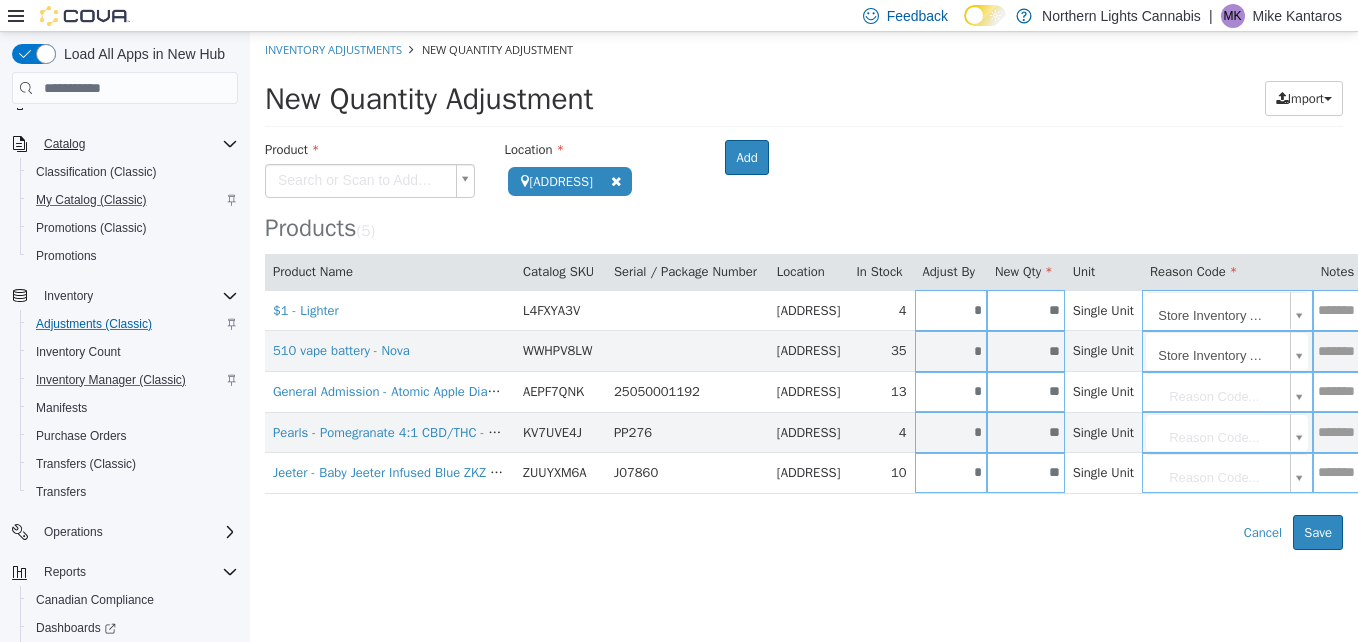 type on "*" 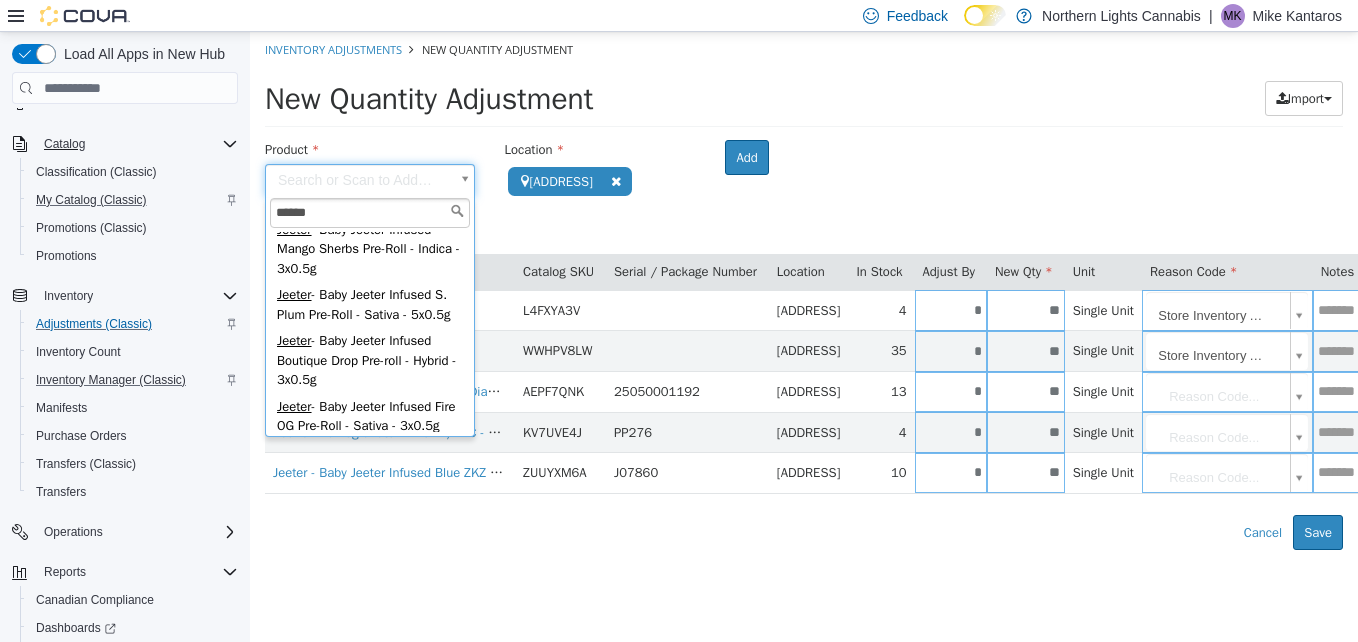 scroll, scrollTop: 289, scrollLeft: 0, axis: vertical 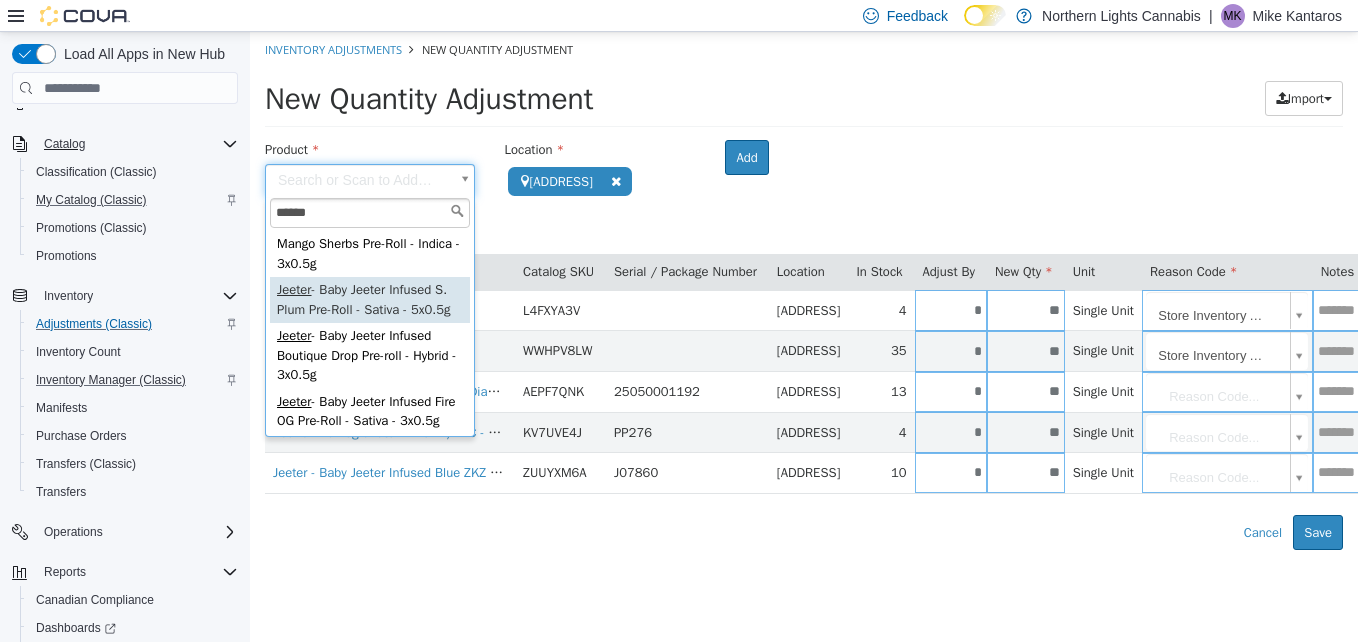 type on "******" 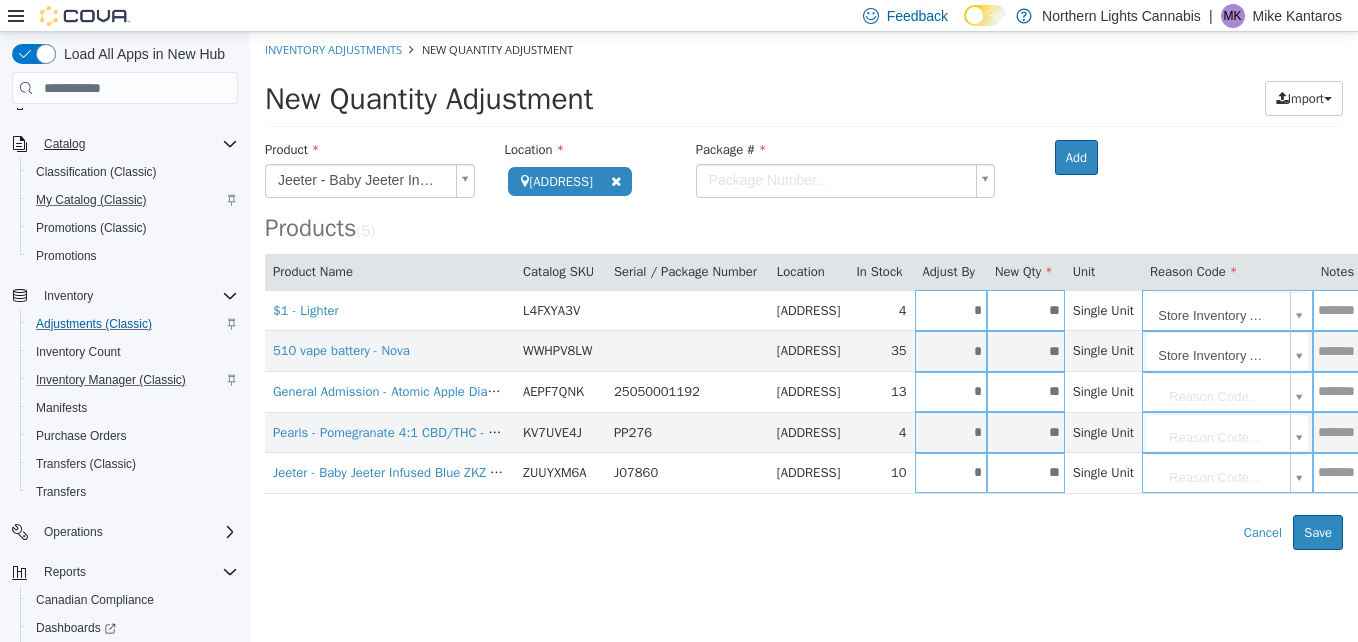 click on "**********" at bounding box center [804, 291] 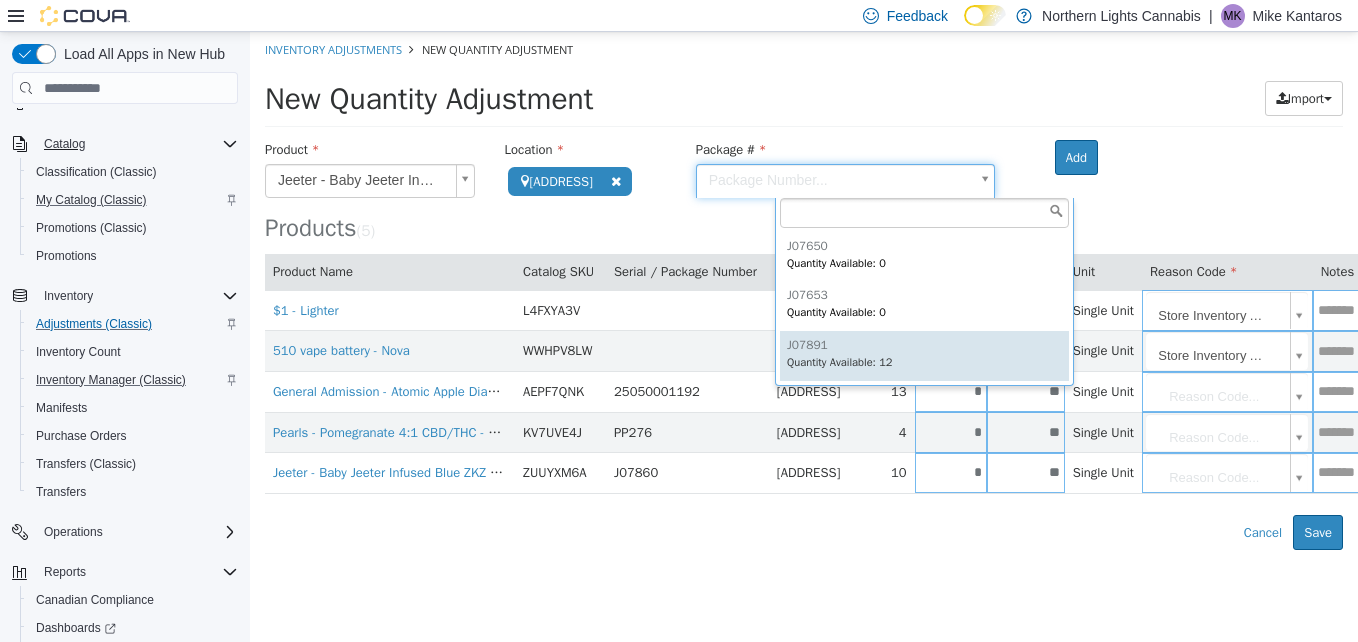 type on "******" 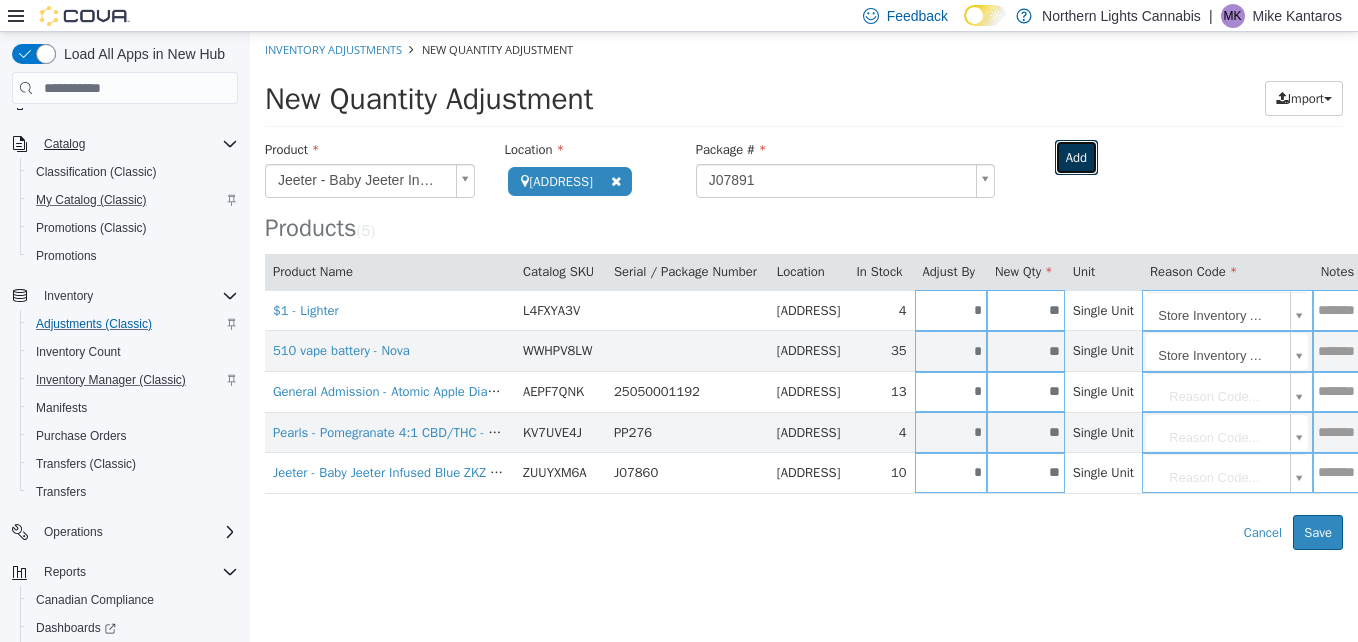 click on "Add" at bounding box center [1076, 158] 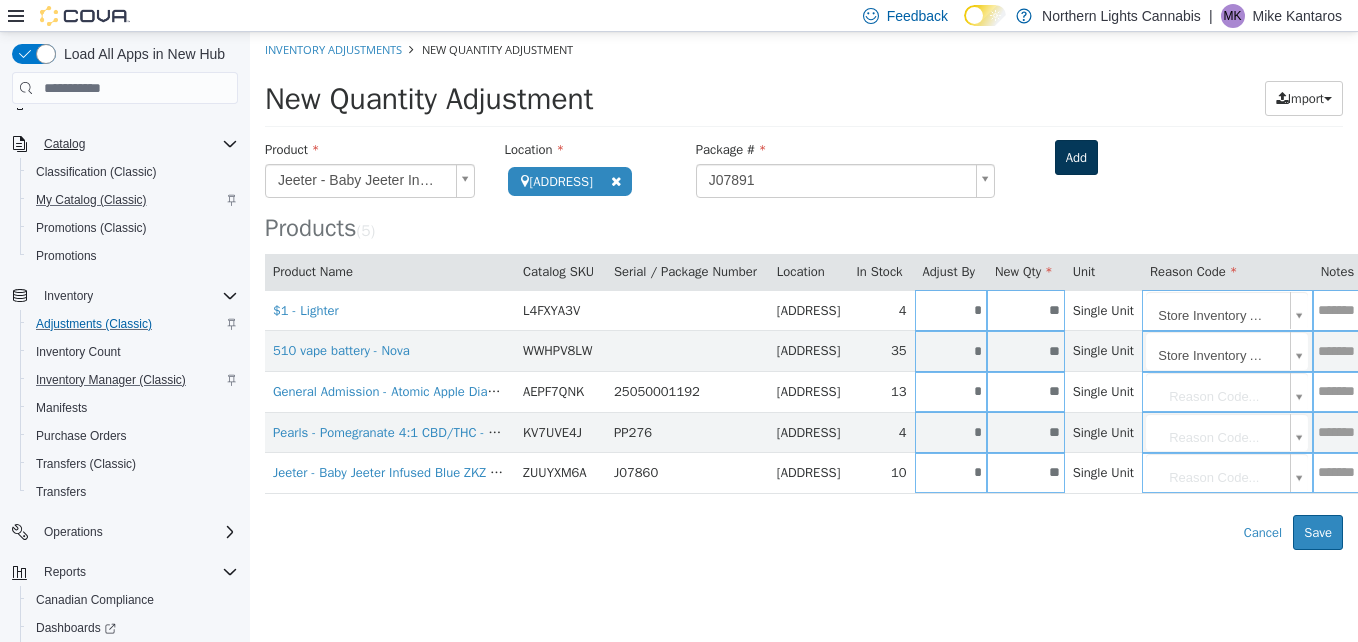 type 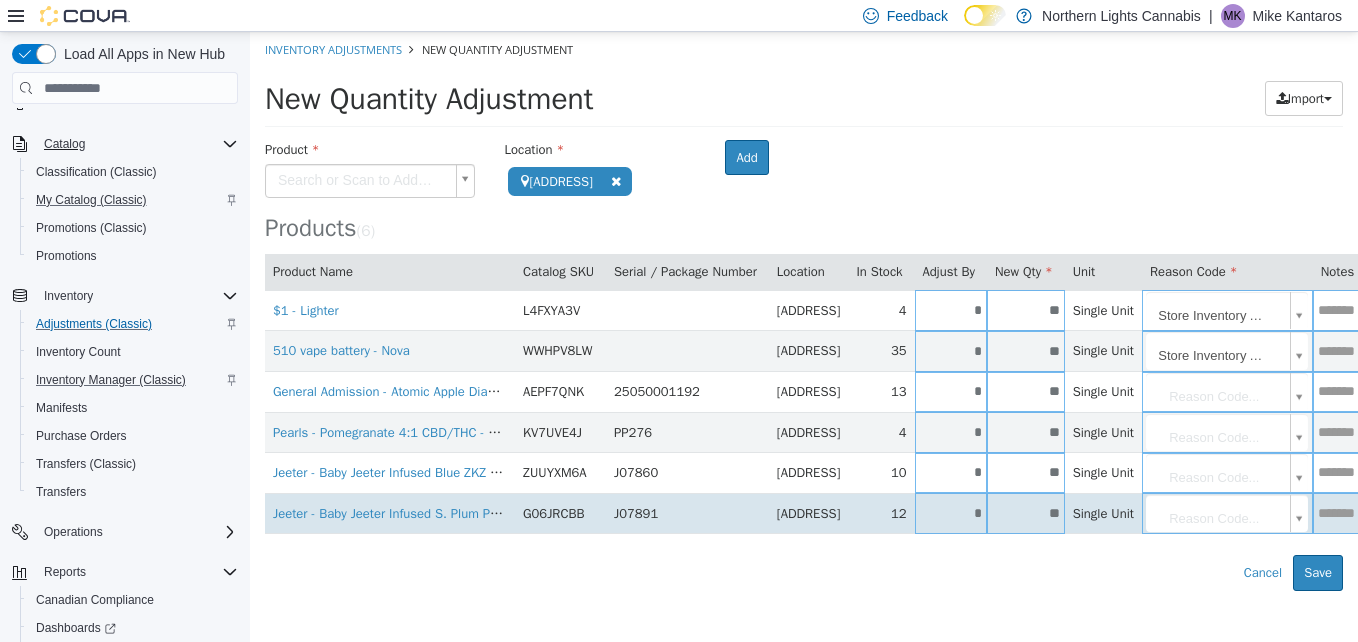 click on "*" at bounding box center [951, 513] 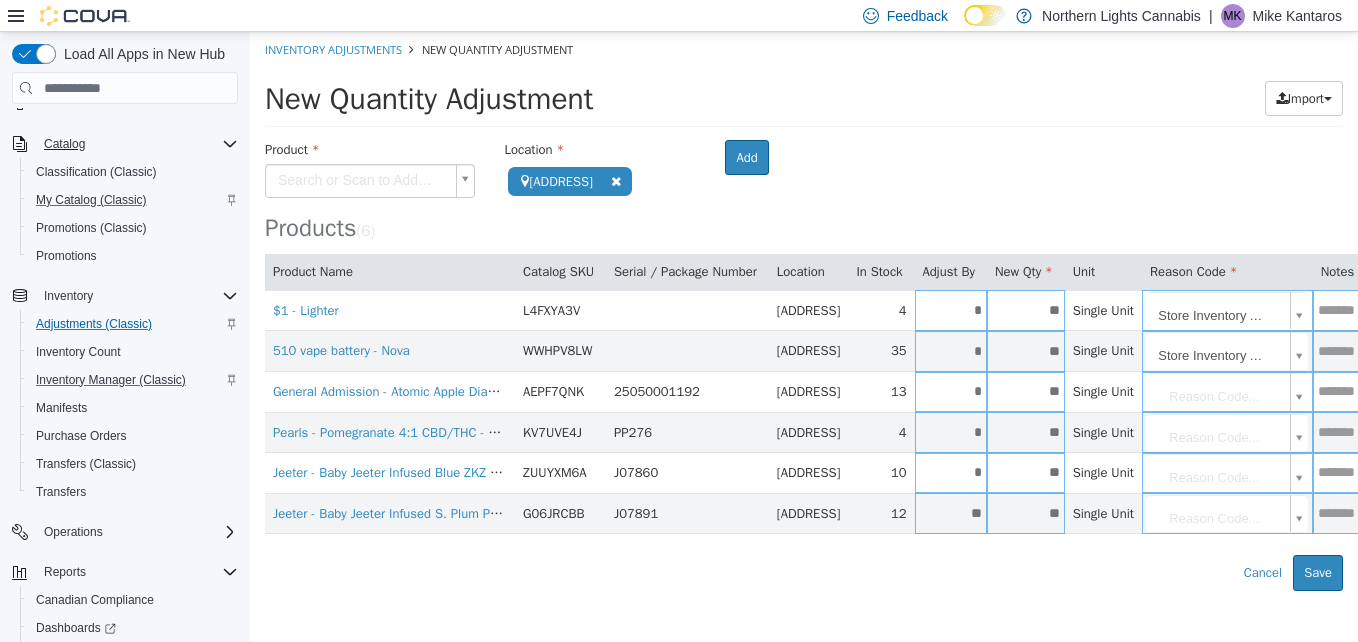 type on "**" 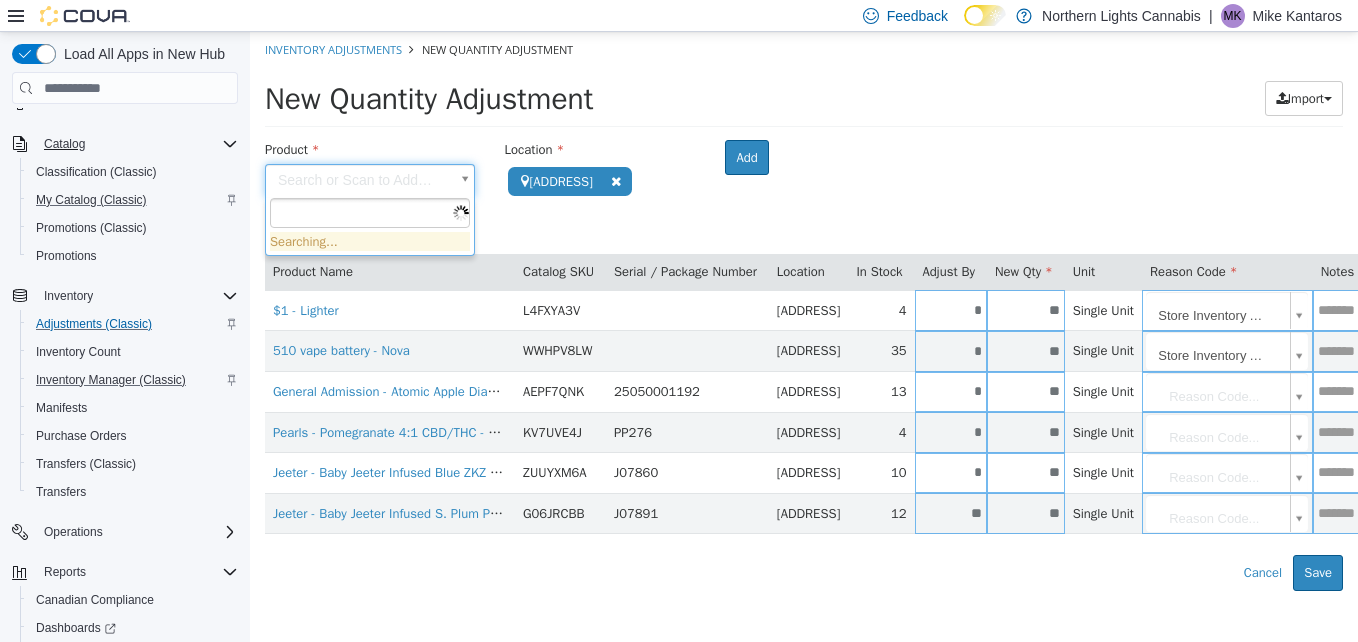 click on "**********" at bounding box center [804, 311] 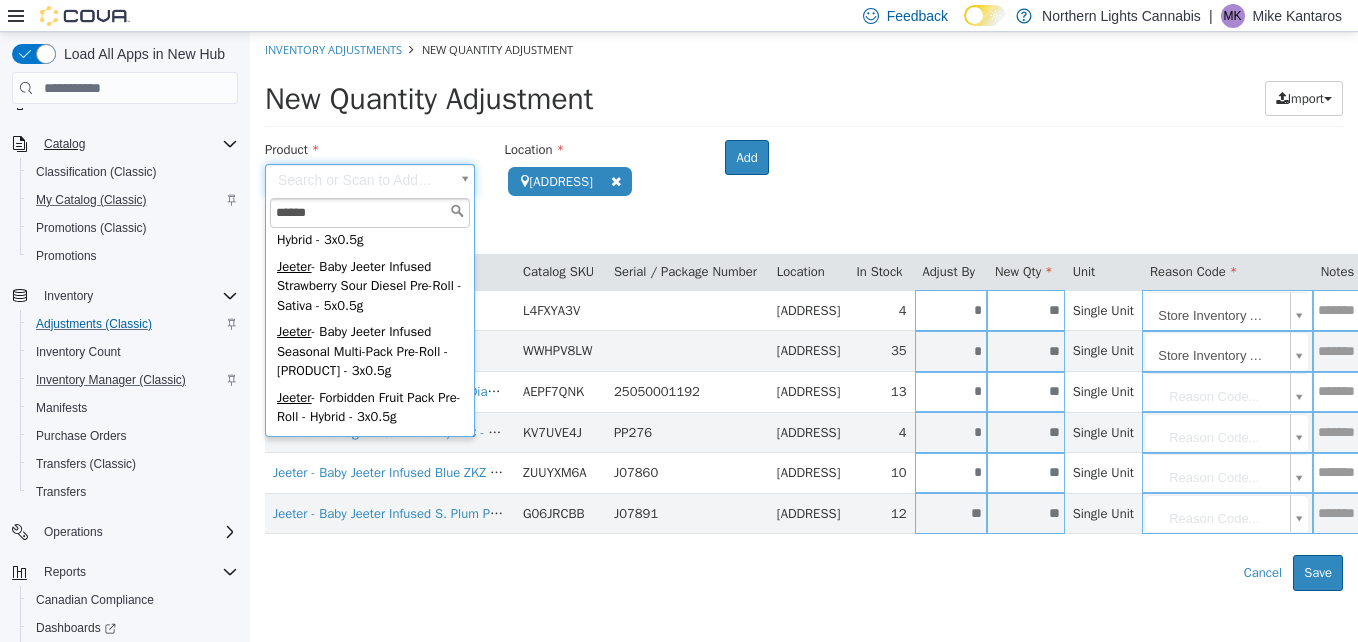 scroll, scrollTop: 829, scrollLeft: 0, axis: vertical 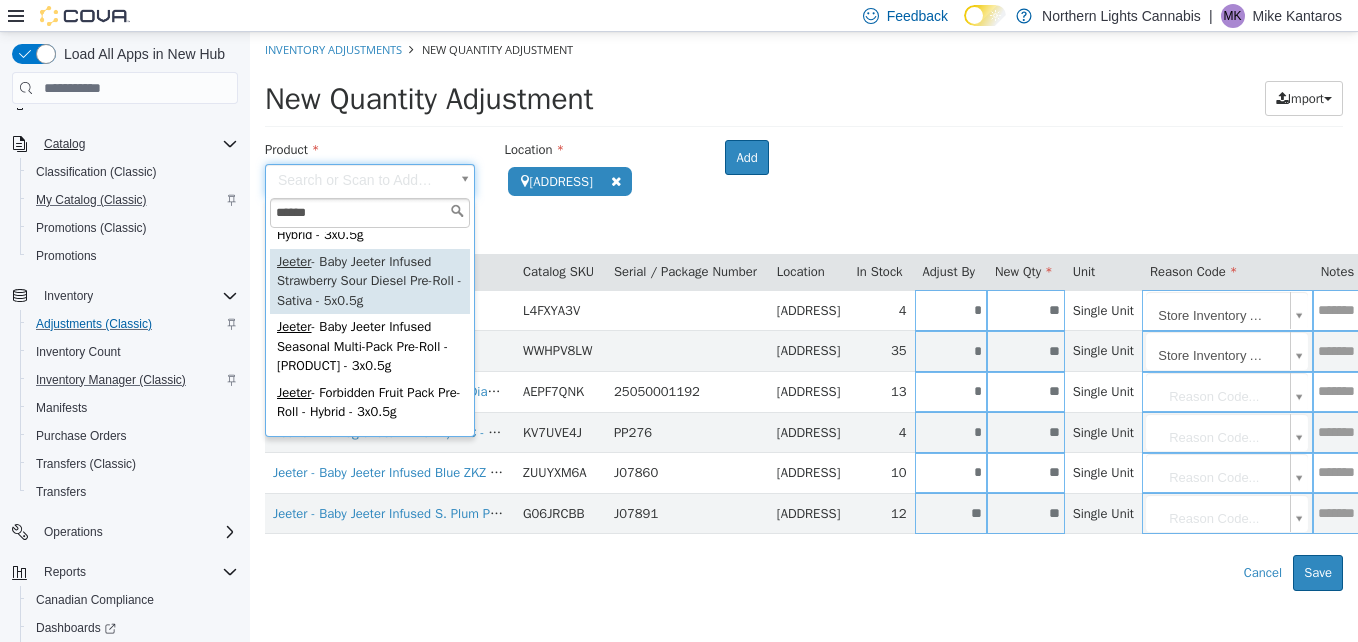 type on "******" 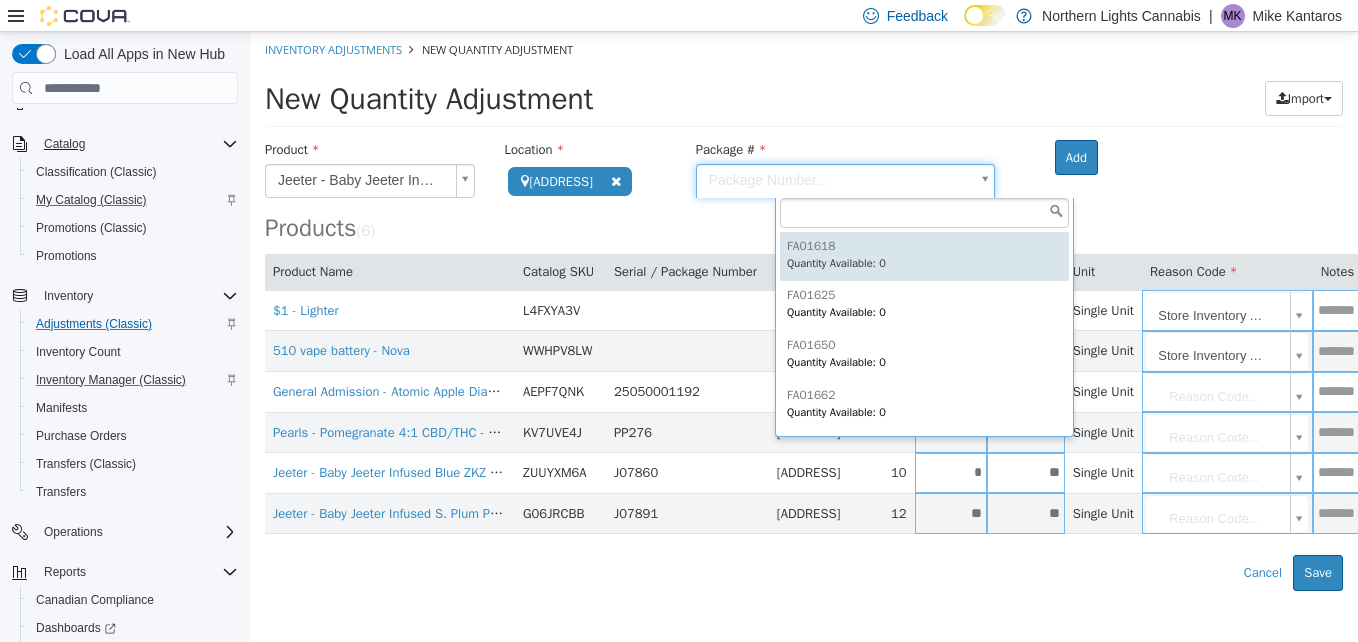 click on "**********" at bounding box center (804, 311) 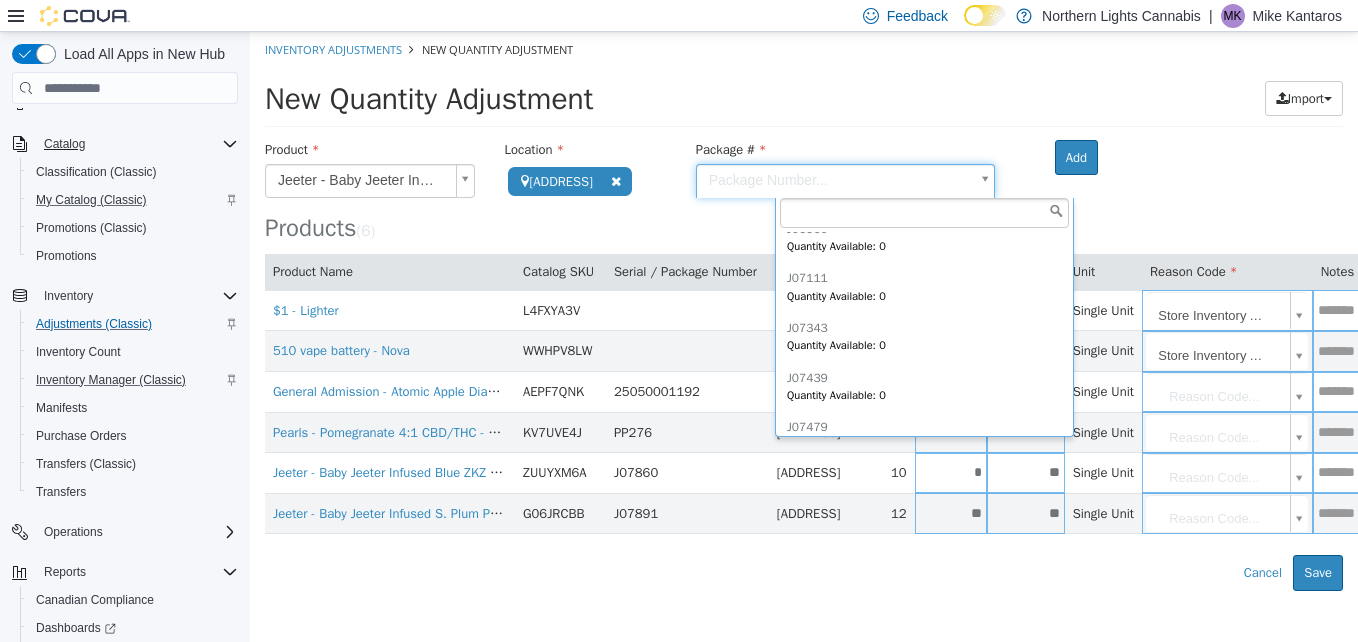 scroll, scrollTop: 645, scrollLeft: 0, axis: vertical 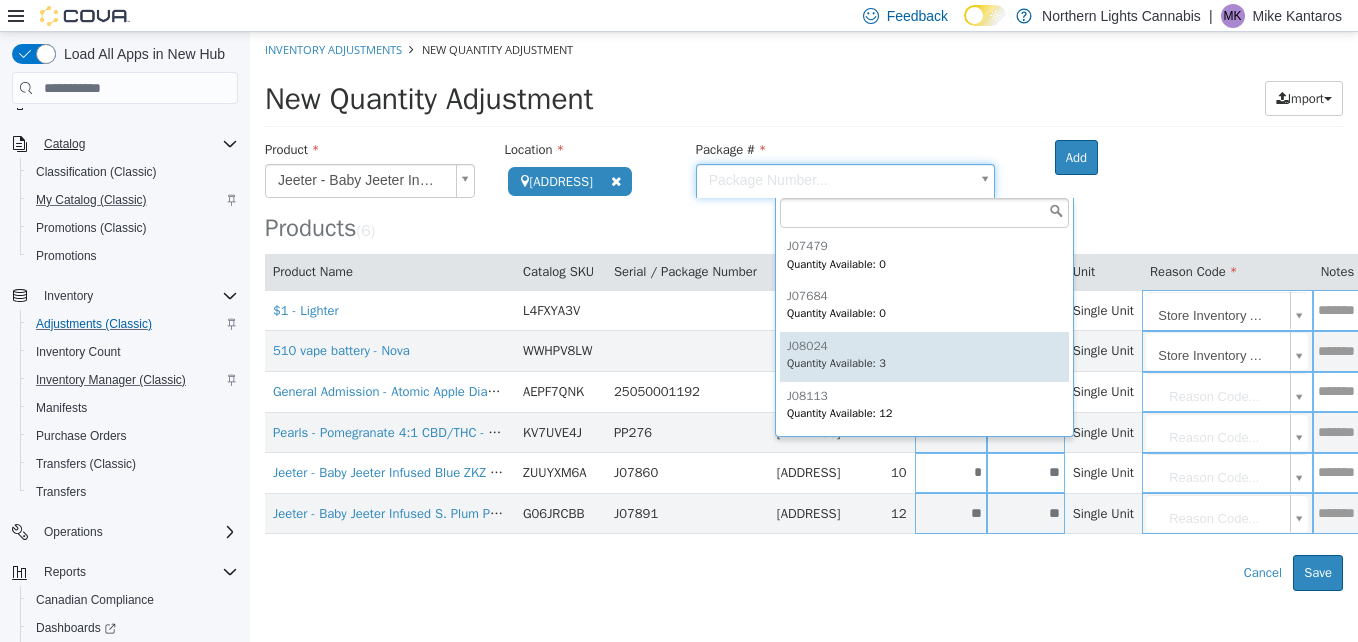 type on "******" 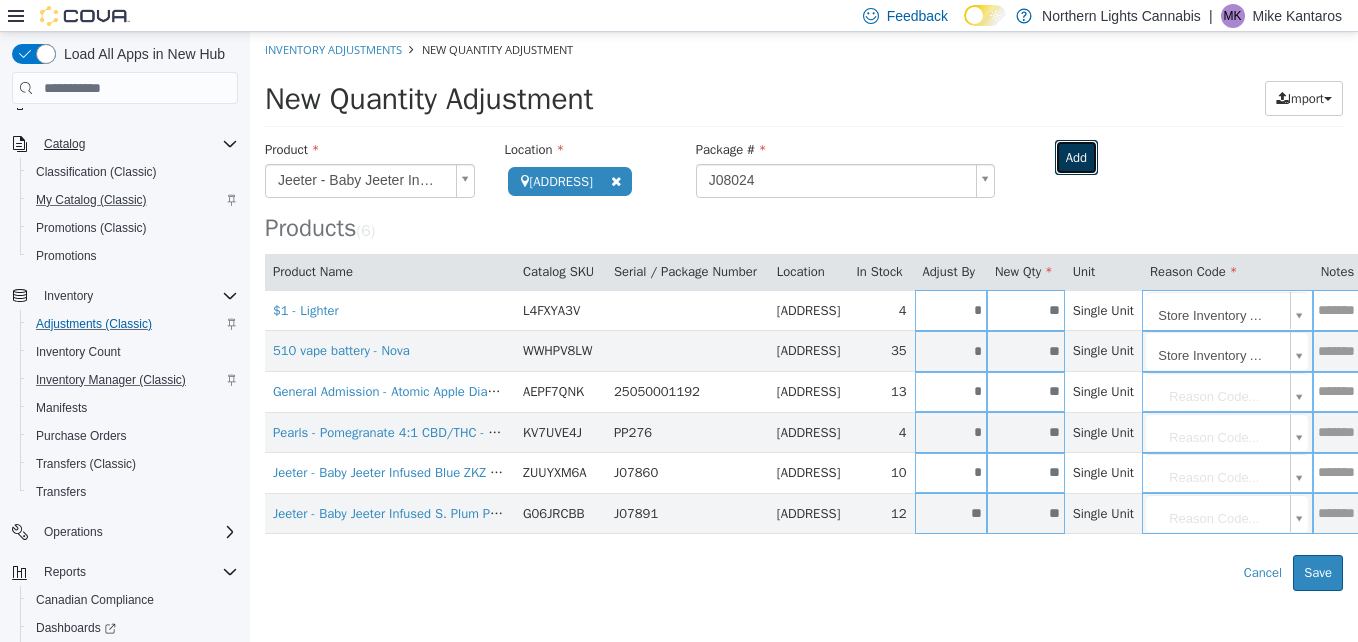 click on "Add" at bounding box center (1076, 158) 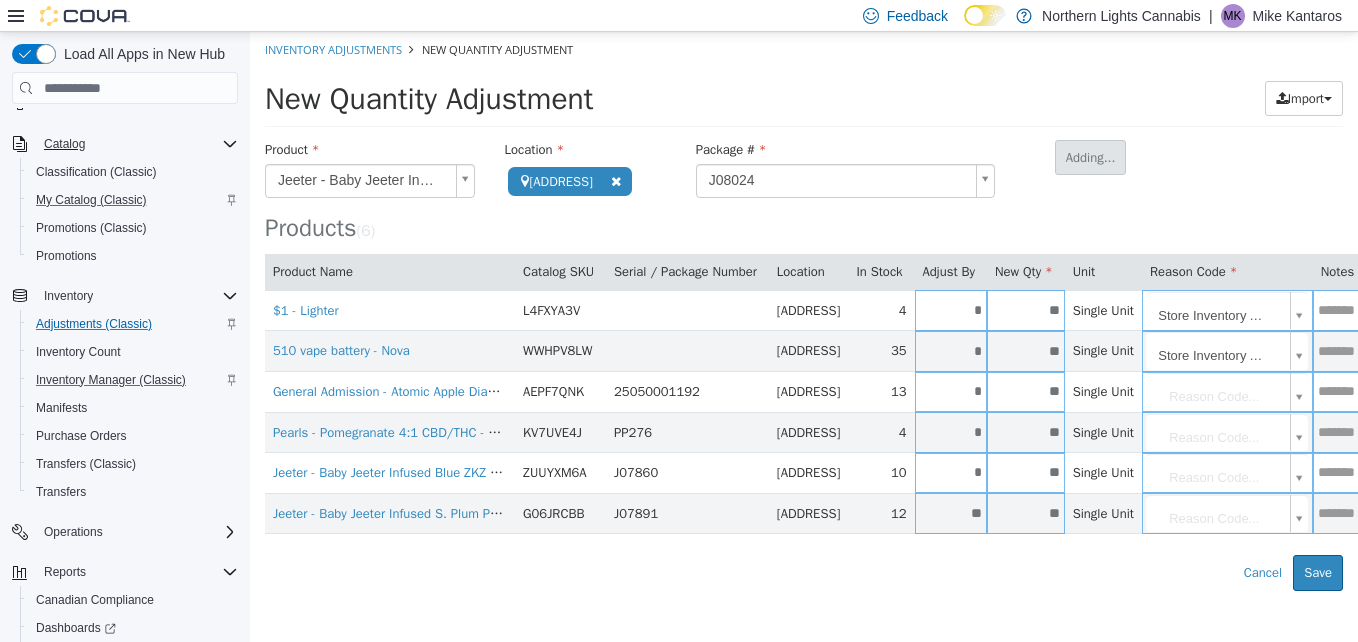 type 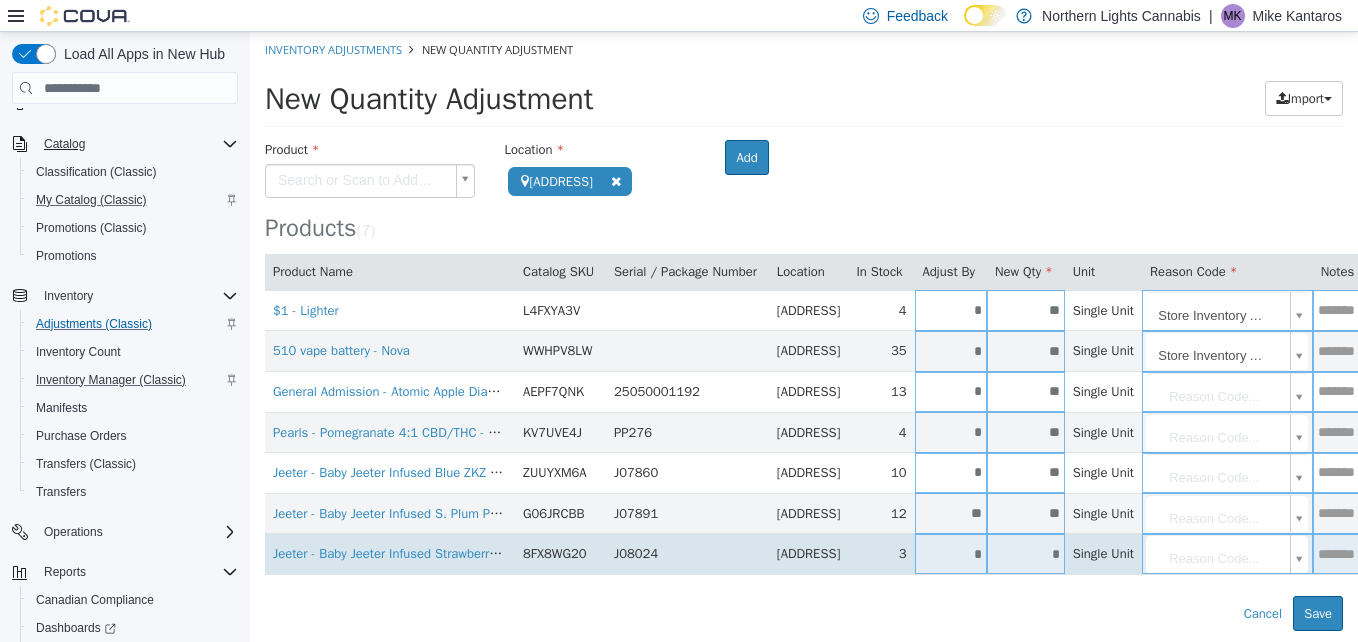 click on "*" at bounding box center (951, 554) 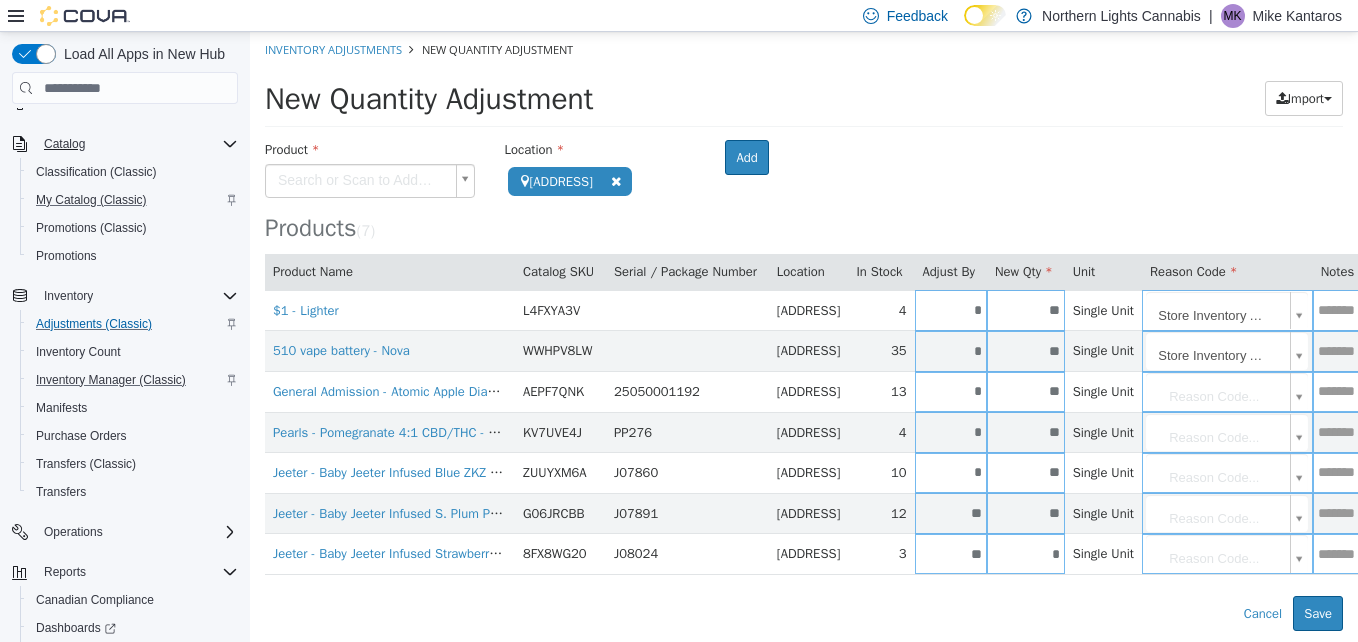 type on "**" 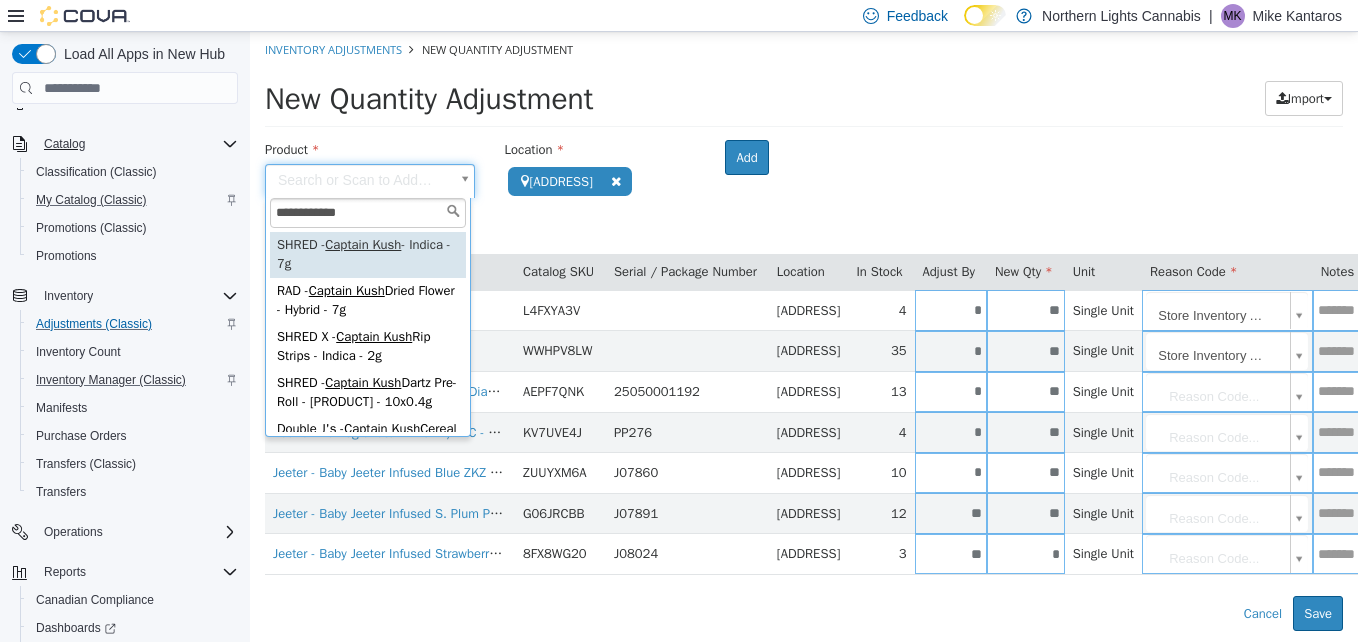 type on "**********" 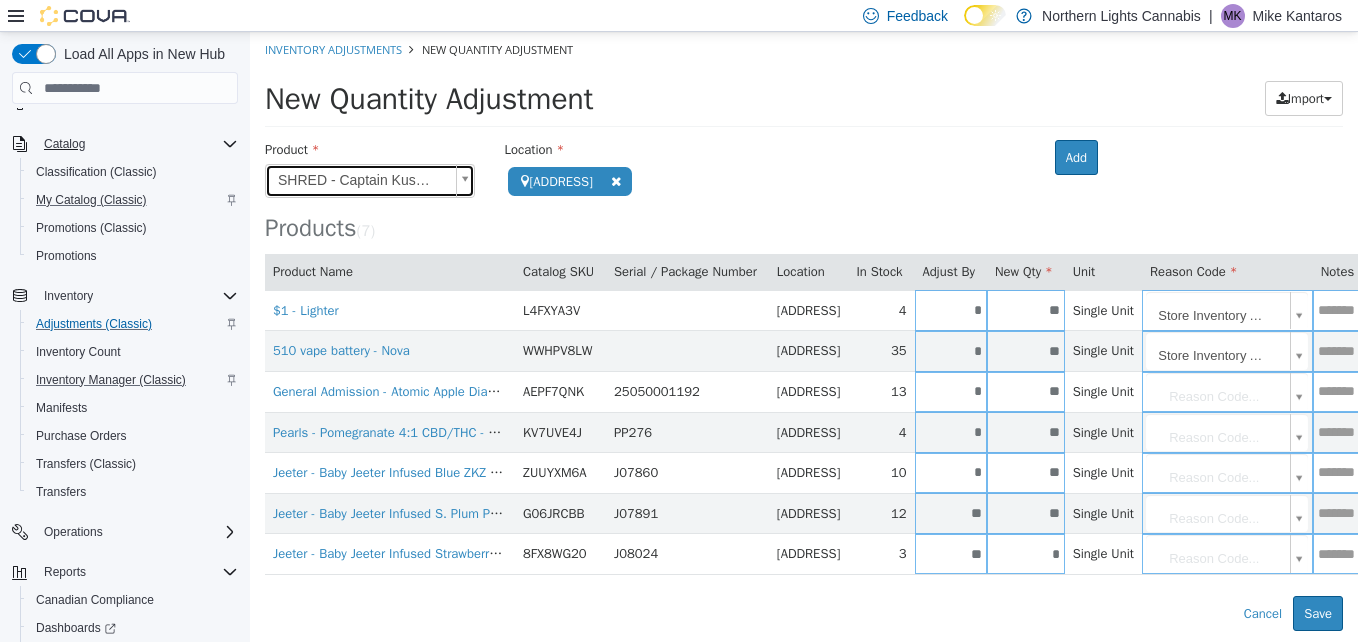 type on "**********" 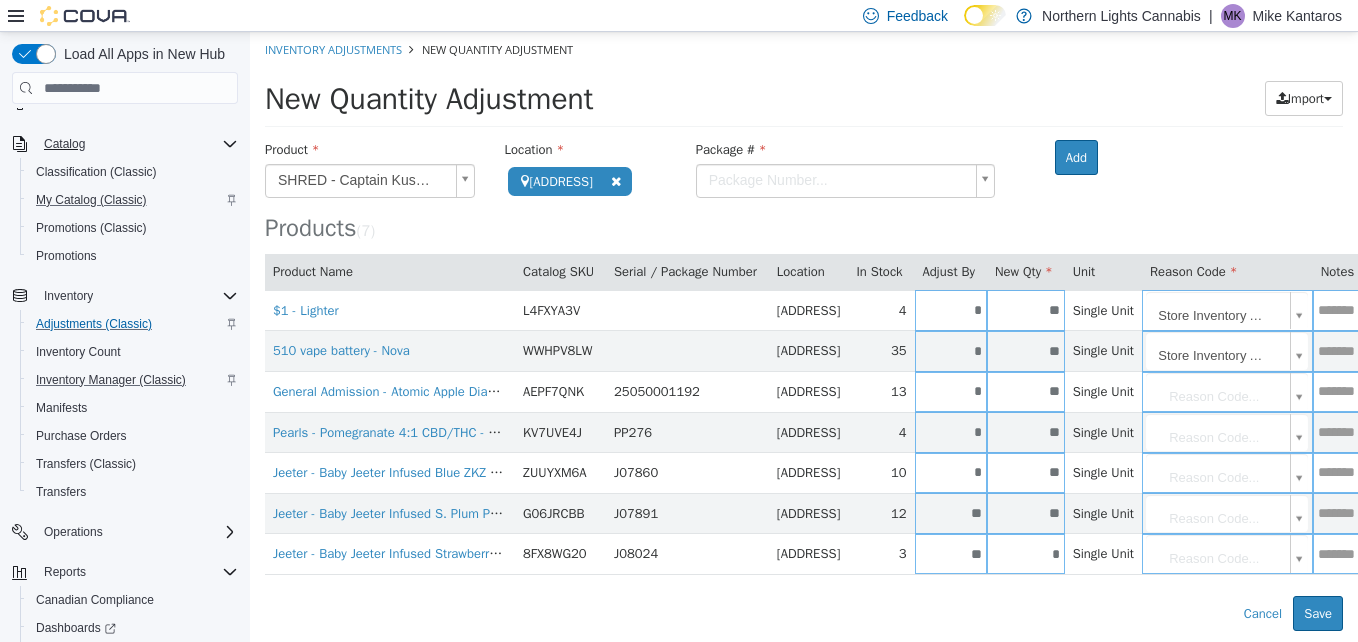 click on "**********" at bounding box center (804, 331) 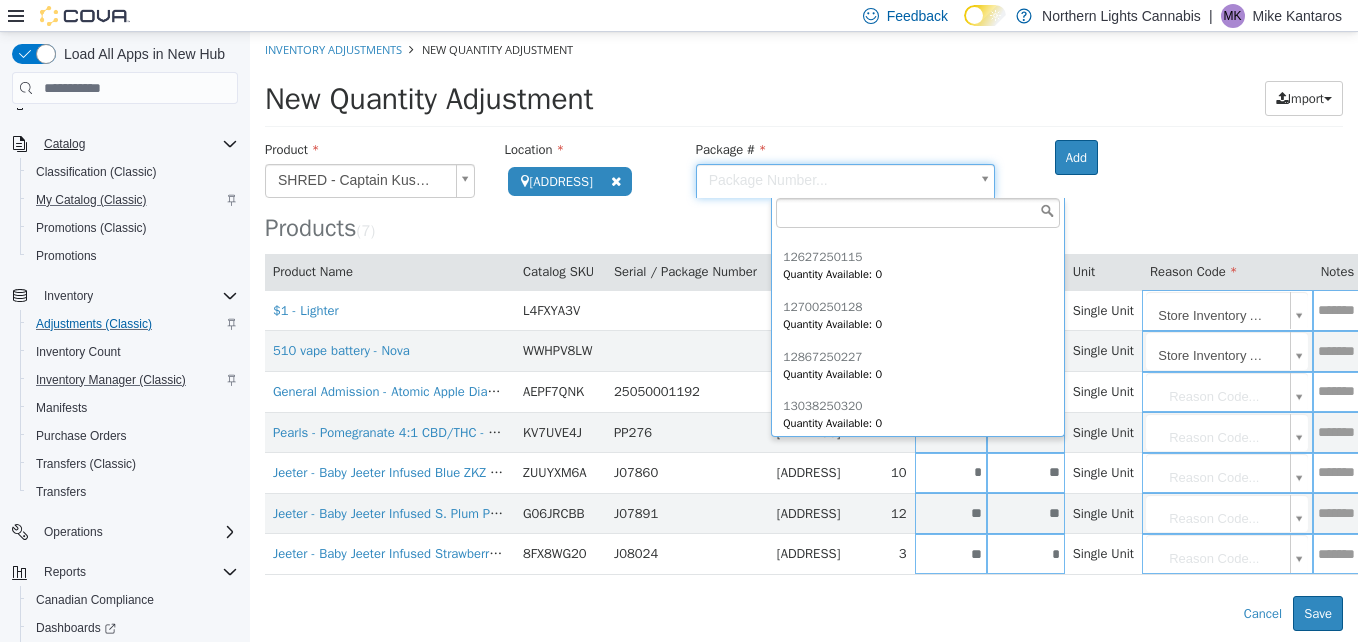 scroll, scrollTop: 894, scrollLeft: 0, axis: vertical 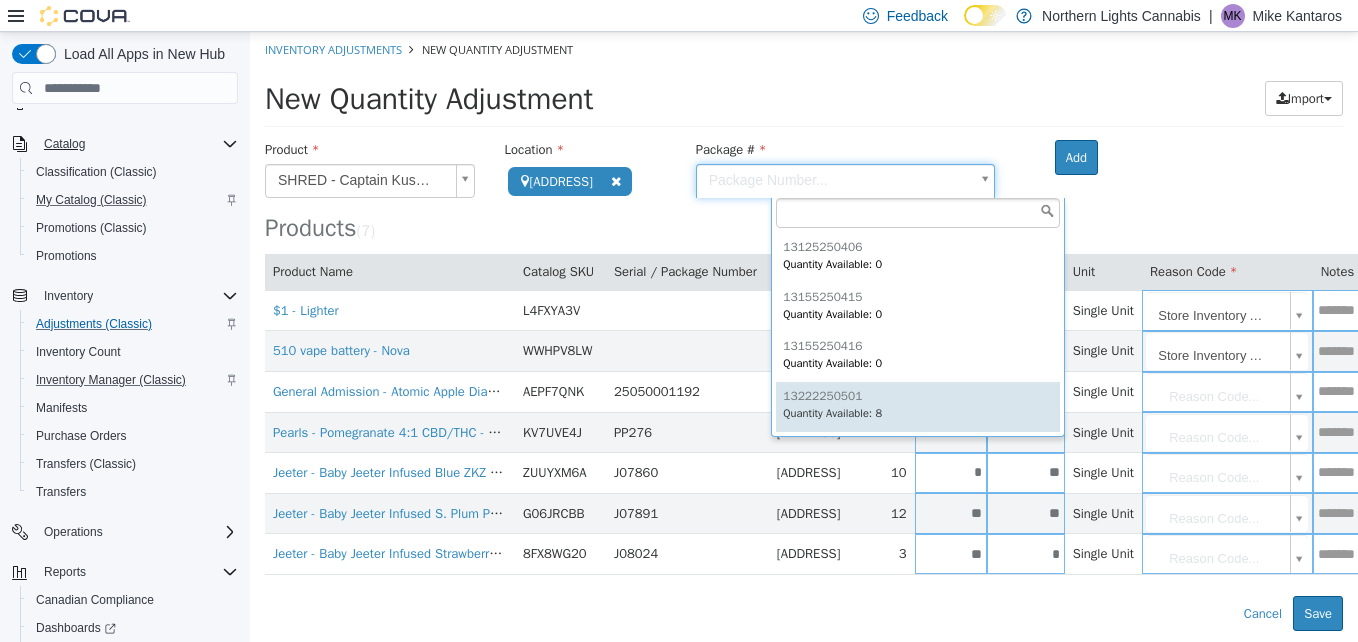type on "**********" 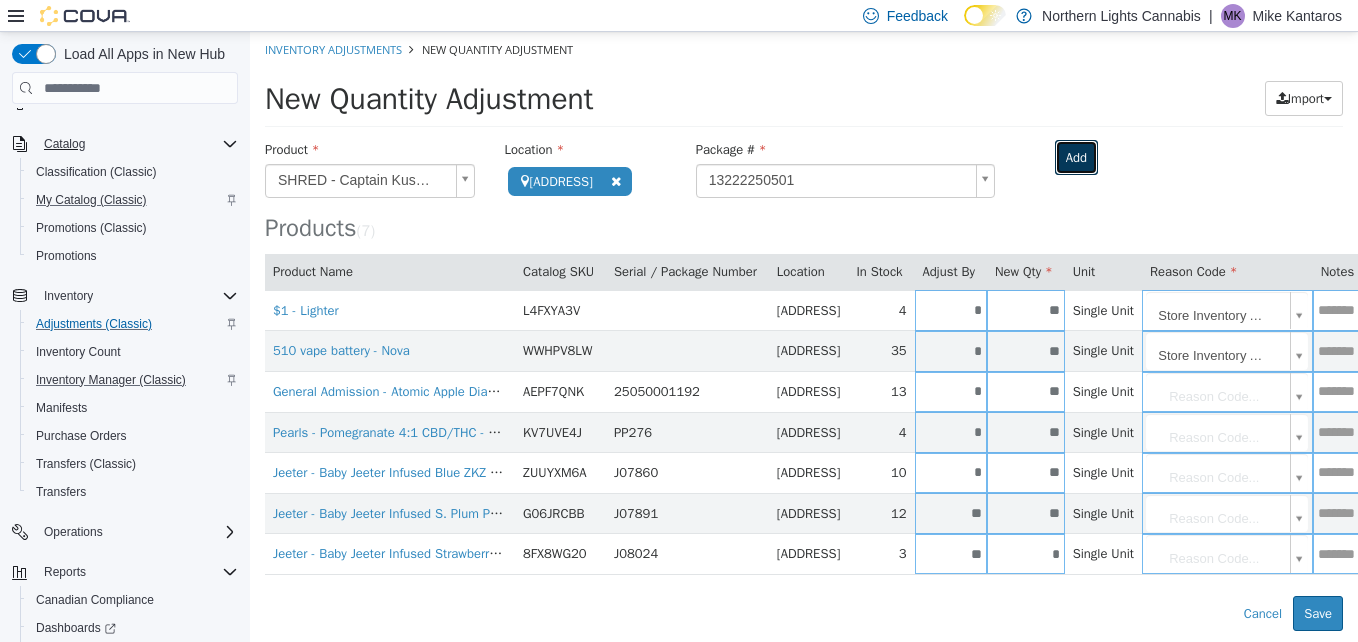 click on "Add" at bounding box center (1076, 158) 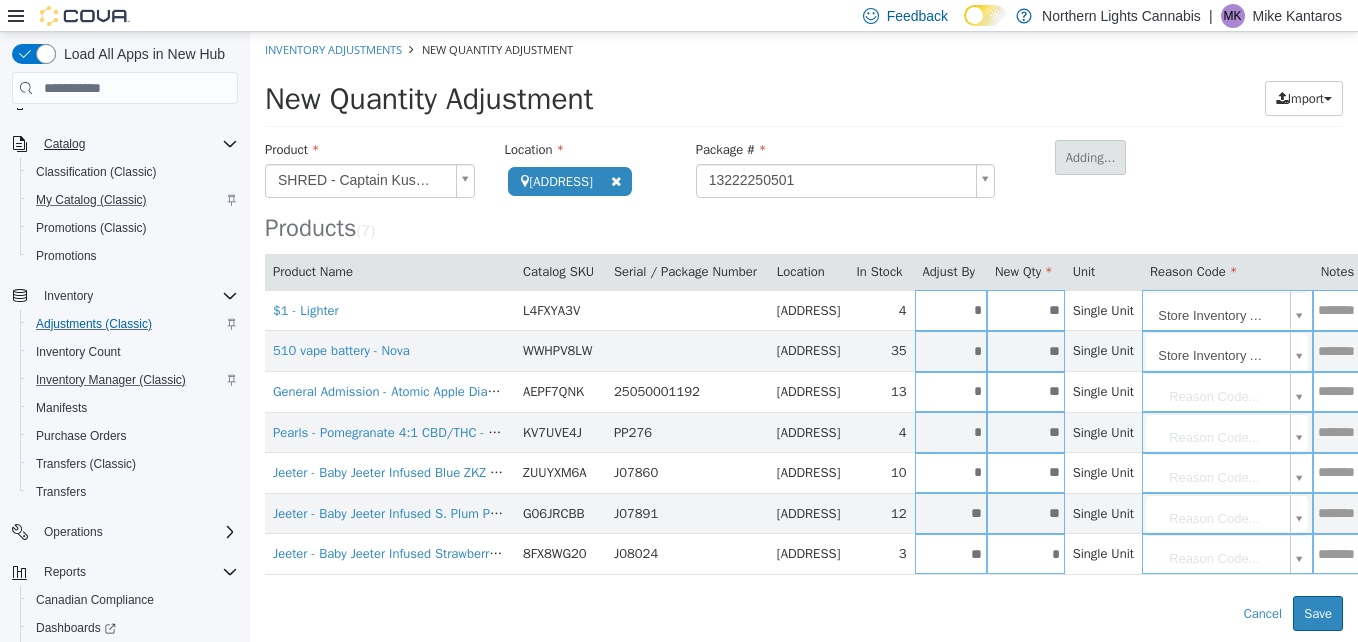 type 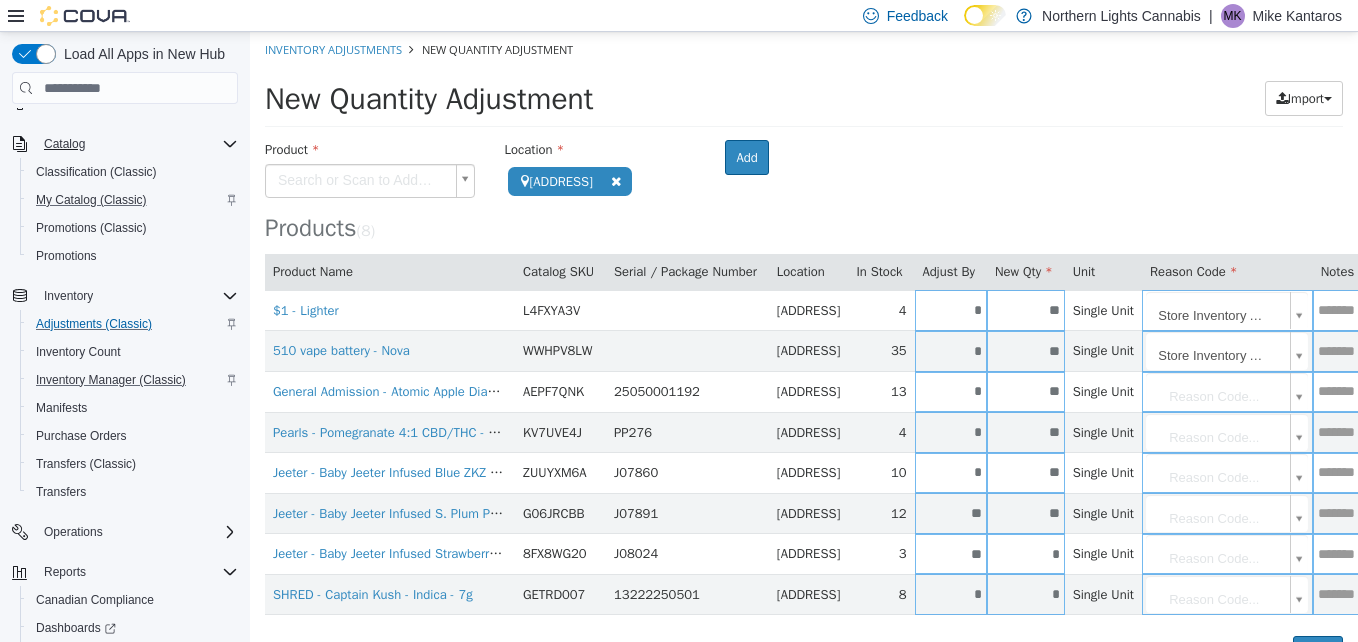 scroll, scrollTop: 45, scrollLeft: 0, axis: vertical 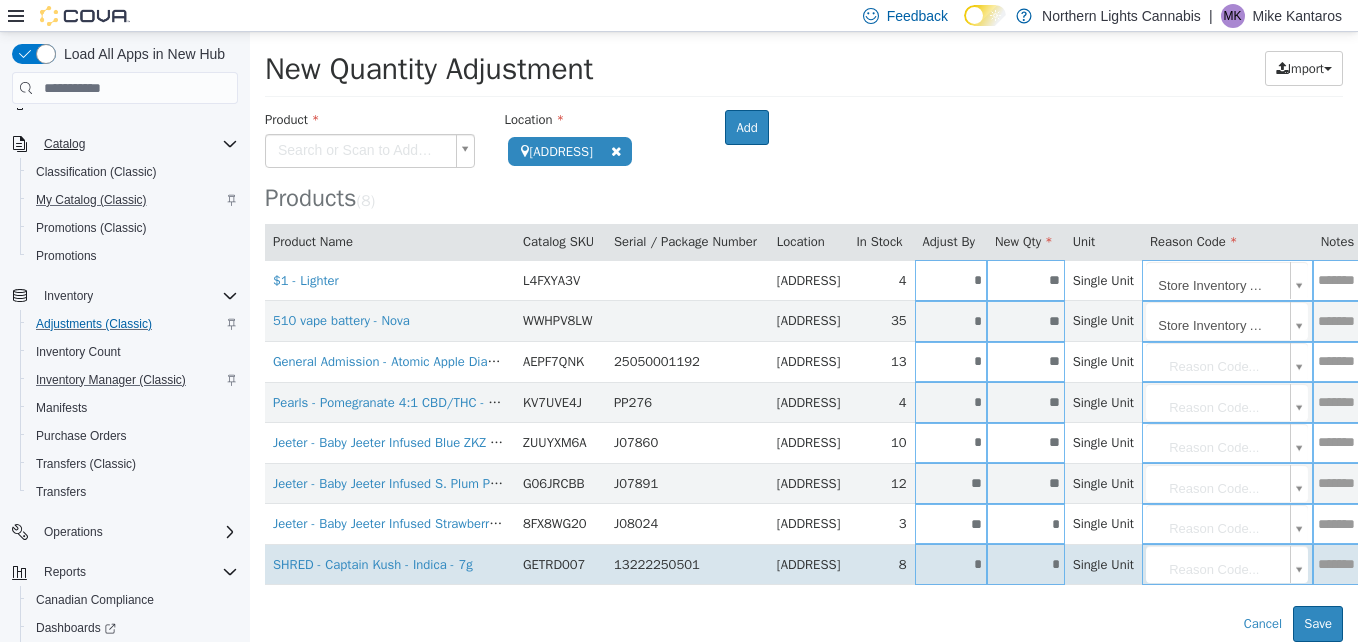 click on "*" at bounding box center (951, 564) 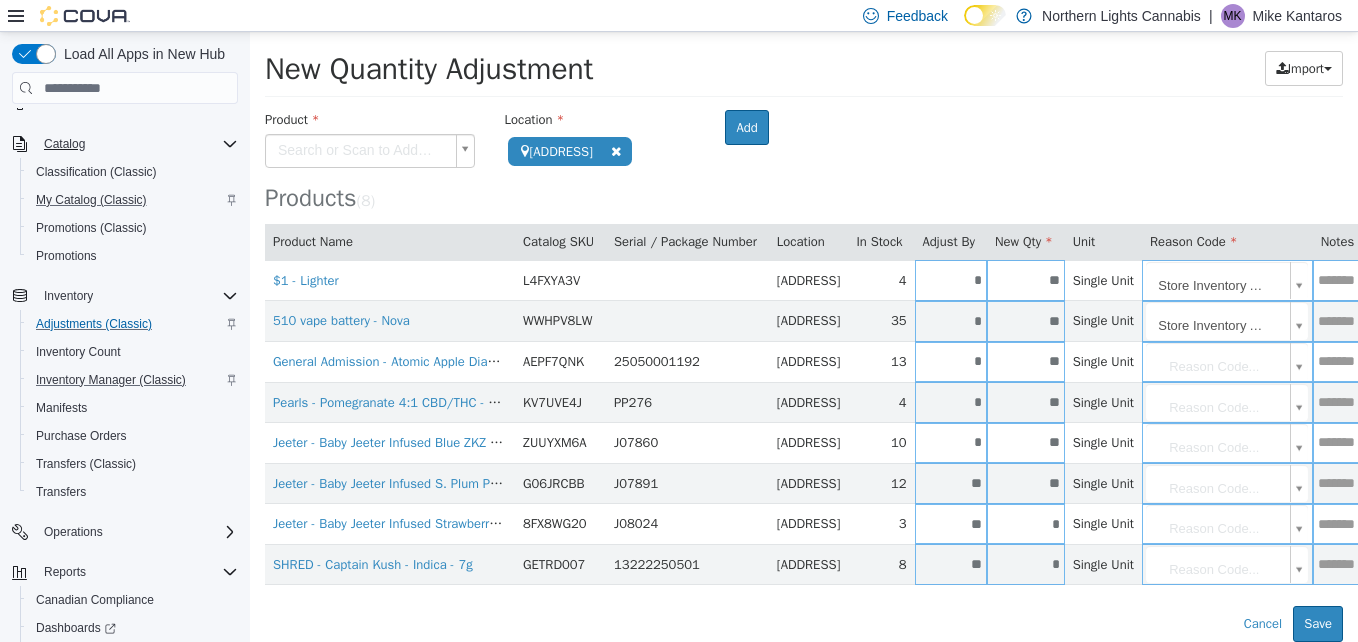 type on "**" 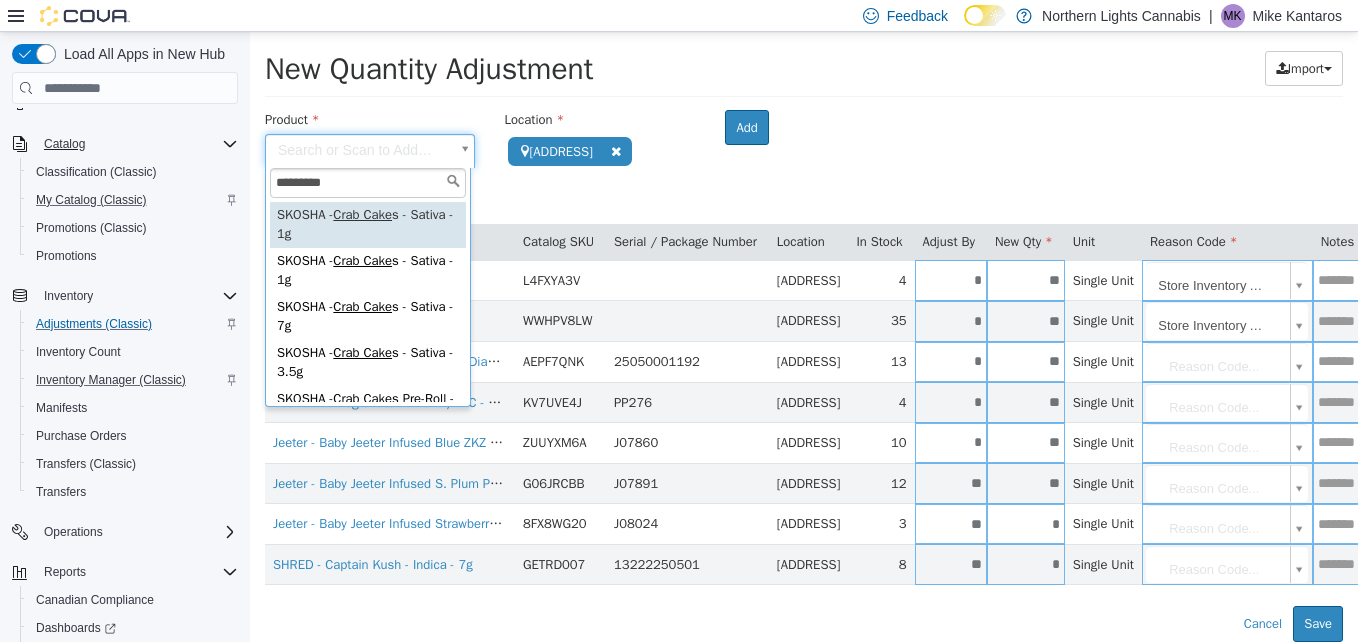 type on "**********" 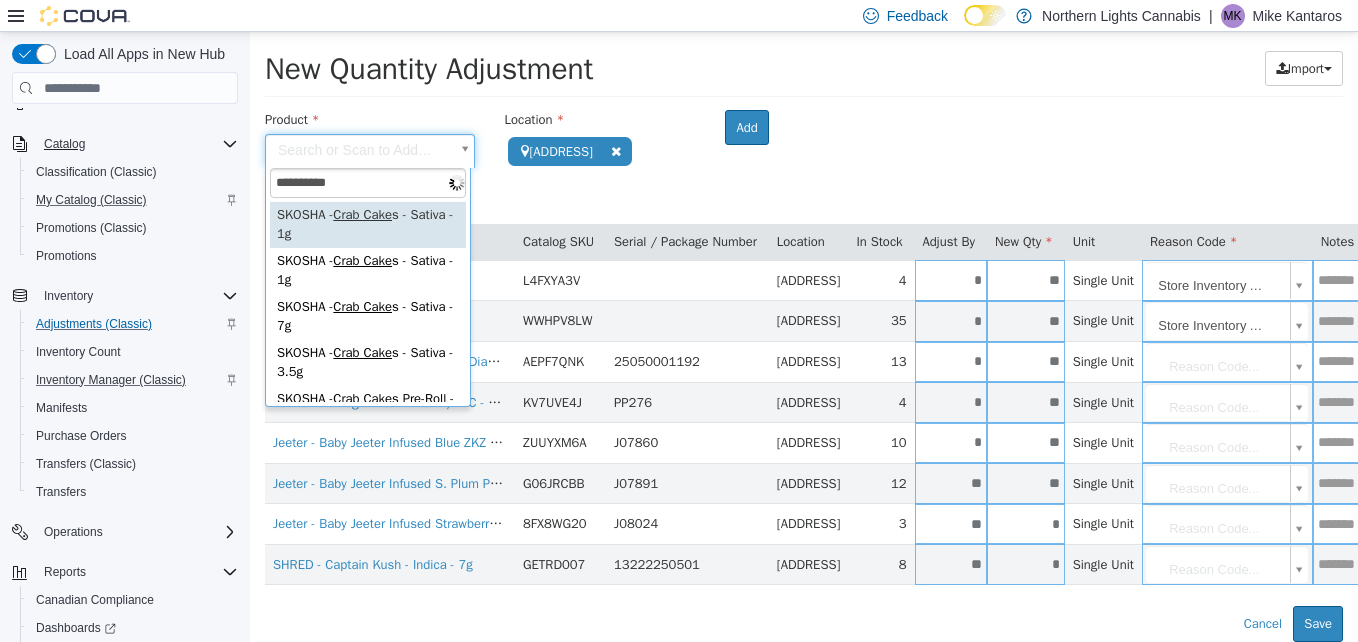 type on "**********" 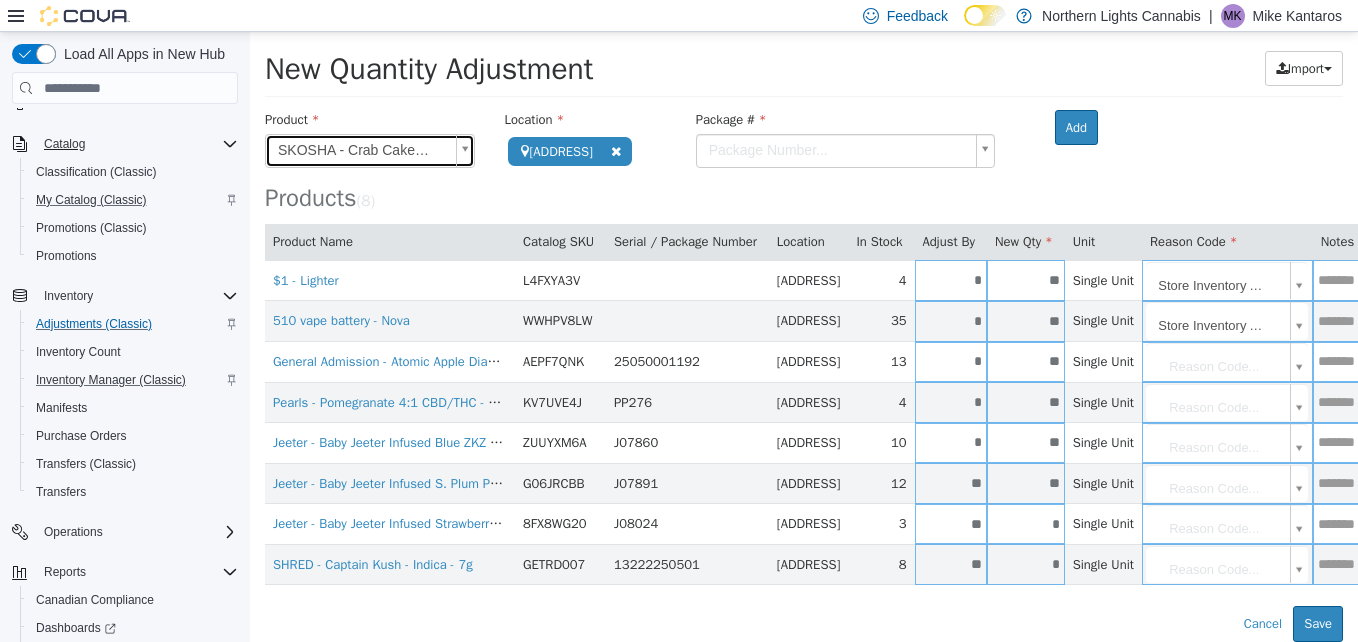 scroll, scrollTop: 45, scrollLeft: 140, axis: both 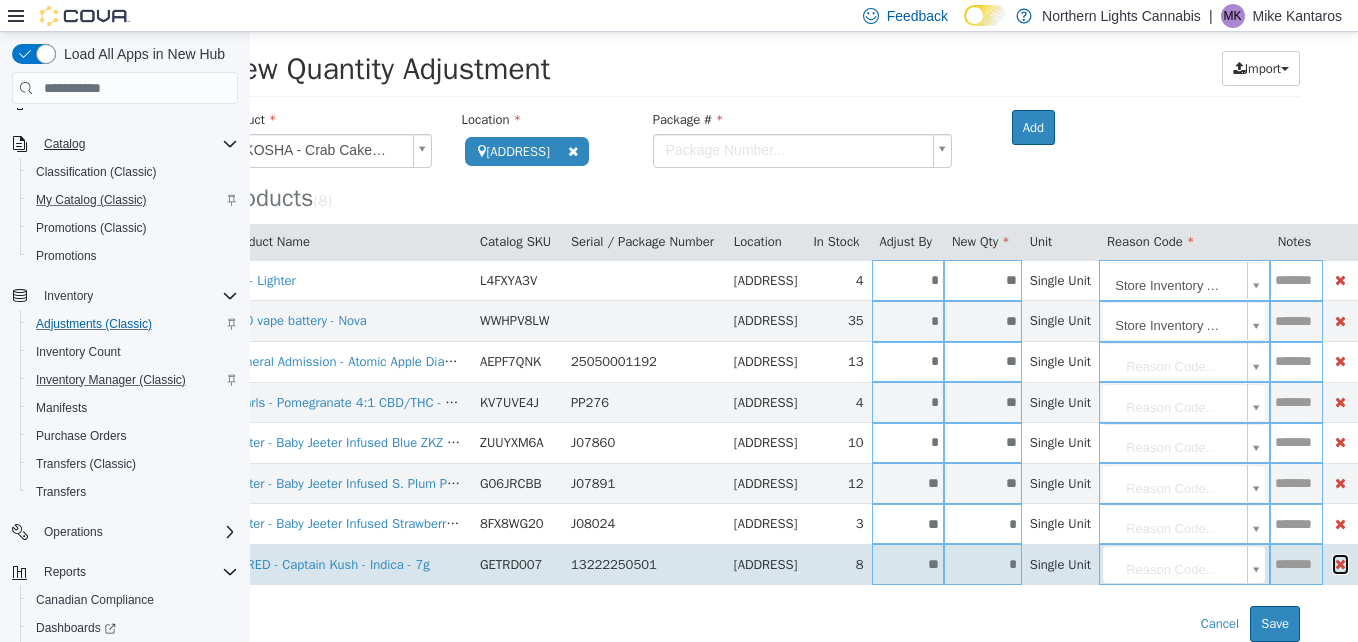 click at bounding box center (1340, 564) 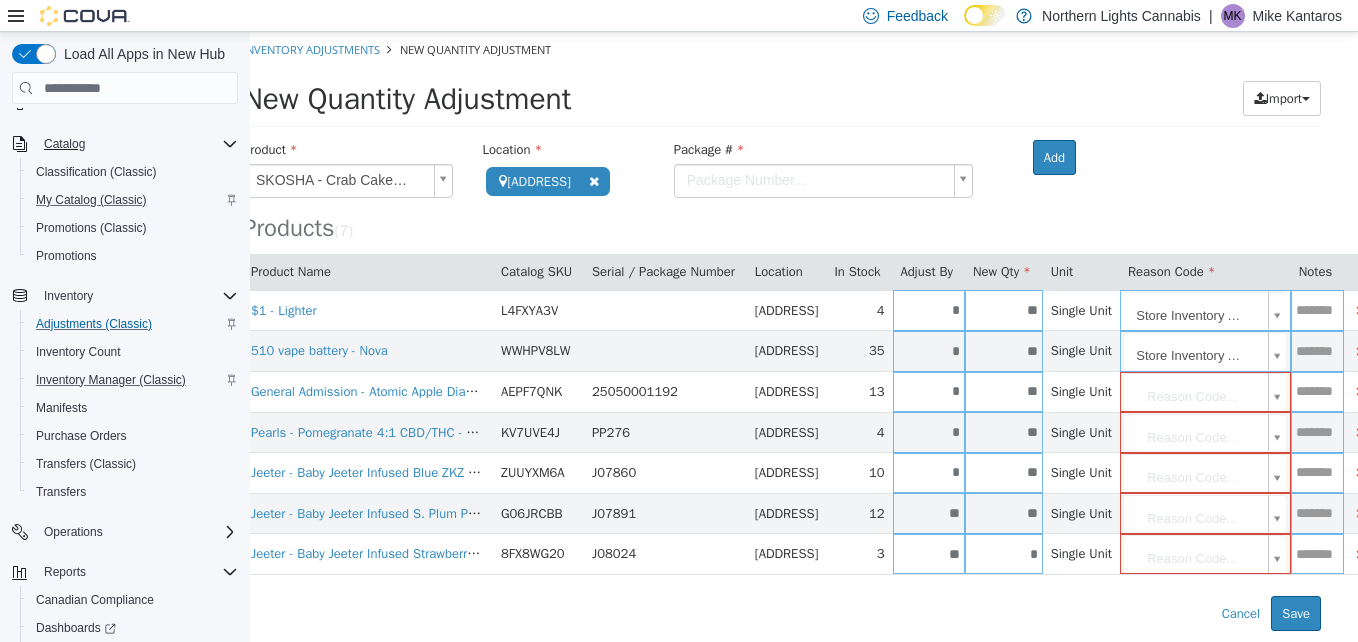 scroll, scrollTop: 4, scrollLeft: 0, axis: vertical 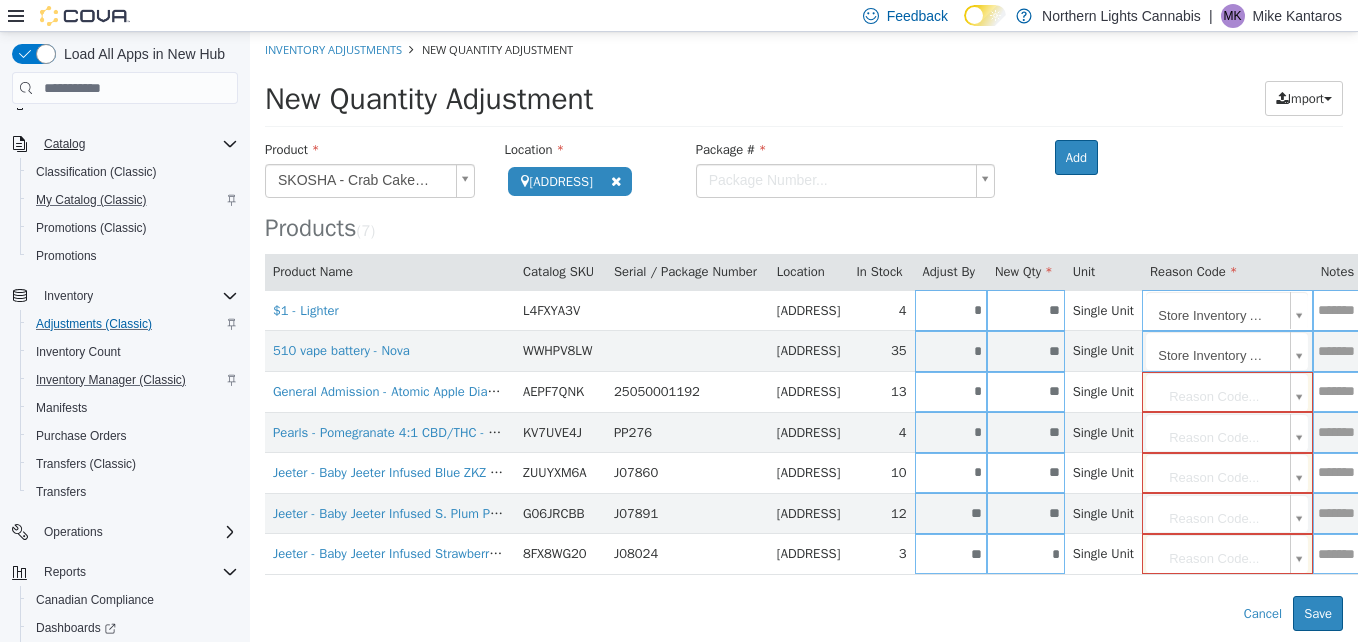 click on "**********" at bounding box center [804, 331] 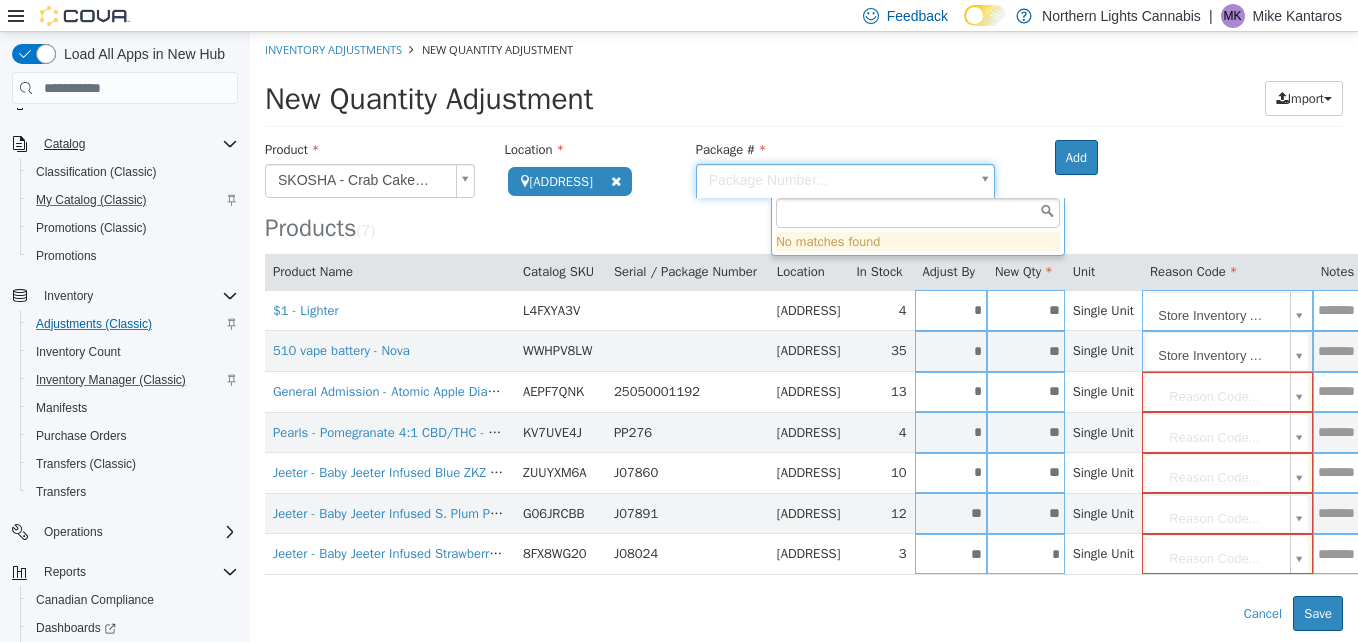 click at bounding box center [918, 213] 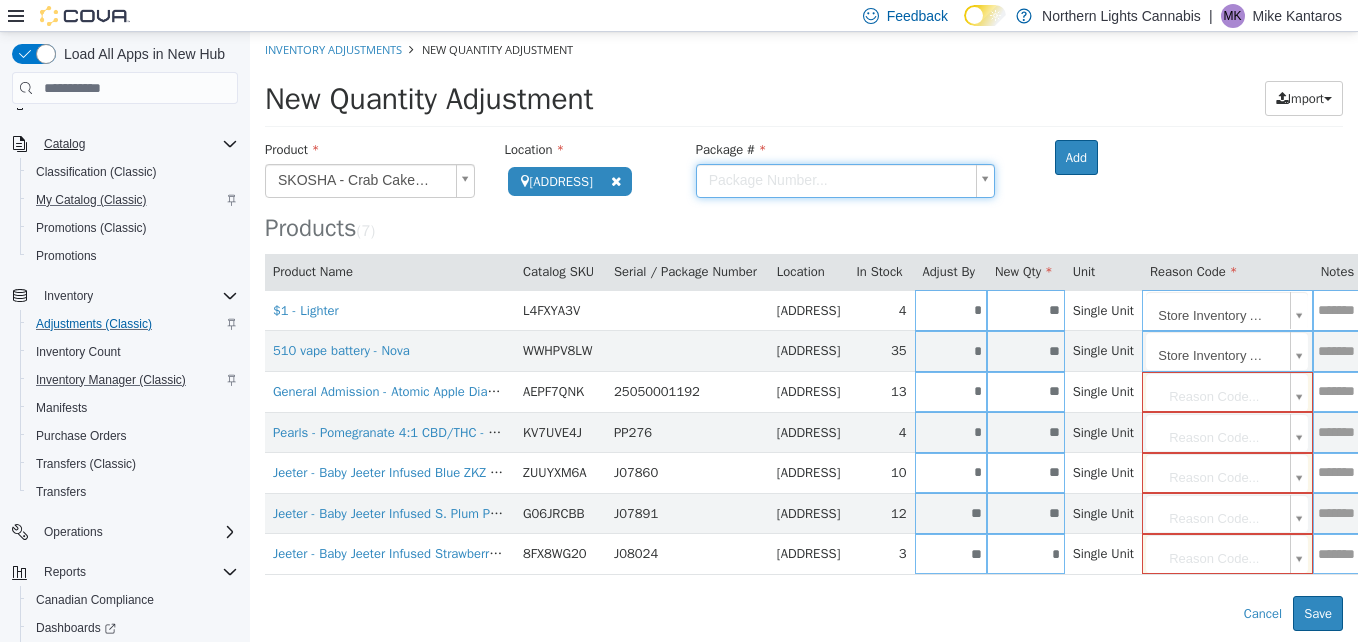 click on "**********" at bounding box center [804, 331] 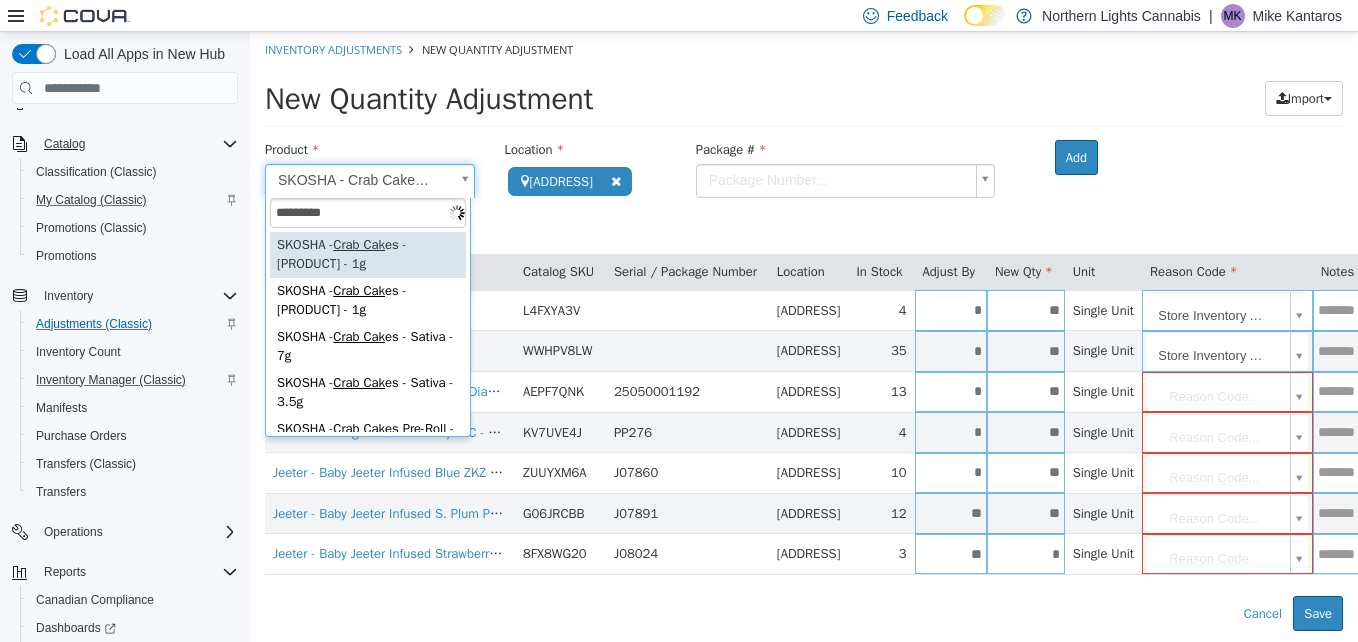 type on "**********" 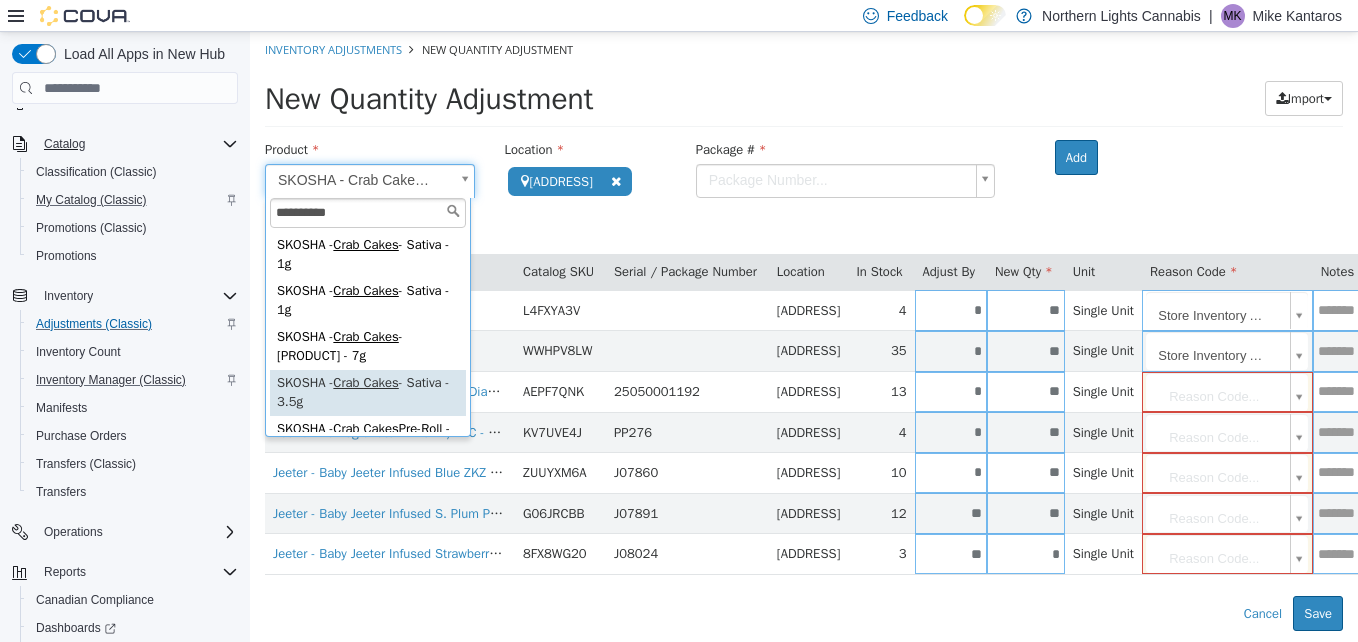 type on "**********" 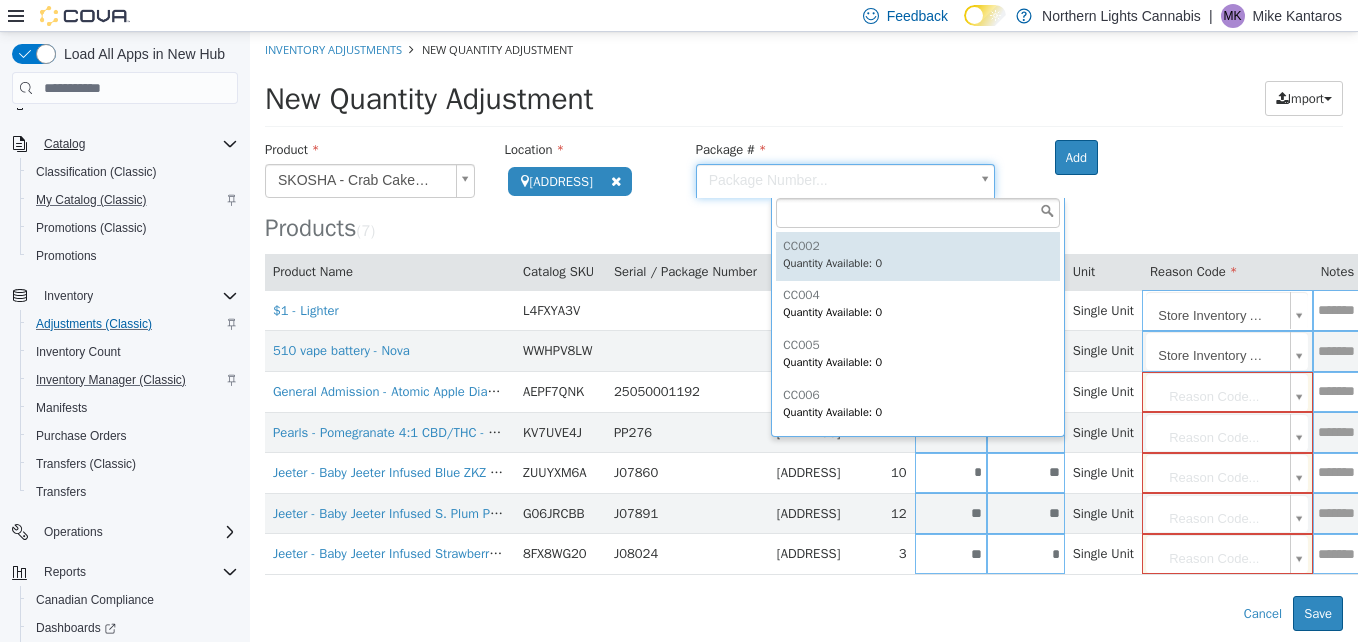 click on "**********" at bounding box center (804, 331) 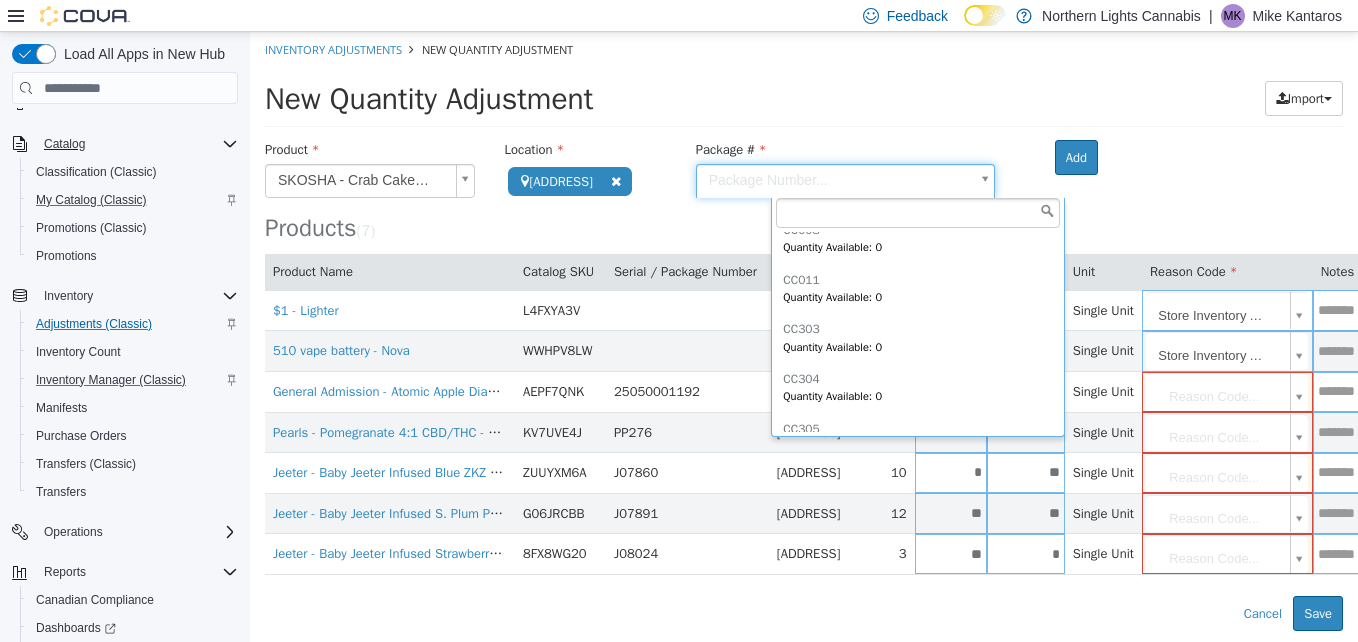 scroll, scrollTop: 0, scrollLeft: 0, axis: both 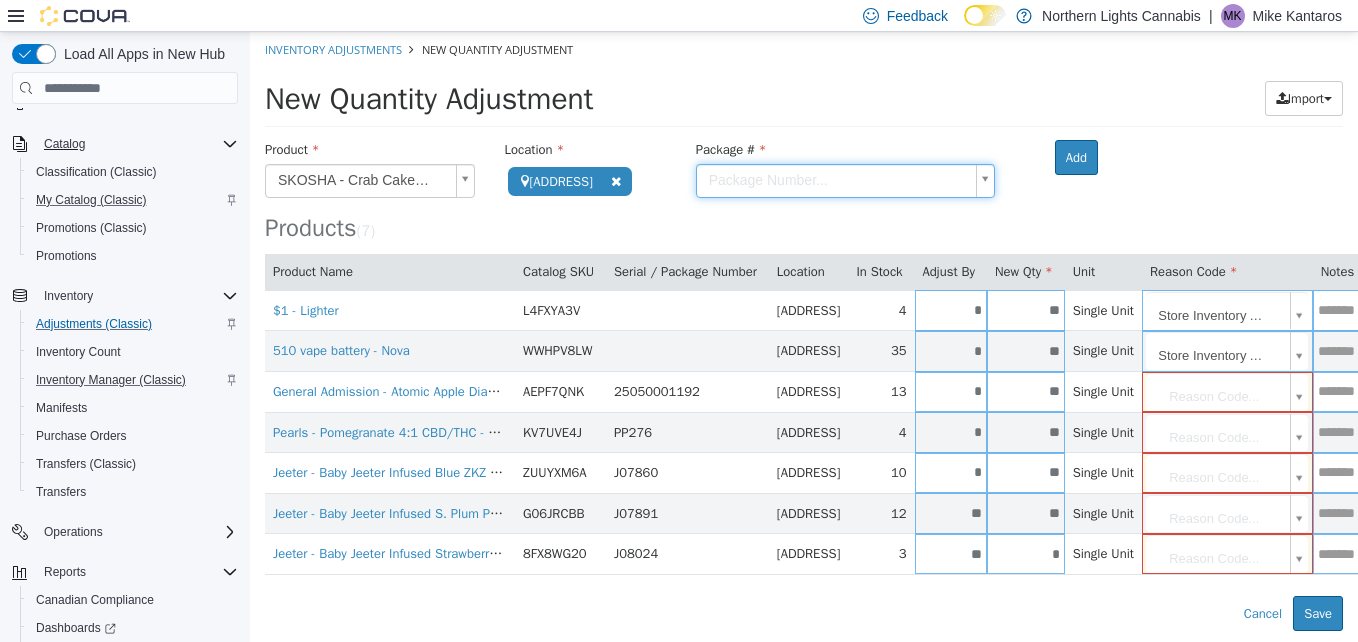 click on "**********" at bounding box center (804, 331) 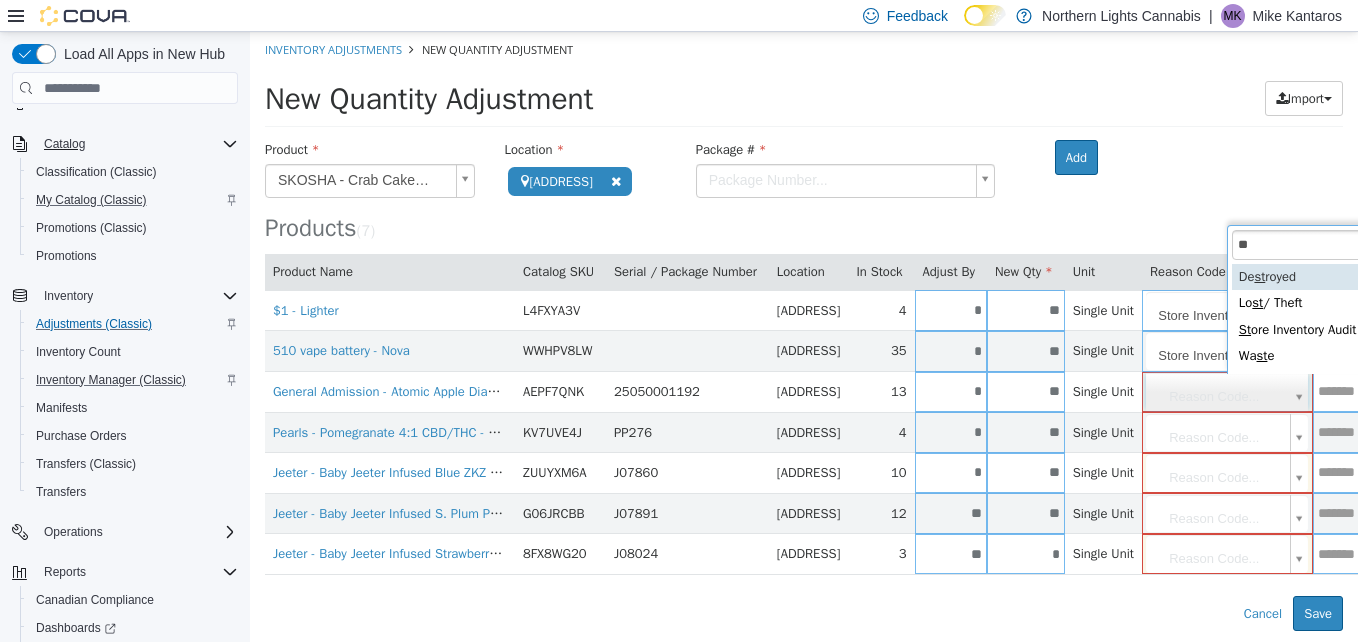 type on "***" 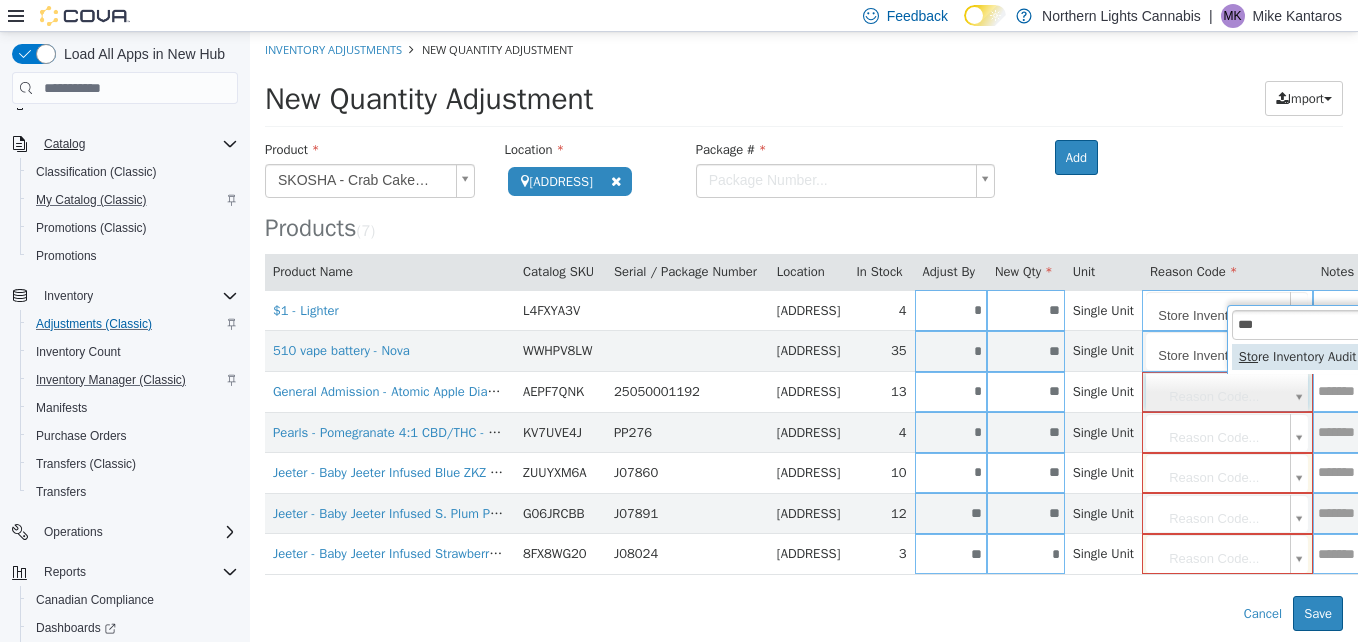 type on "**********" 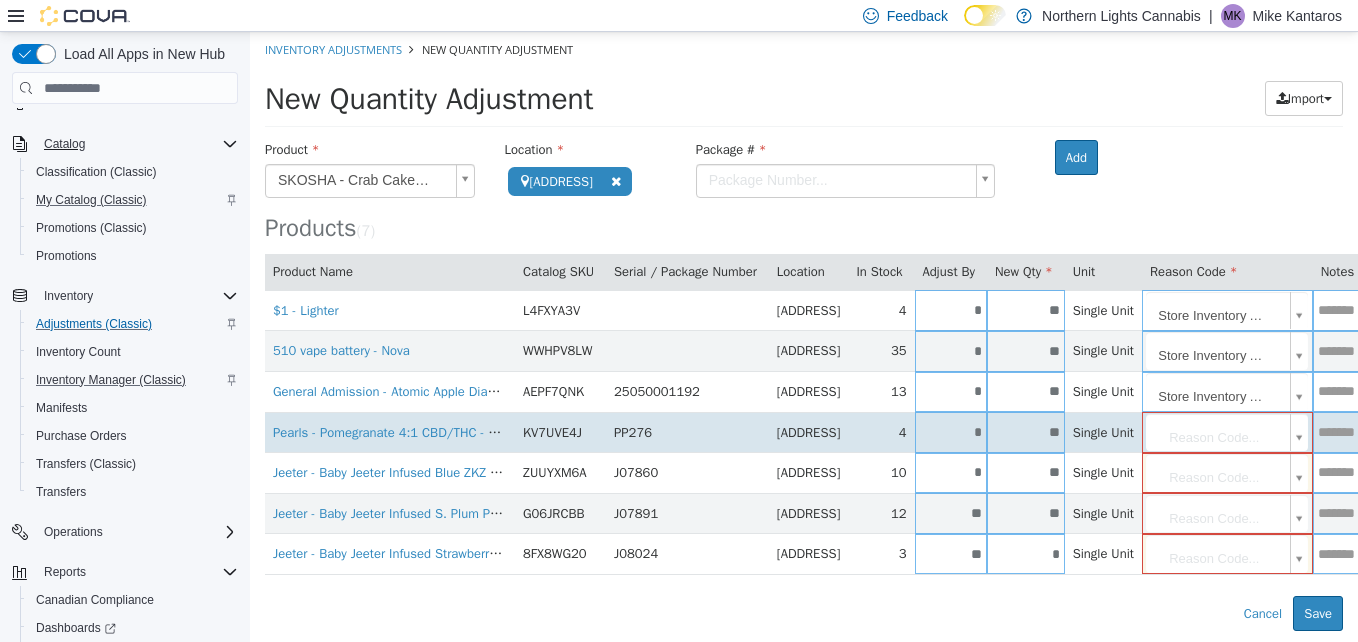 click on "**********" at bounding box center [804, 331] 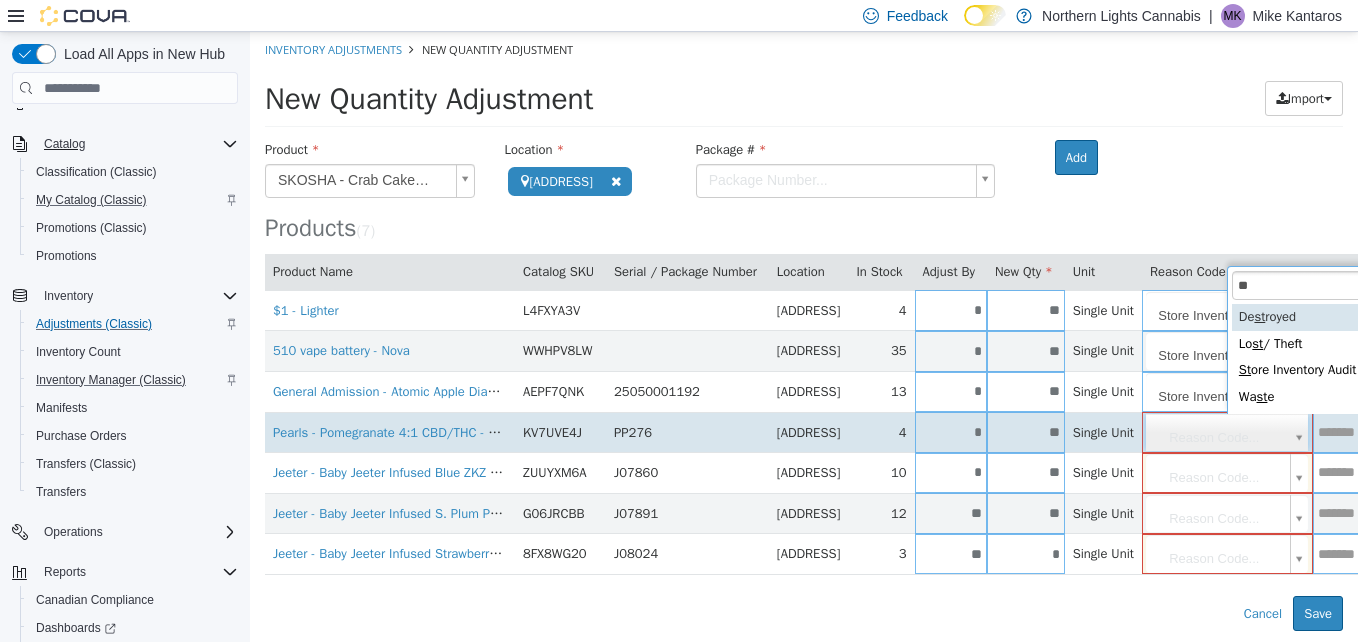 type on "***" 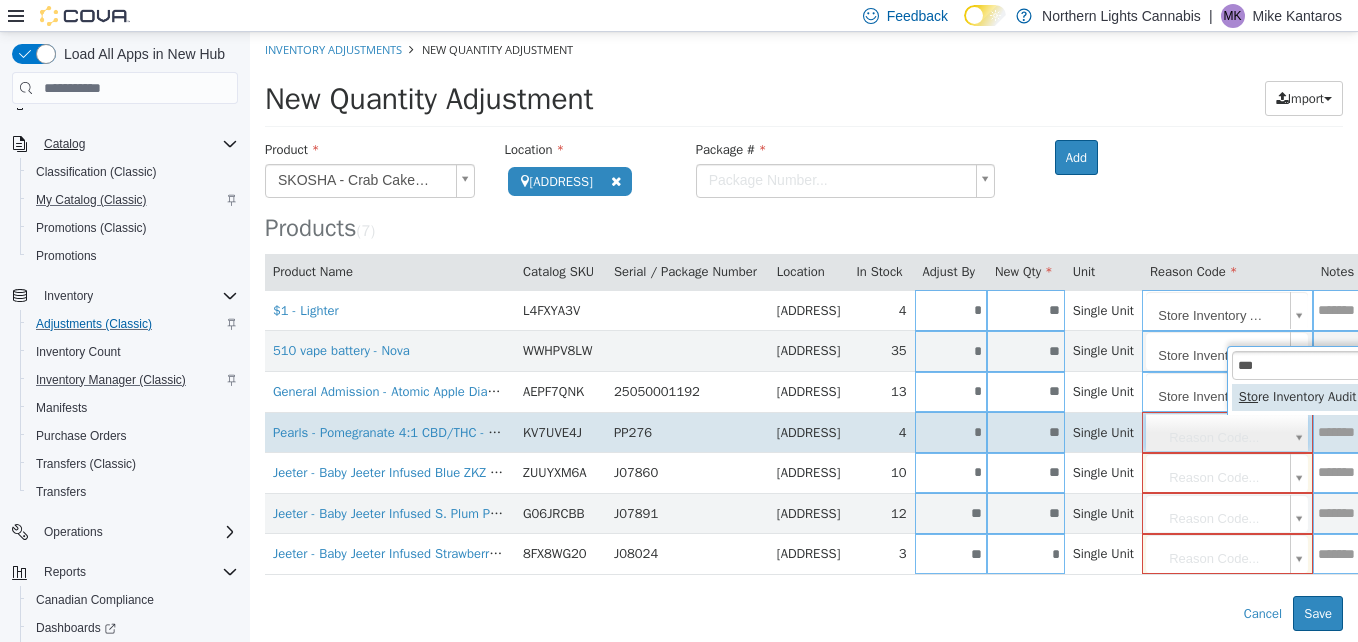 type on "**********" 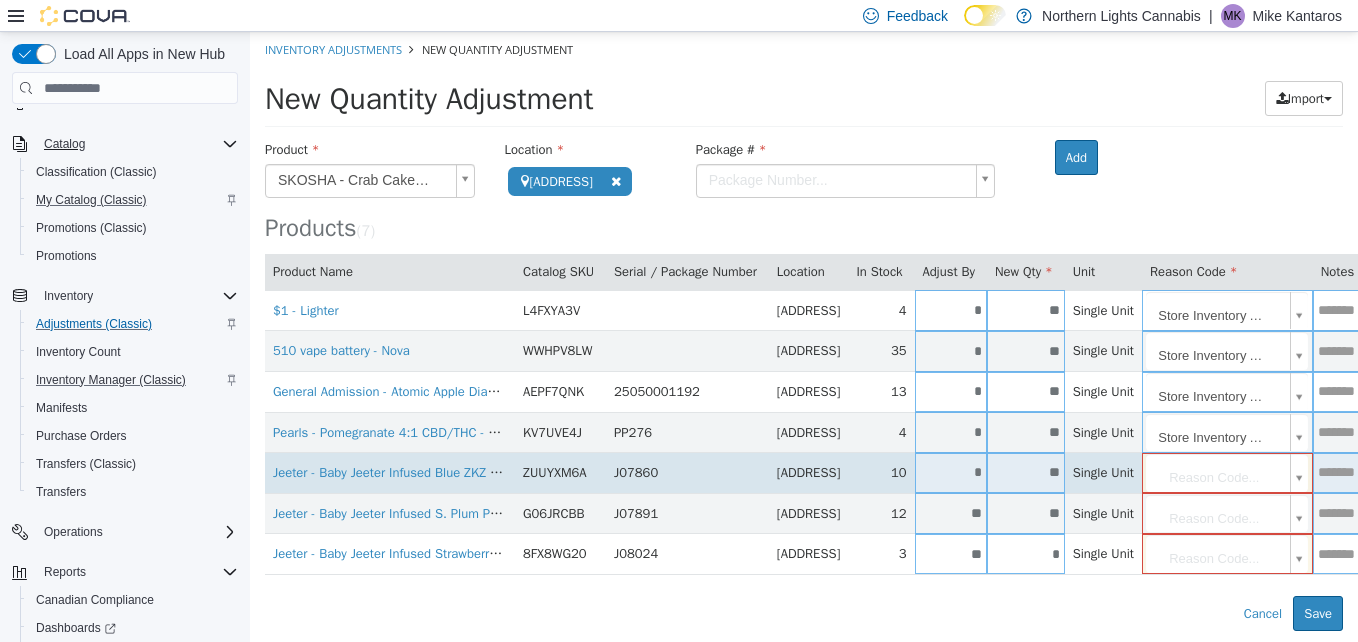 click on "**********" at bounding box center [804, 331] 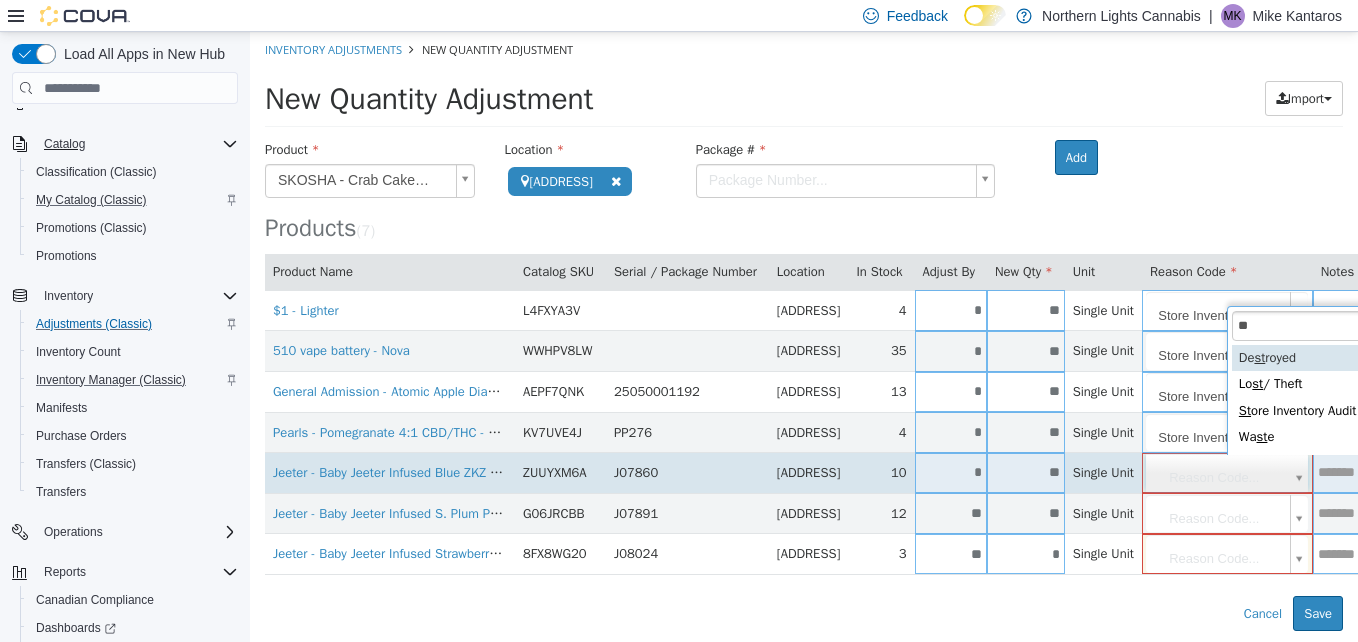type on "***" 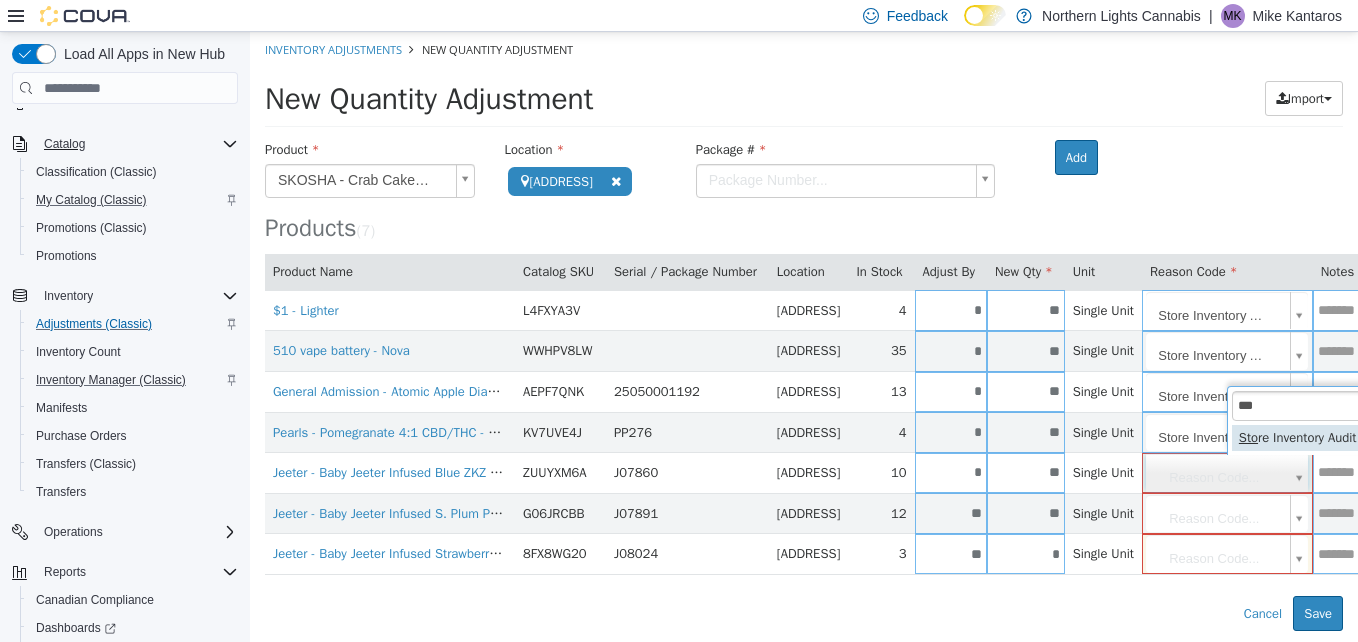 click on "**********" at bounding box center [804, 331] 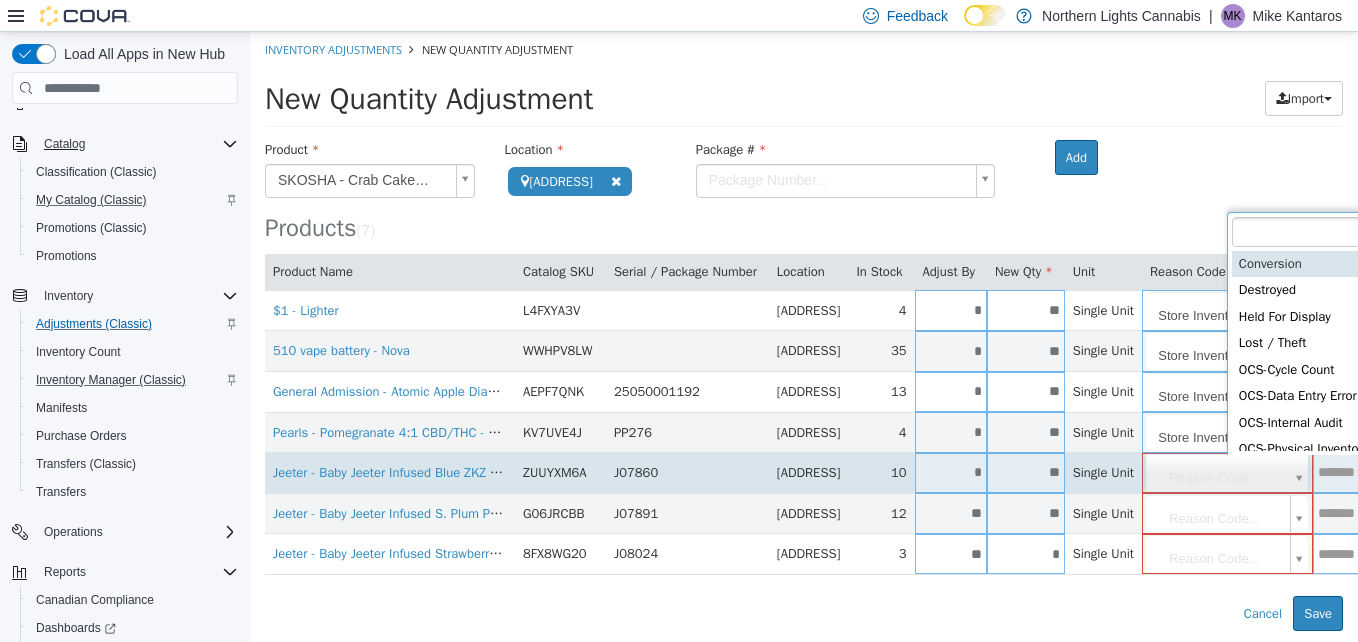 click on "**********" at bounding box center [804, 331] 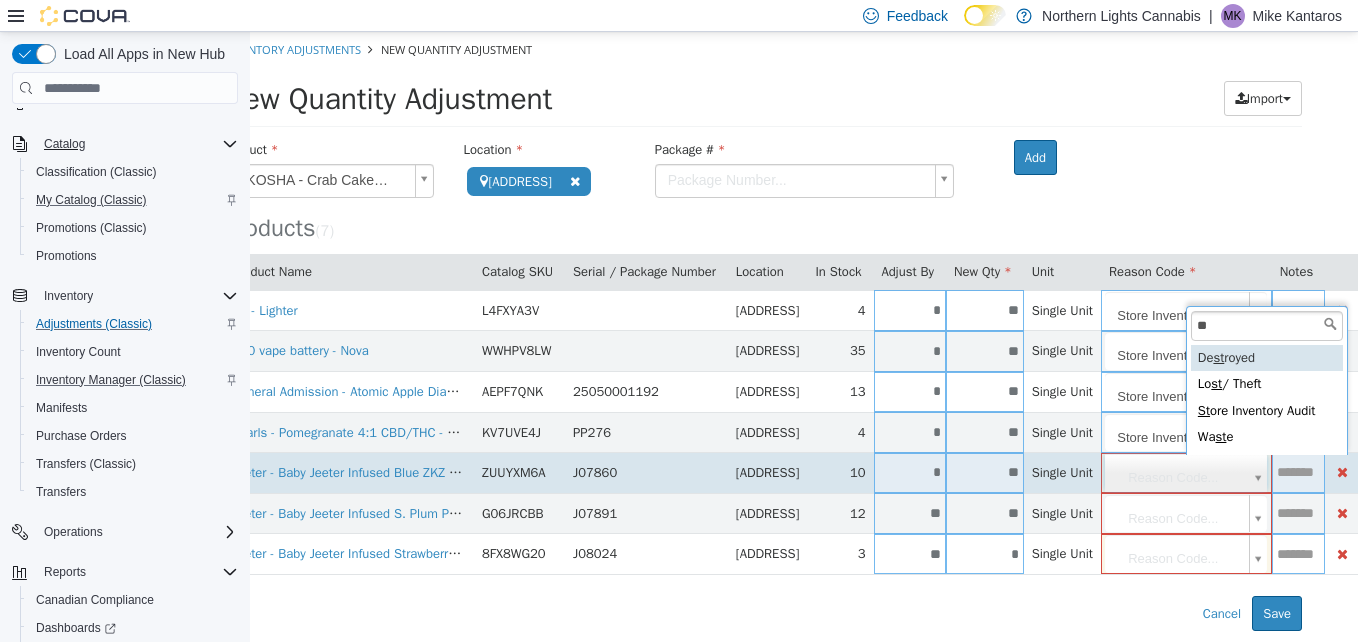 type on "***" 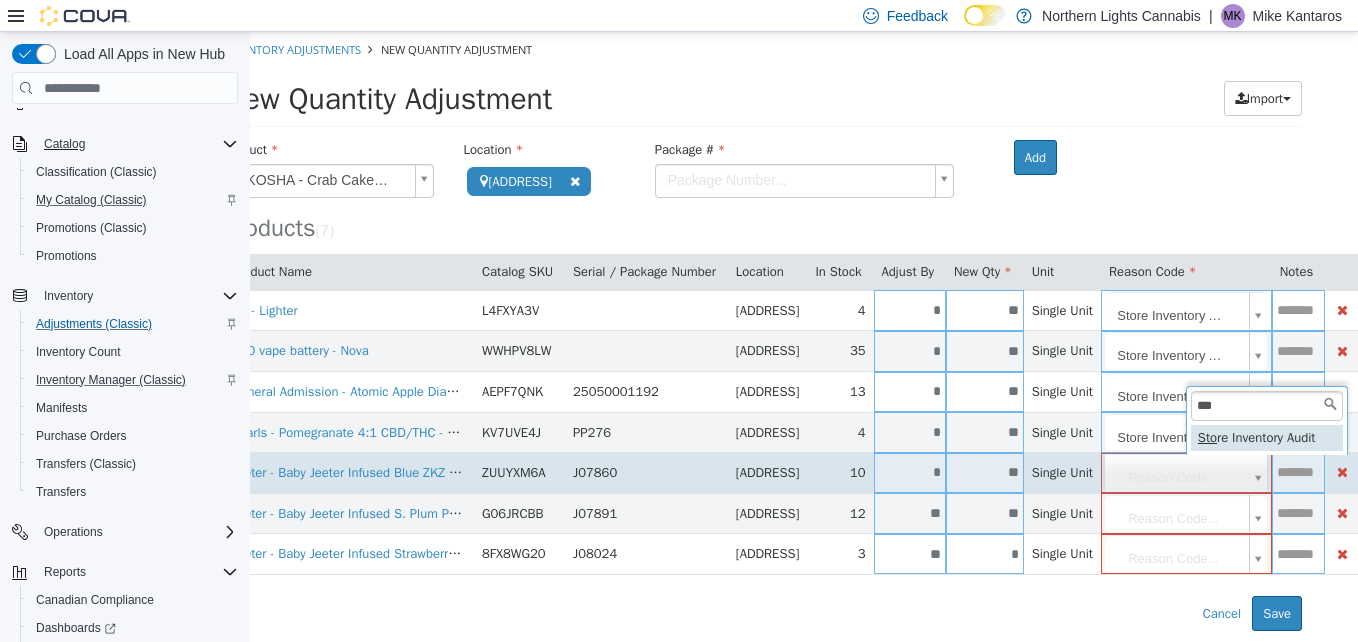 type on "**********" 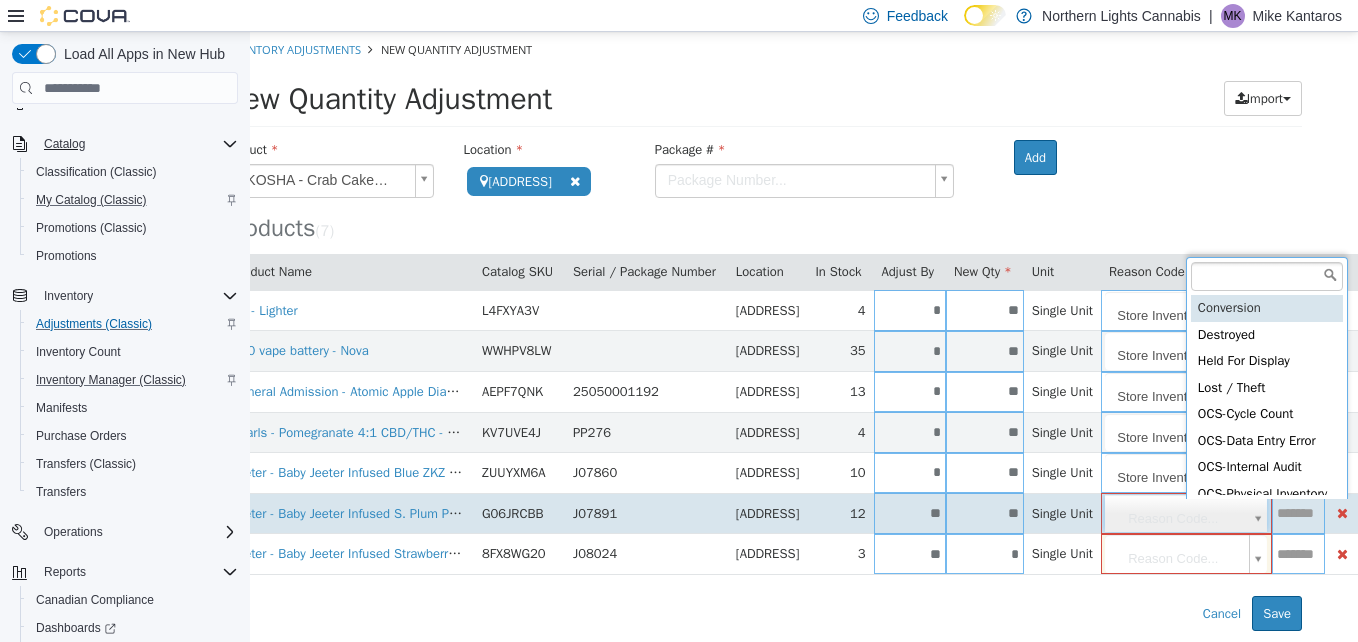 click on "**********" at bounding box center [763, 331] 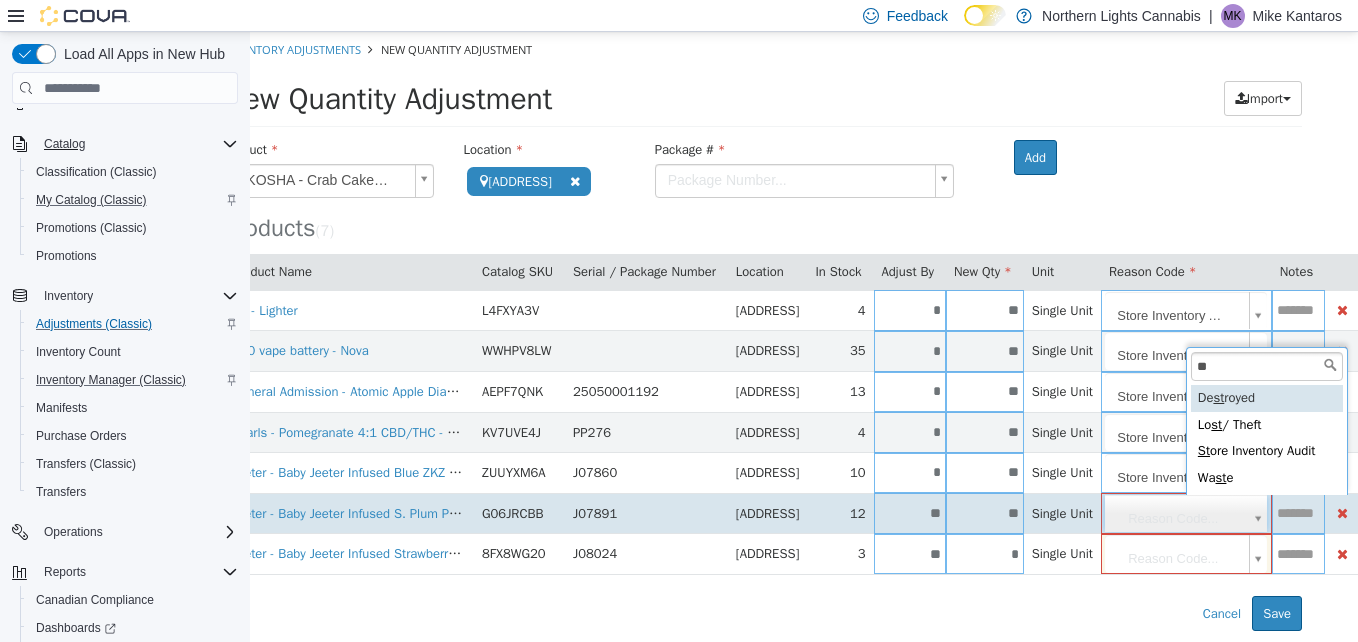 type on "***" 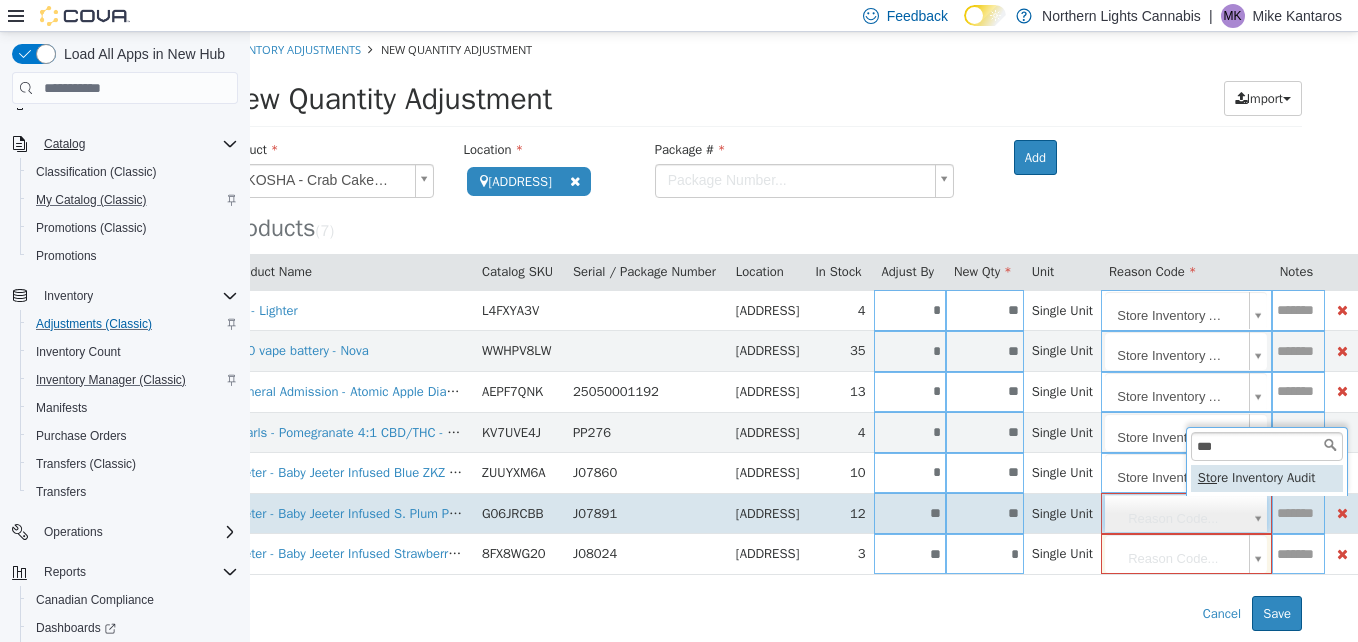 type on "**********" 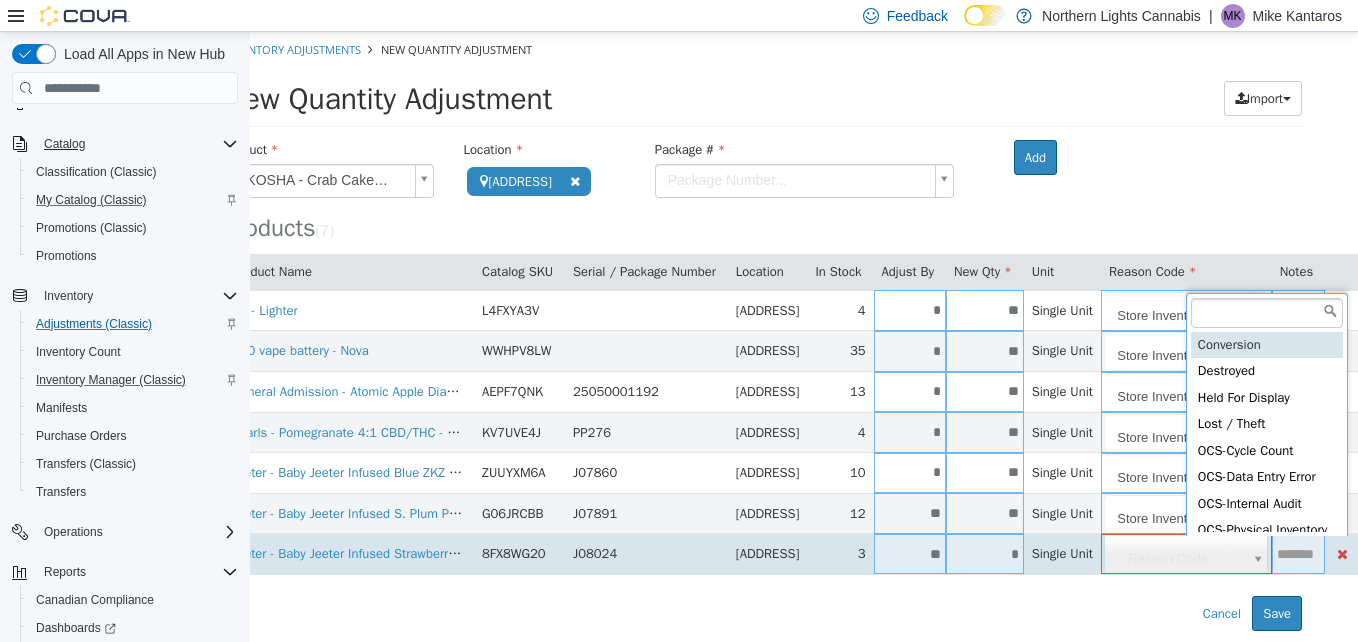 click on "**********" at bounding box center (763, 331) 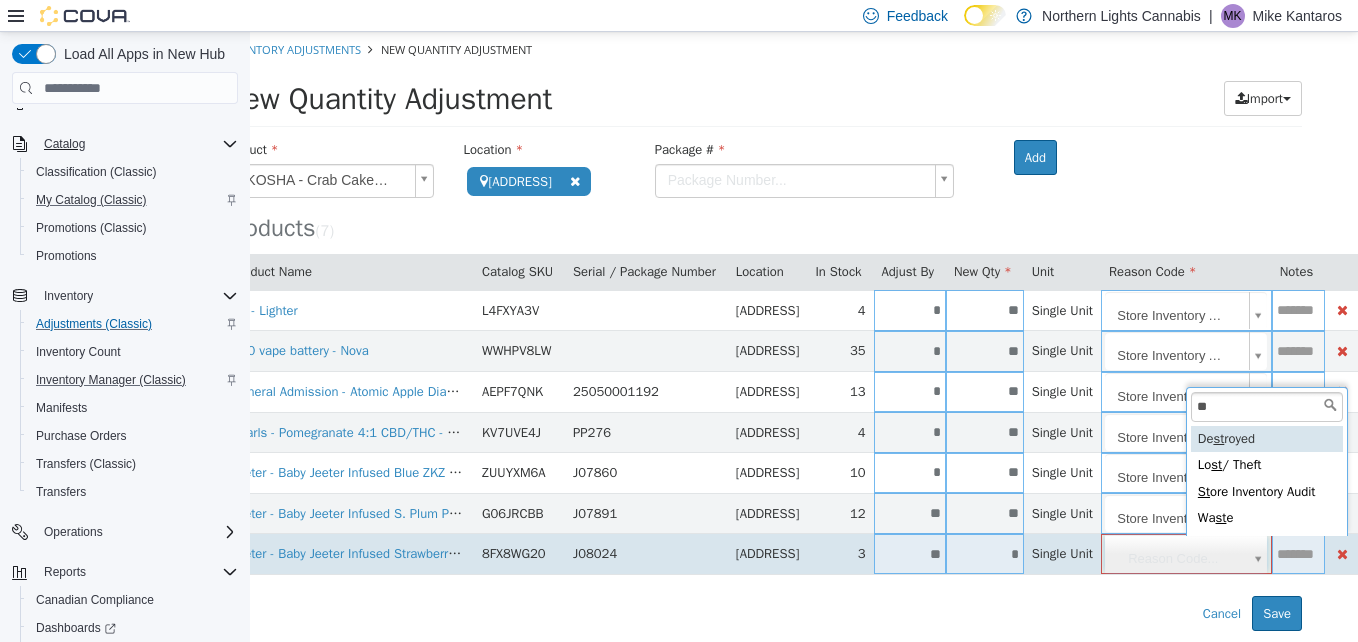 type on "***" 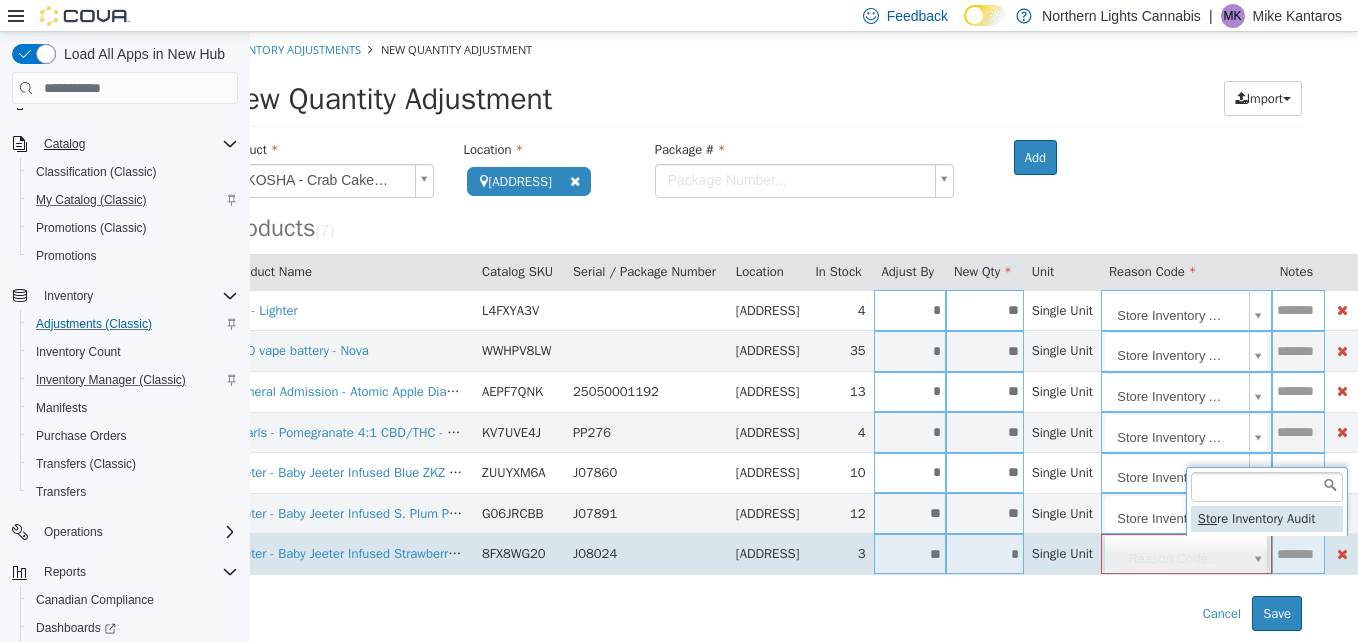 click on "**********" at bounding box center (763, 331) 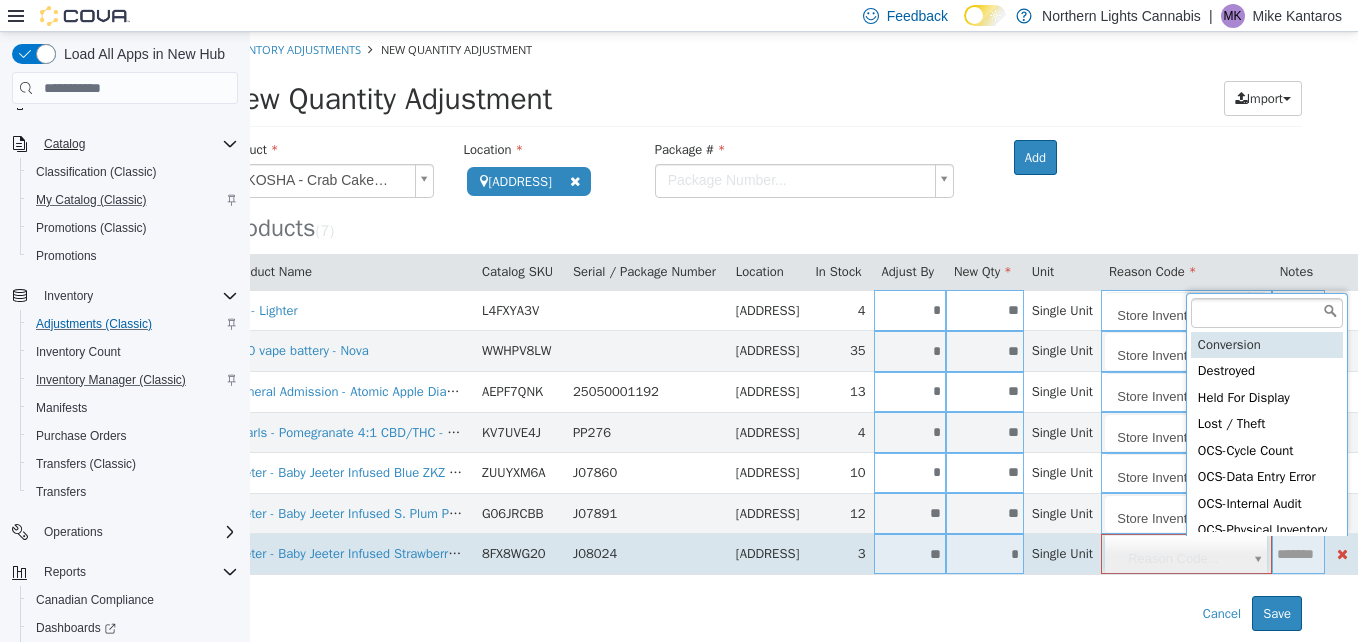 click on "**********" at bounding box center [763, 331] 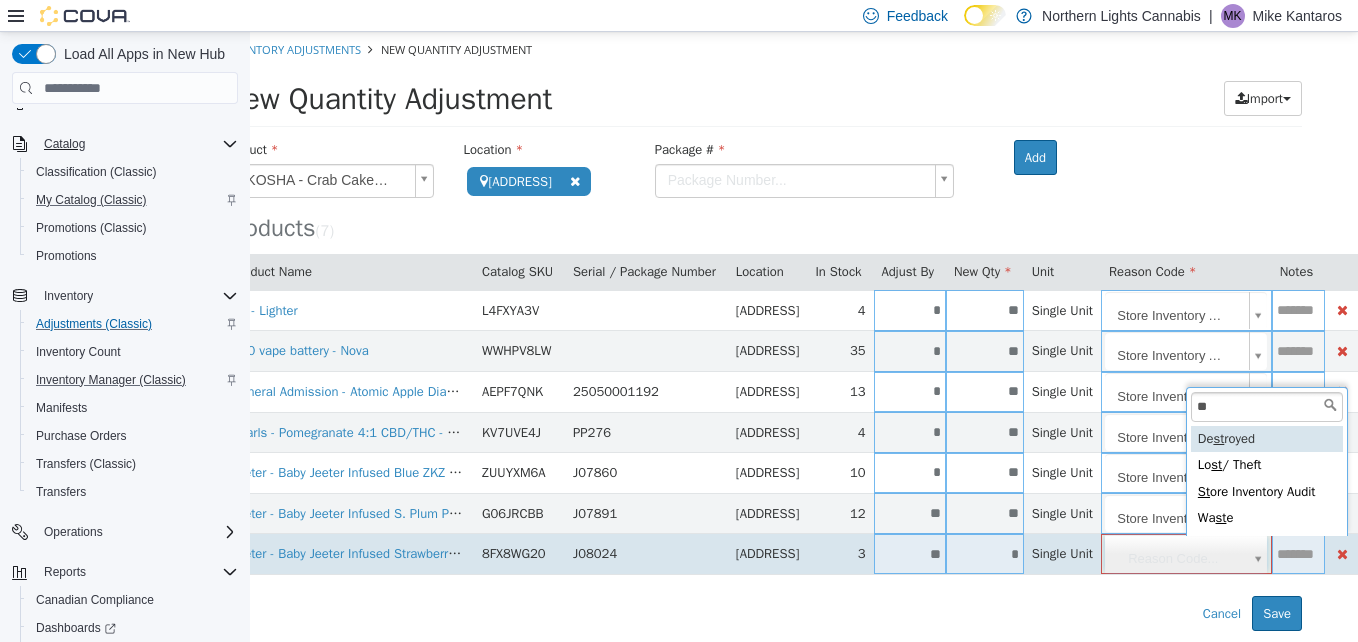 type on "***" 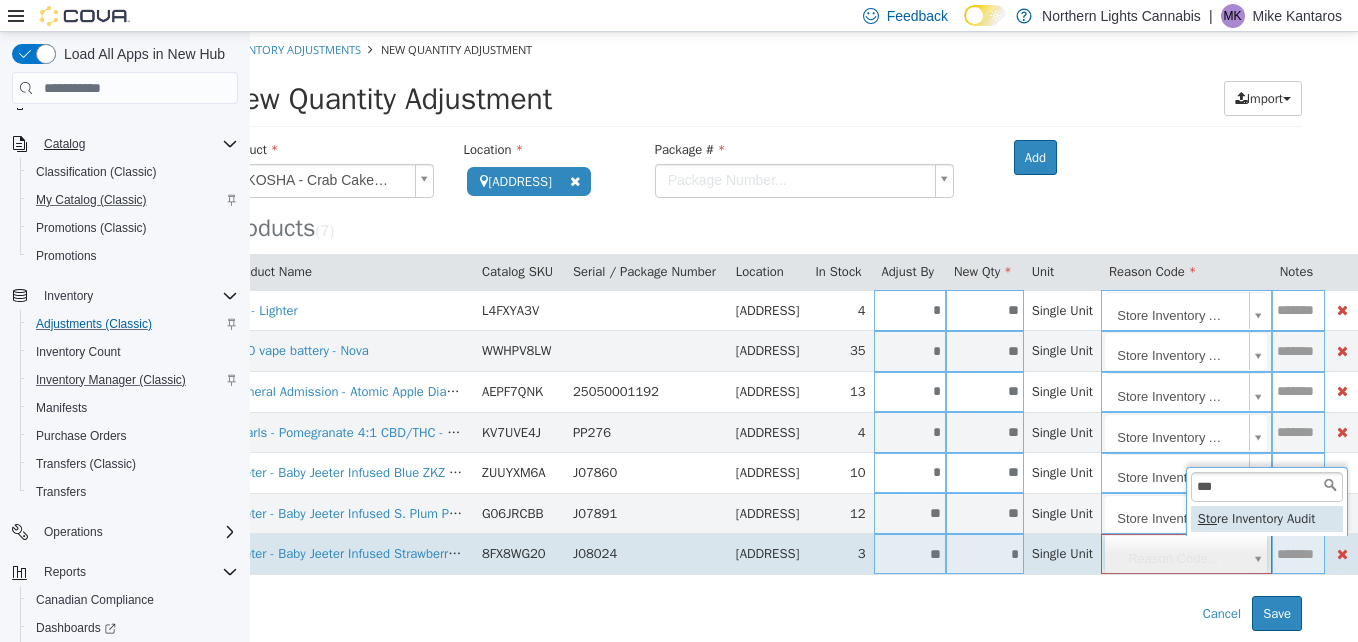 type on "**********" 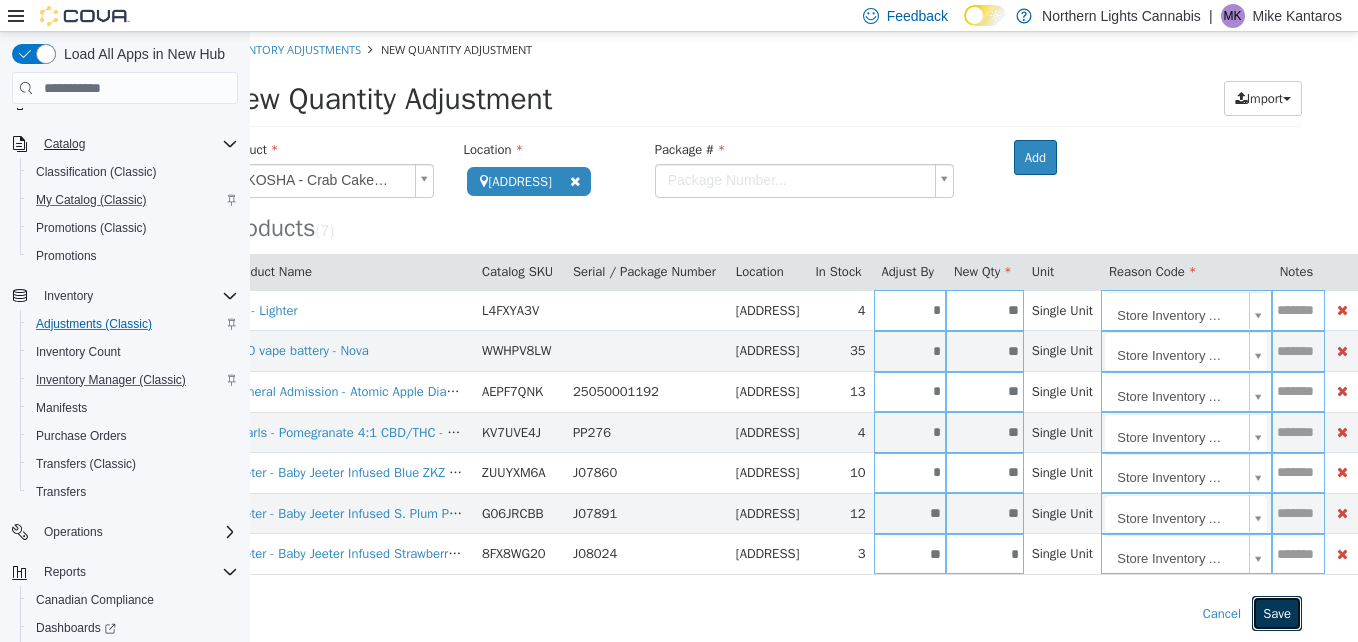 click on "Save" at bounding box center (1277, 614) 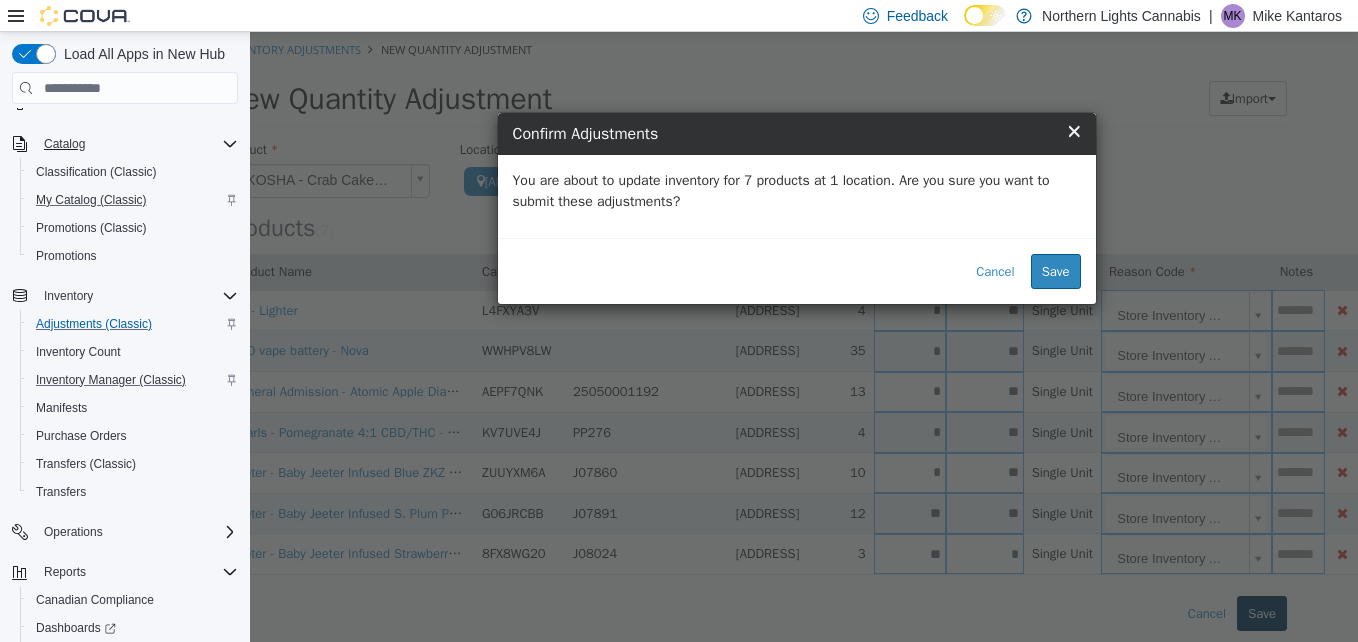 scroll, scrollTop: 0, scrollLeft: 41, axis: horizontal 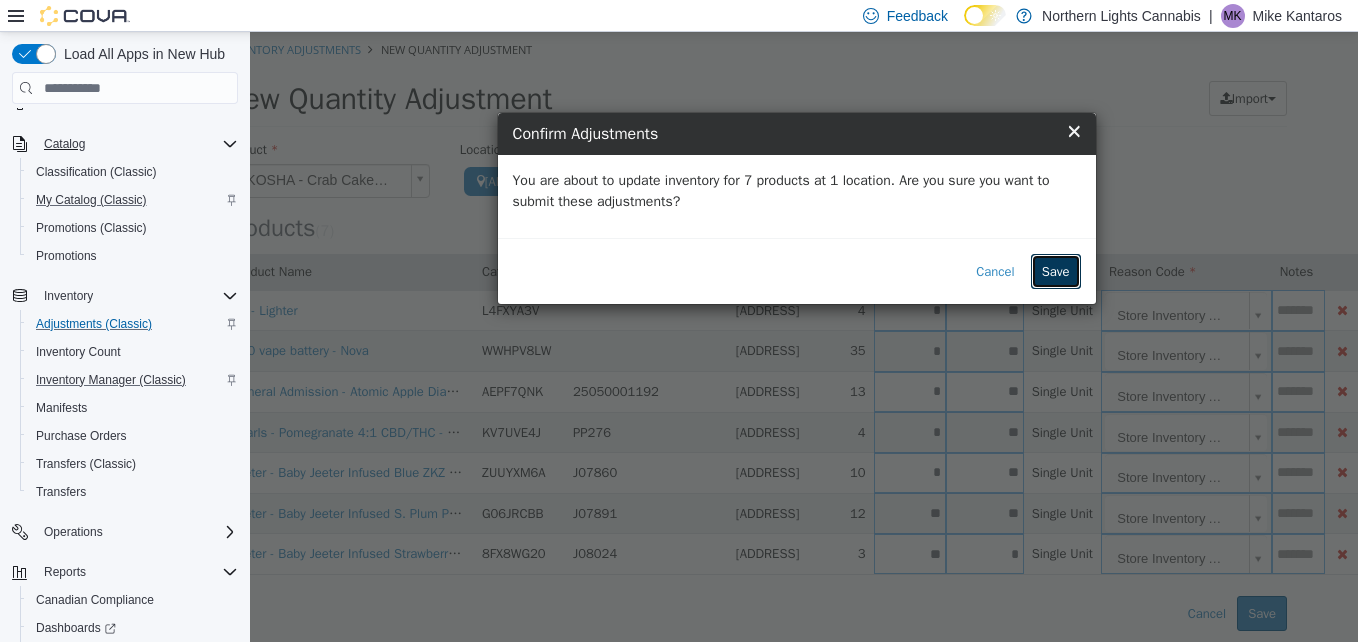 click on "Save" at bounding box center [1056, 272] 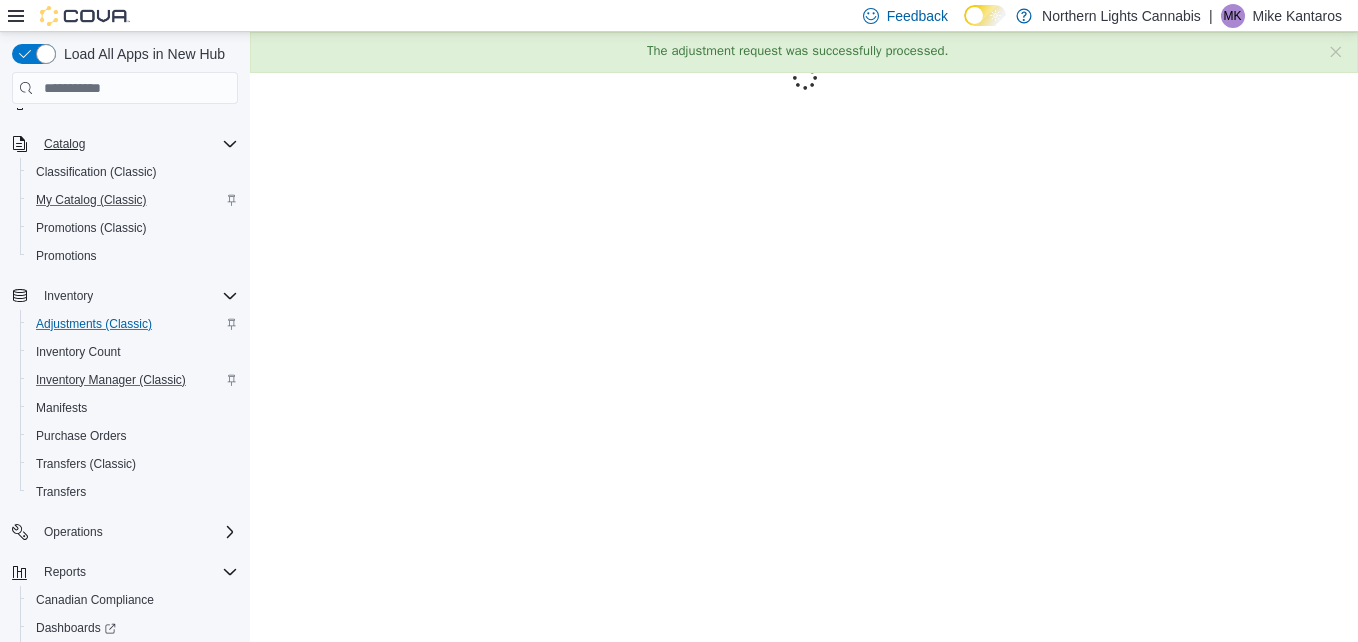 scroll, scrollTop: 0, scrollLeft: 0, axis: both 